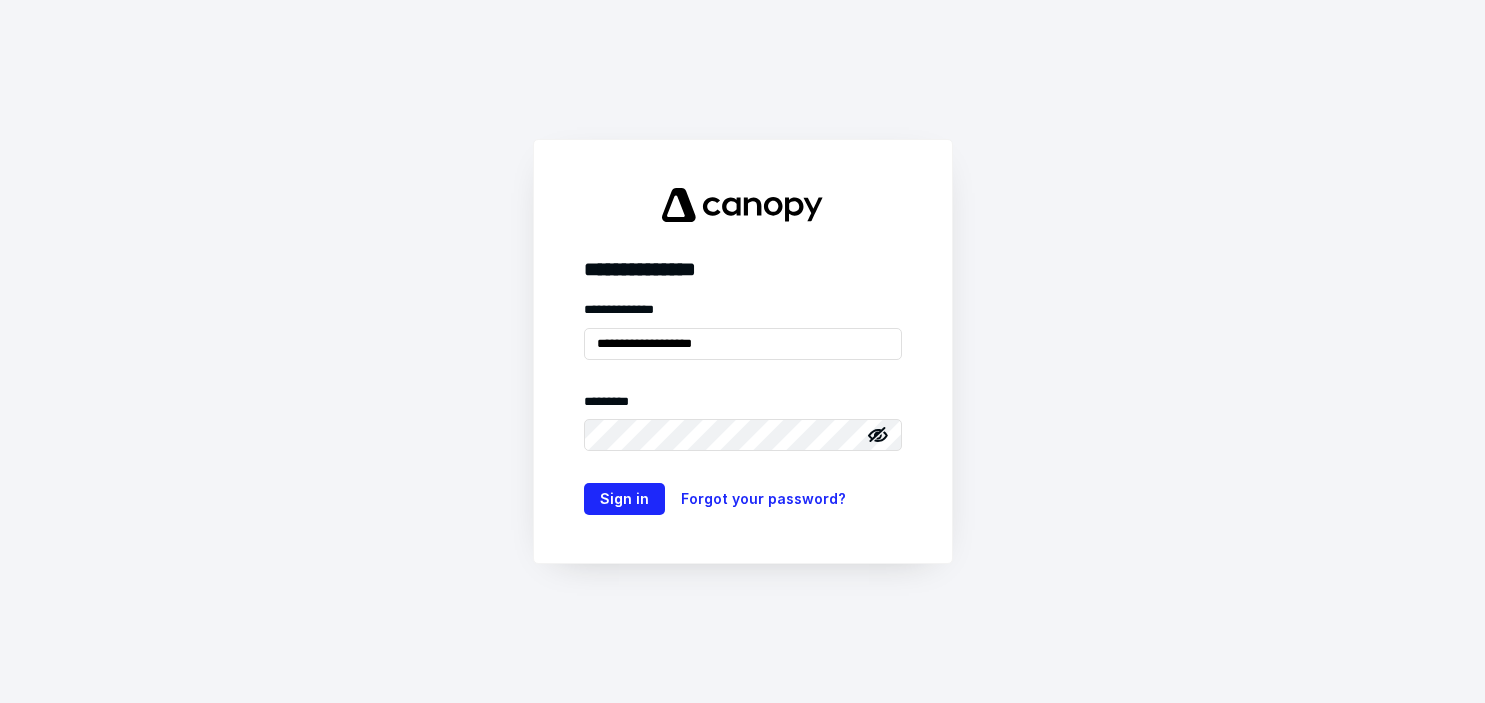 scroll, scrollTop: 0, scrollLeft: 0, axis: both 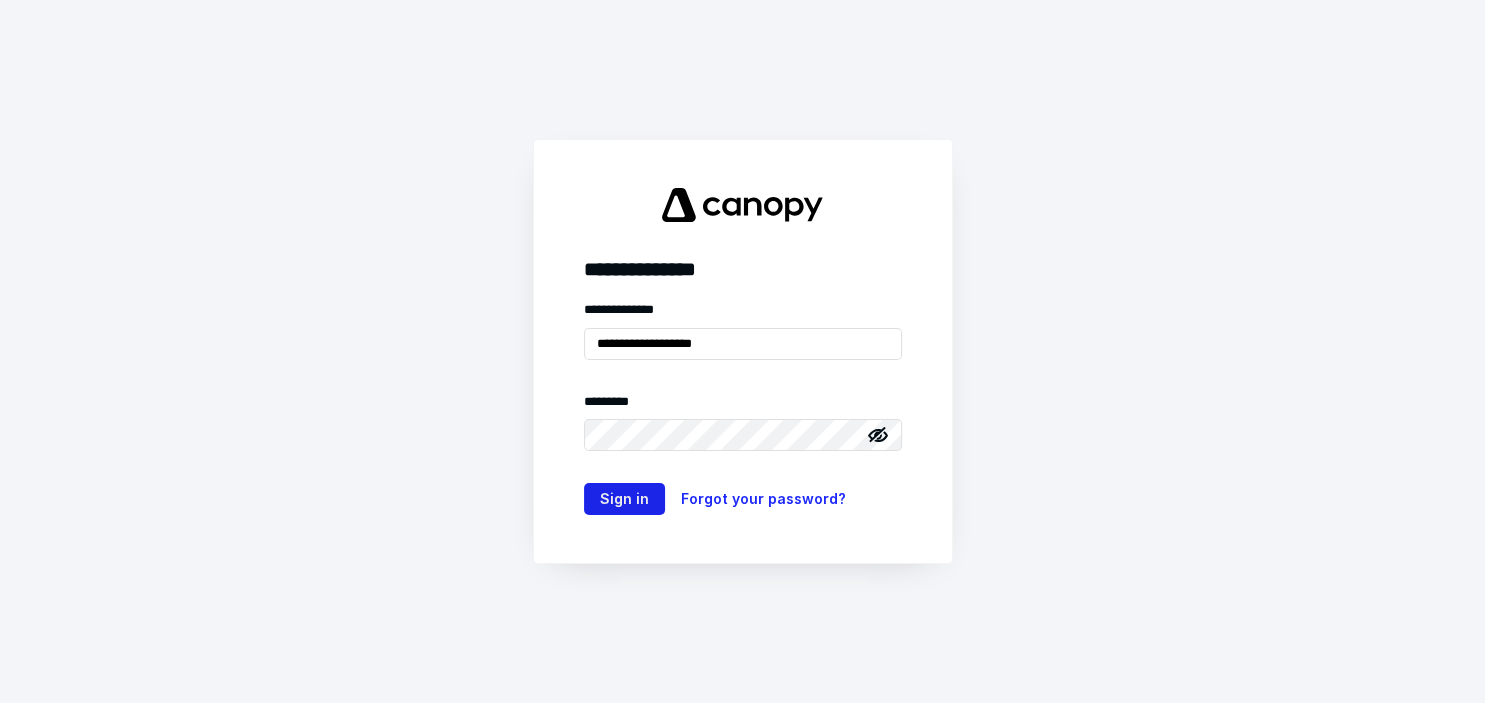 type on "**********" 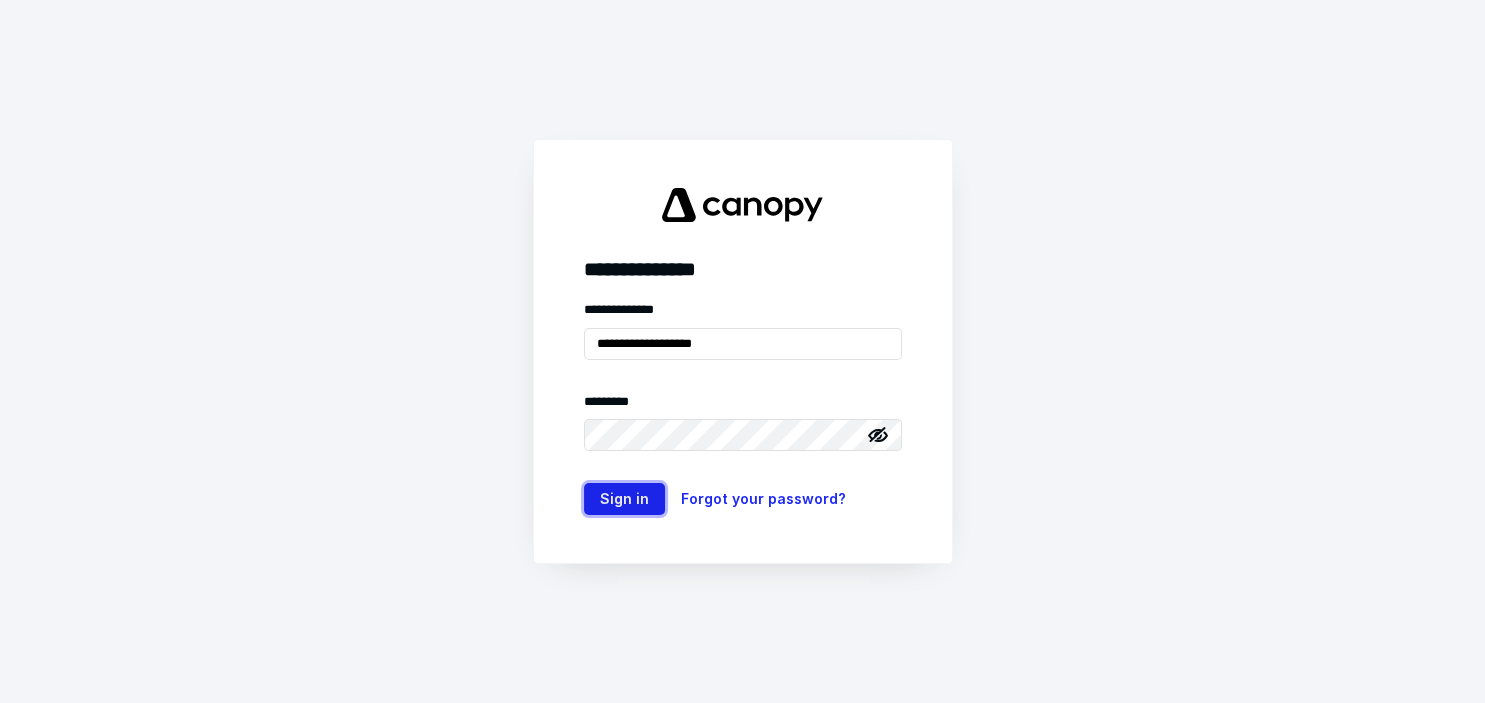 click on "Sign in" at bounding box center (624, 499) 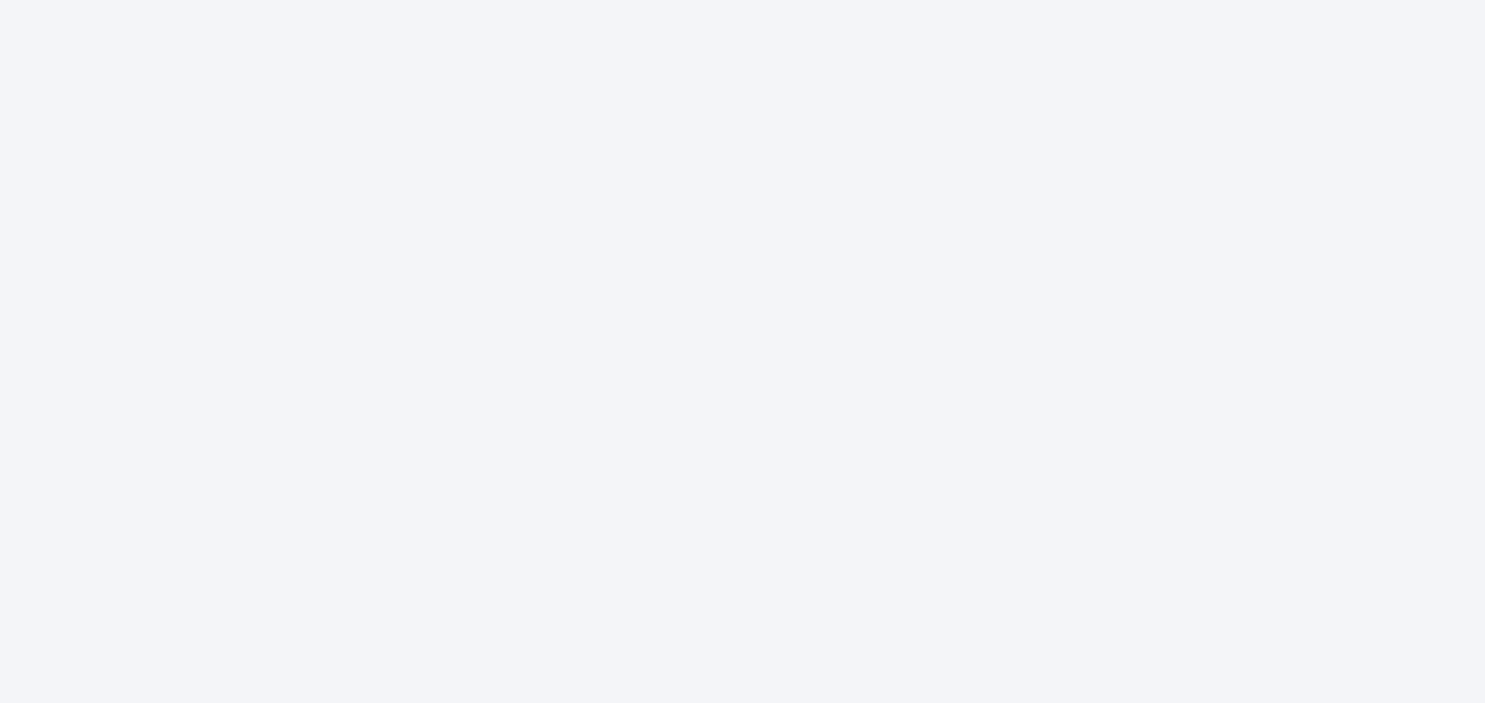 scroll, scrollTop: 0, scrollLeft: 0, axis: both 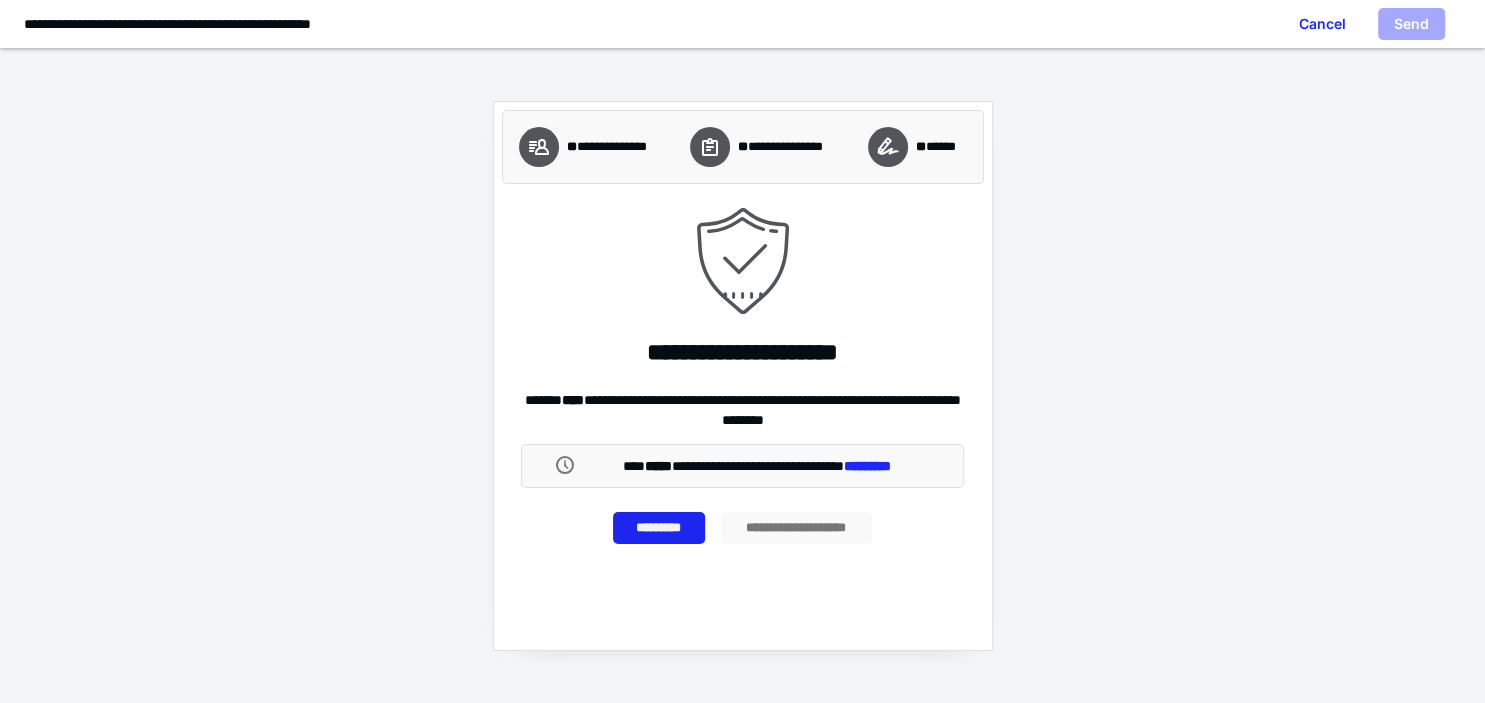 click on "*********" at bounding box center [659, 528] 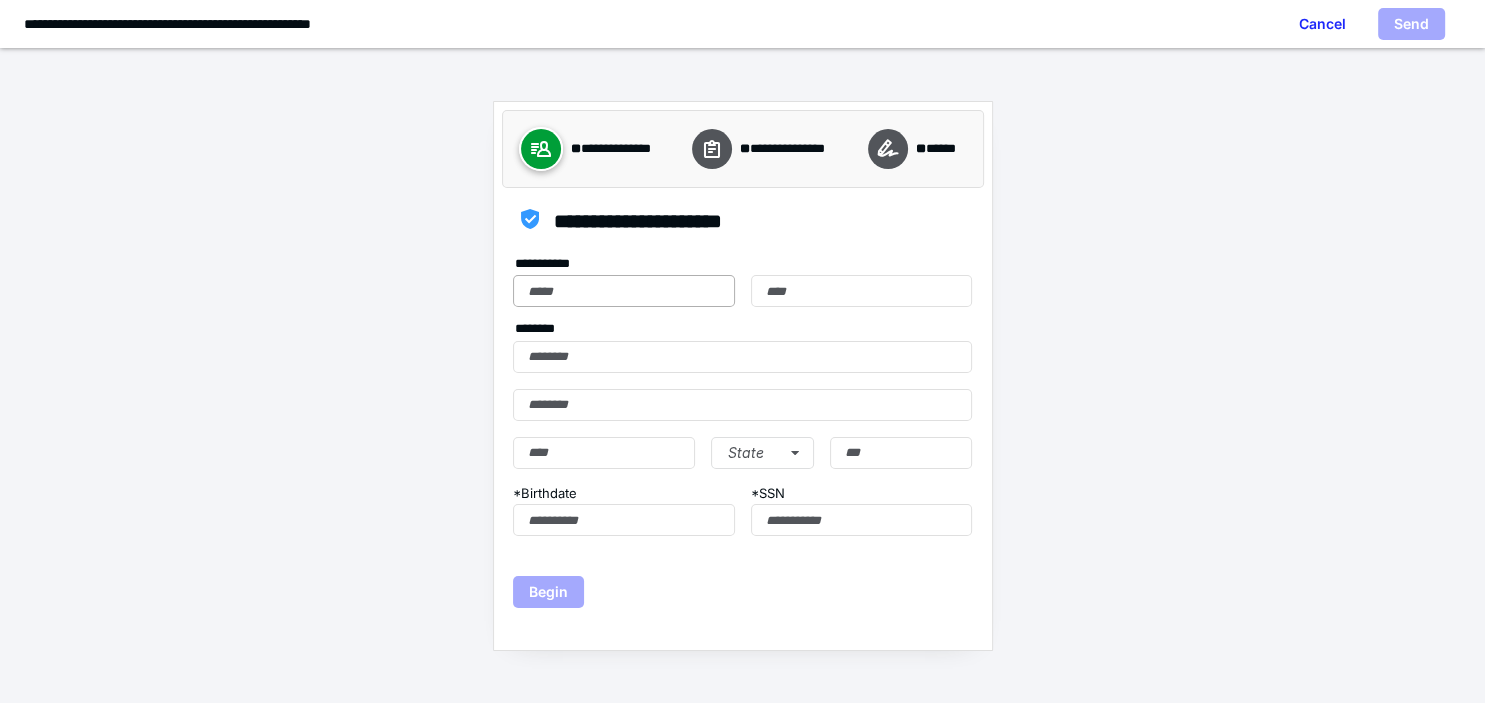 click on "First name" at bounding box center (623, 291) 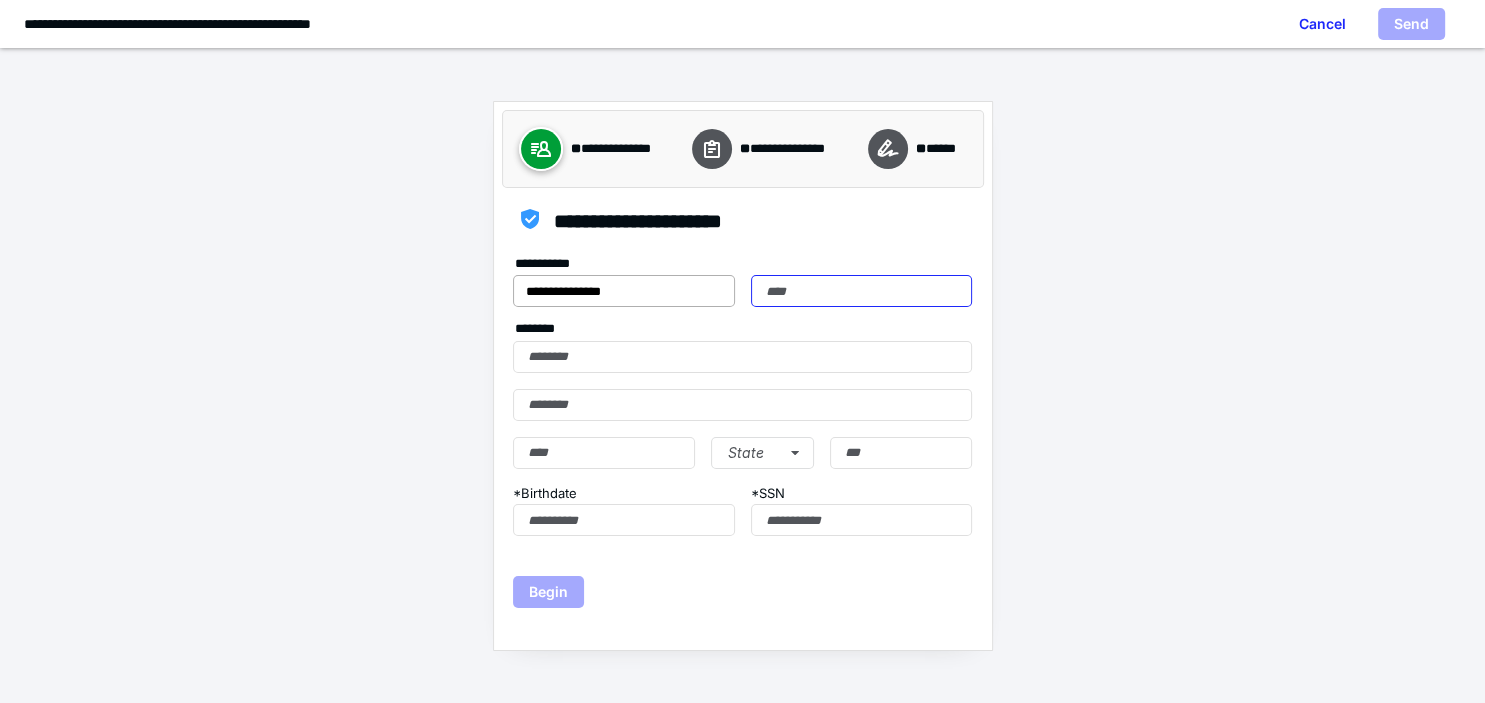 type on "**********" 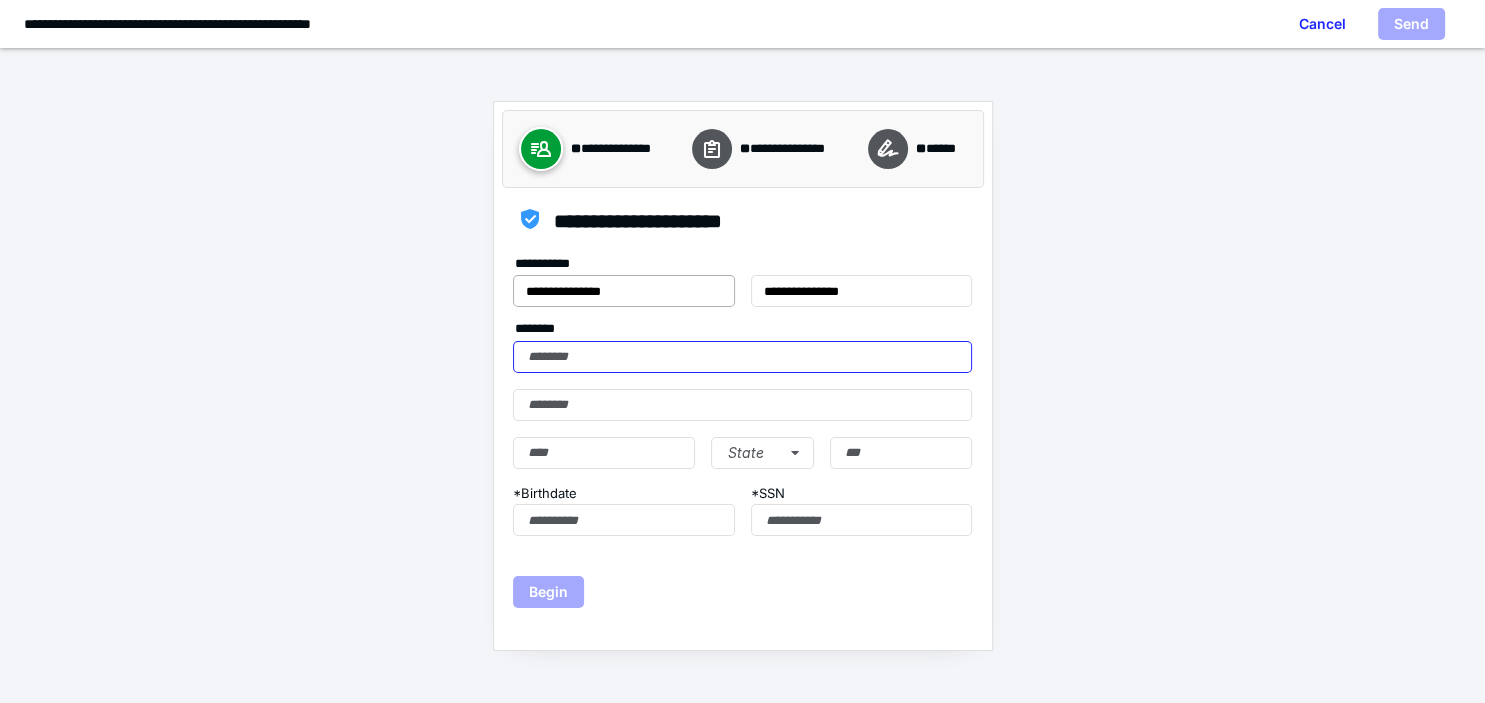 type on "**********" 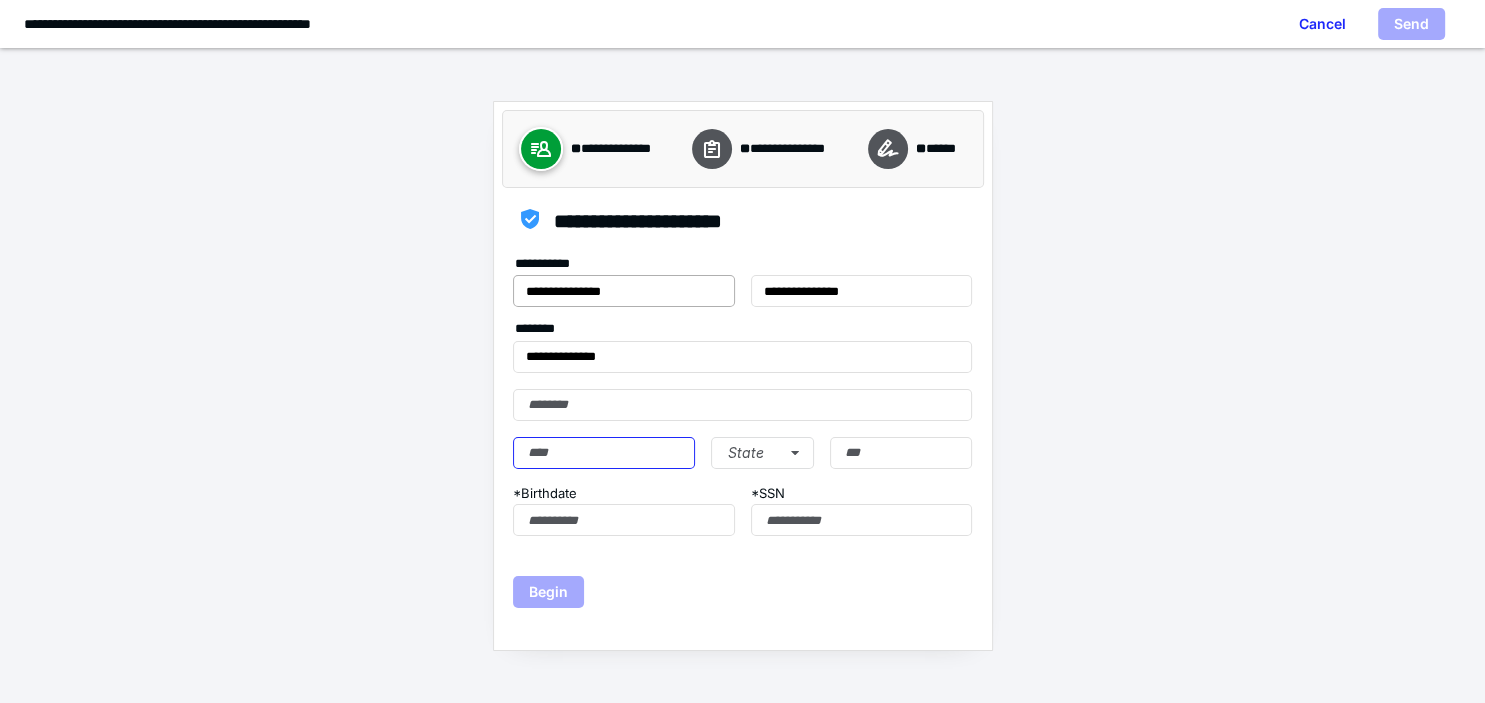 type on "**********" 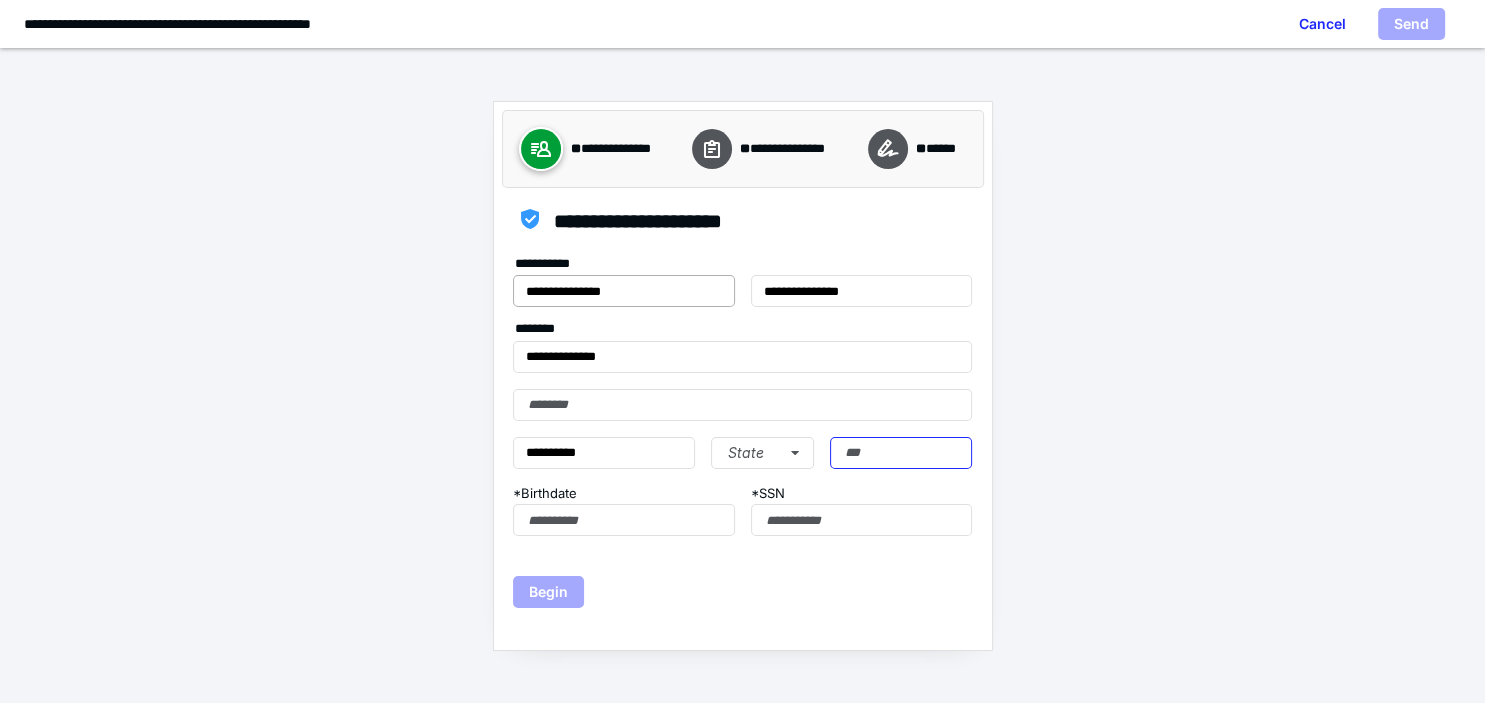 type on "*****" 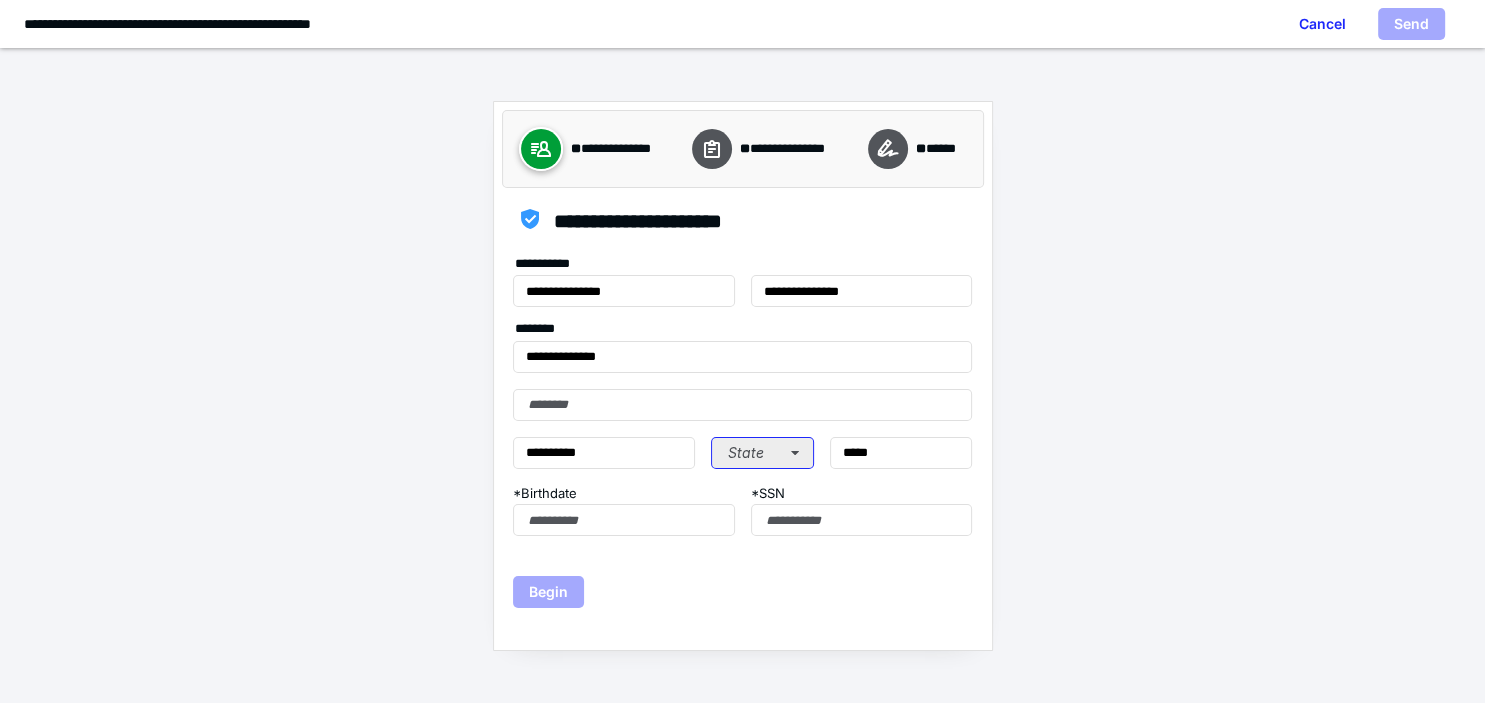 click on "State" at bounding box center [762, 453] 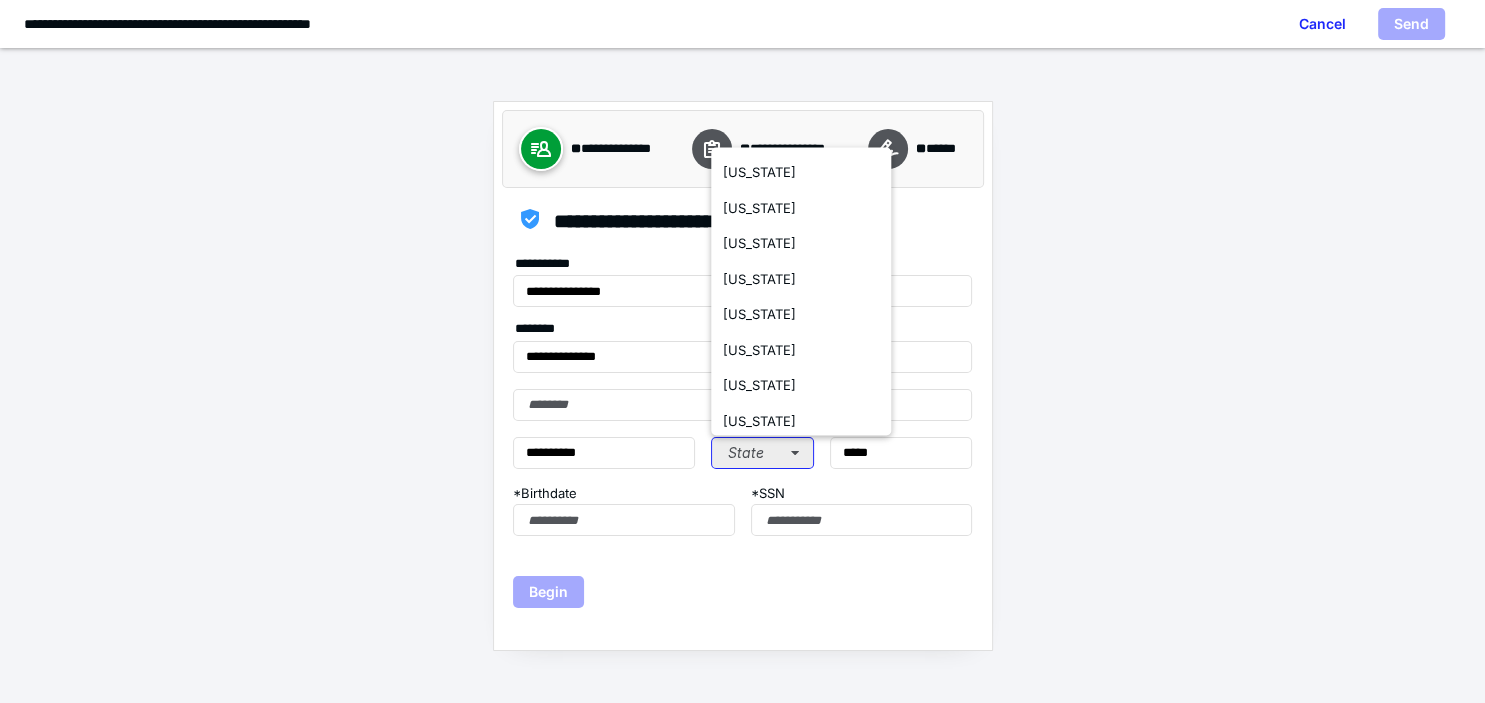 type 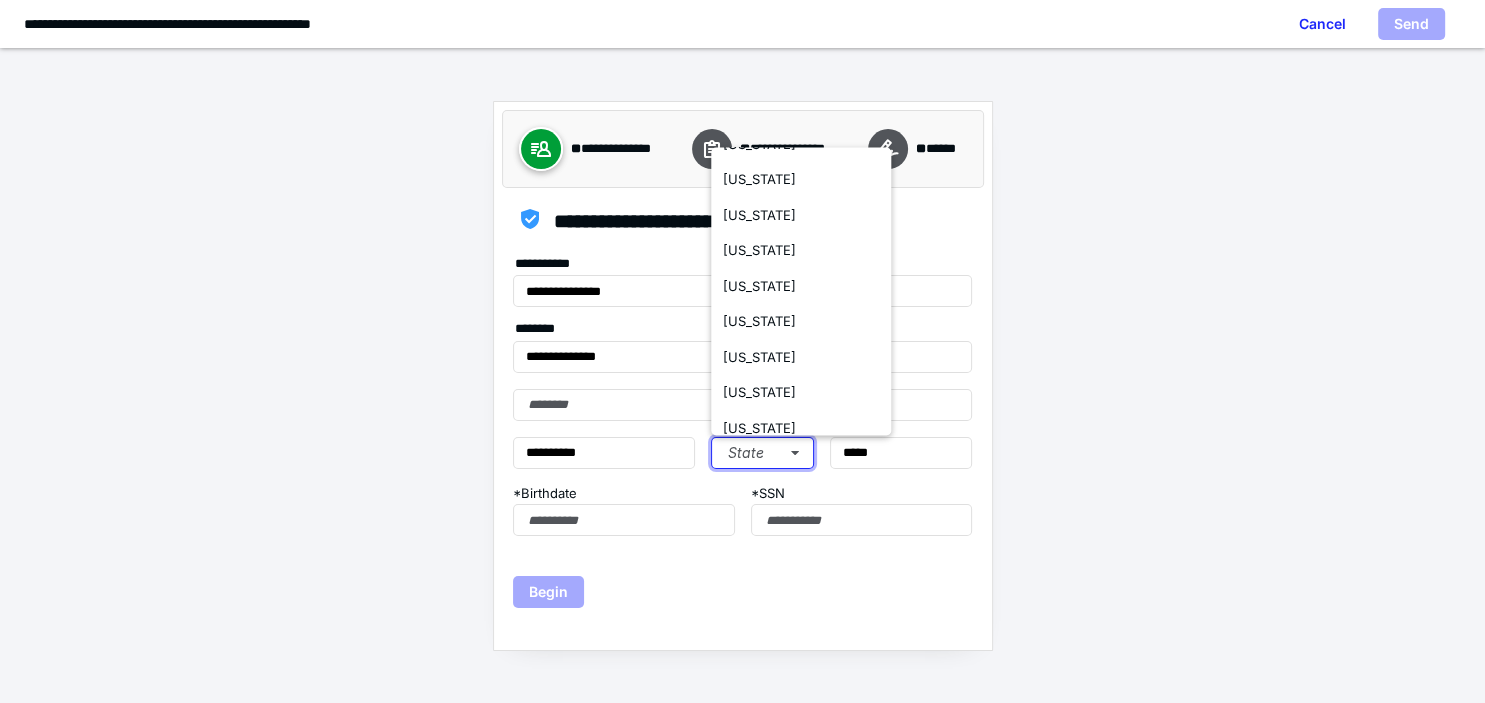 scroll, scrollTop: 1574, scrollLeft: 0, axis: vertical 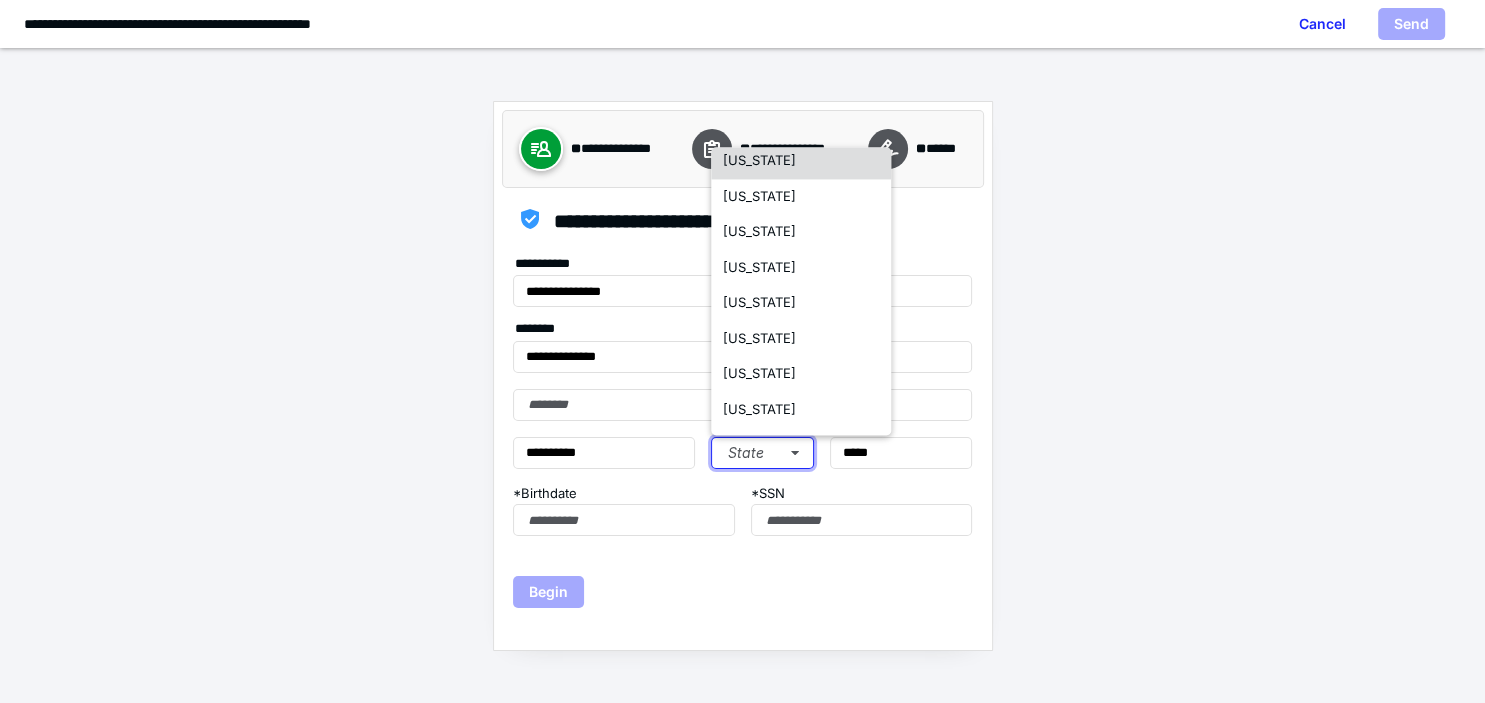 click on "[US_STATE]" at bounding box center [801, 162] 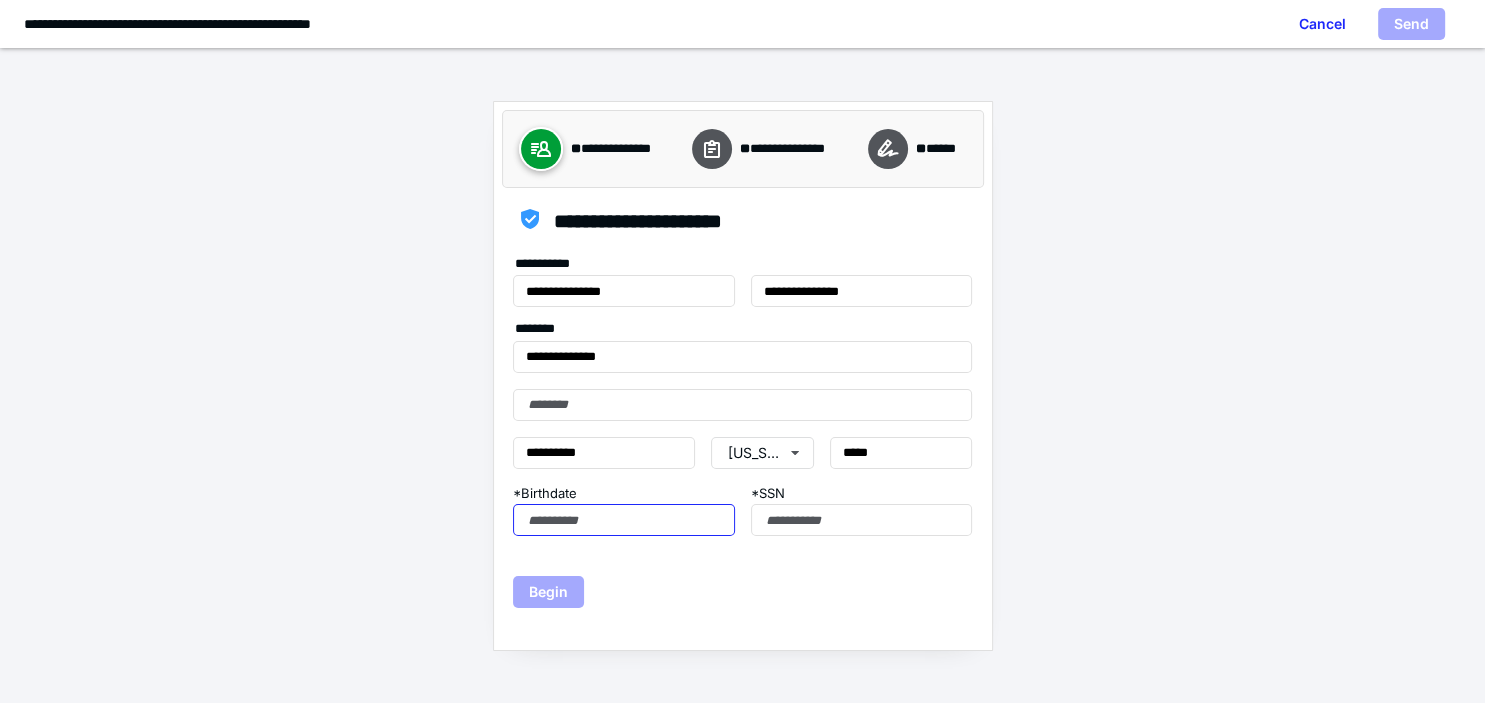 click on "* Birthdate" at bounding box center (623, 520) 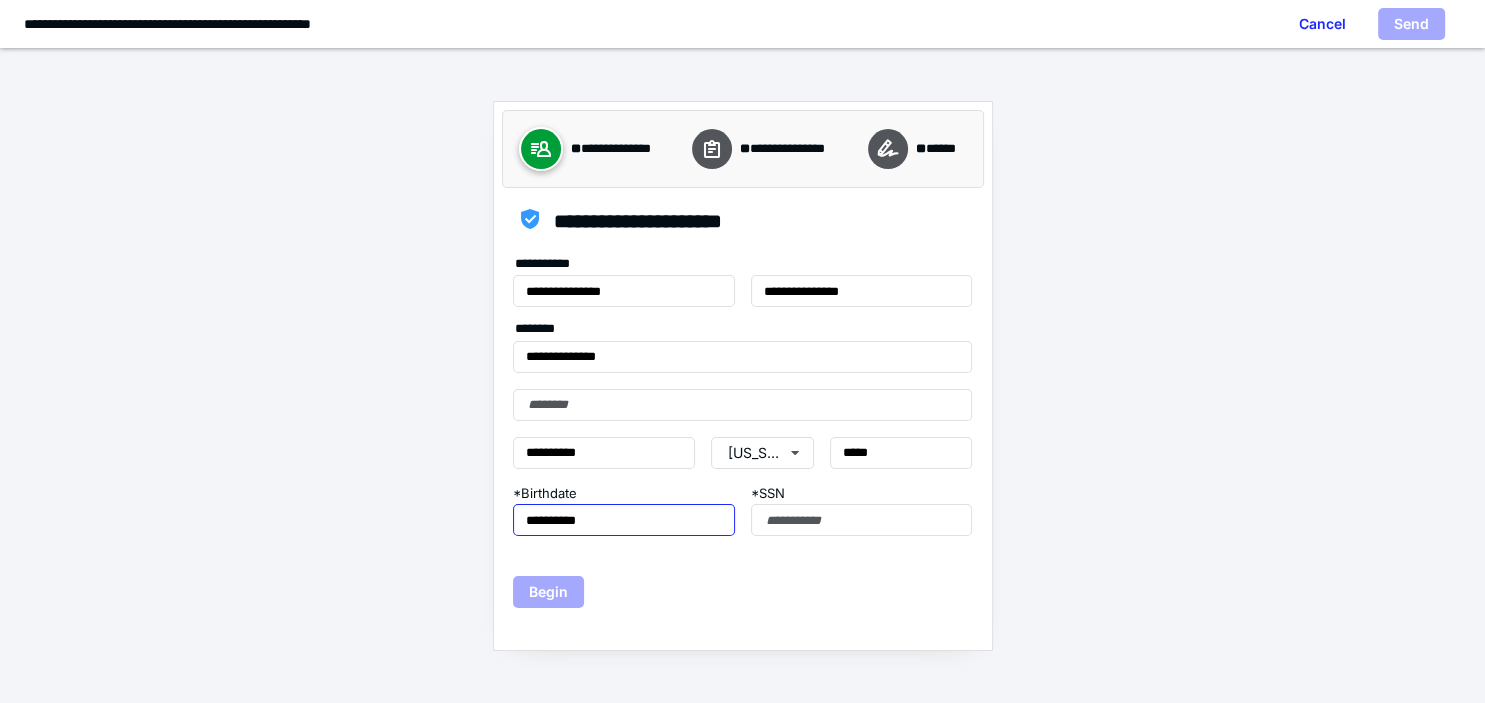 type on "**********" 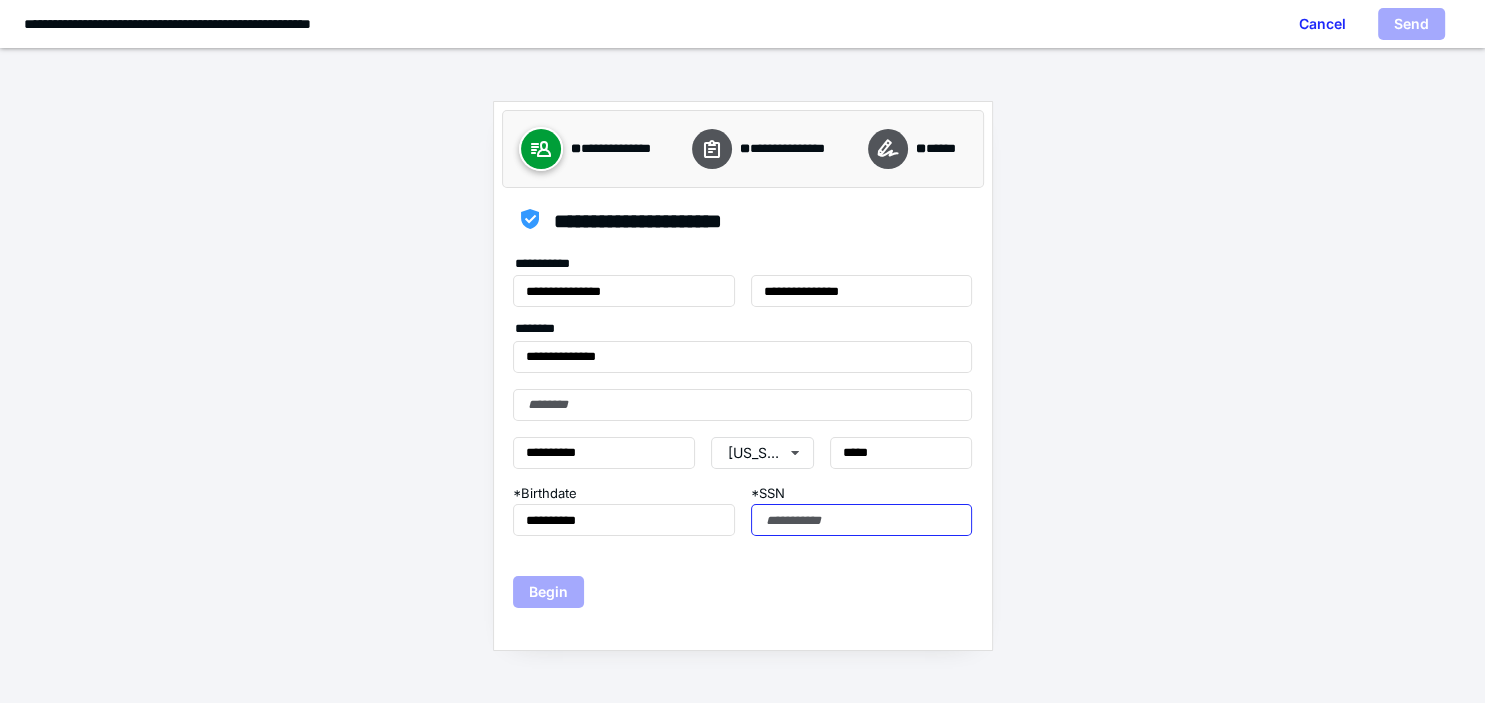 click on "* SSN" at bounding box center (861, 520) 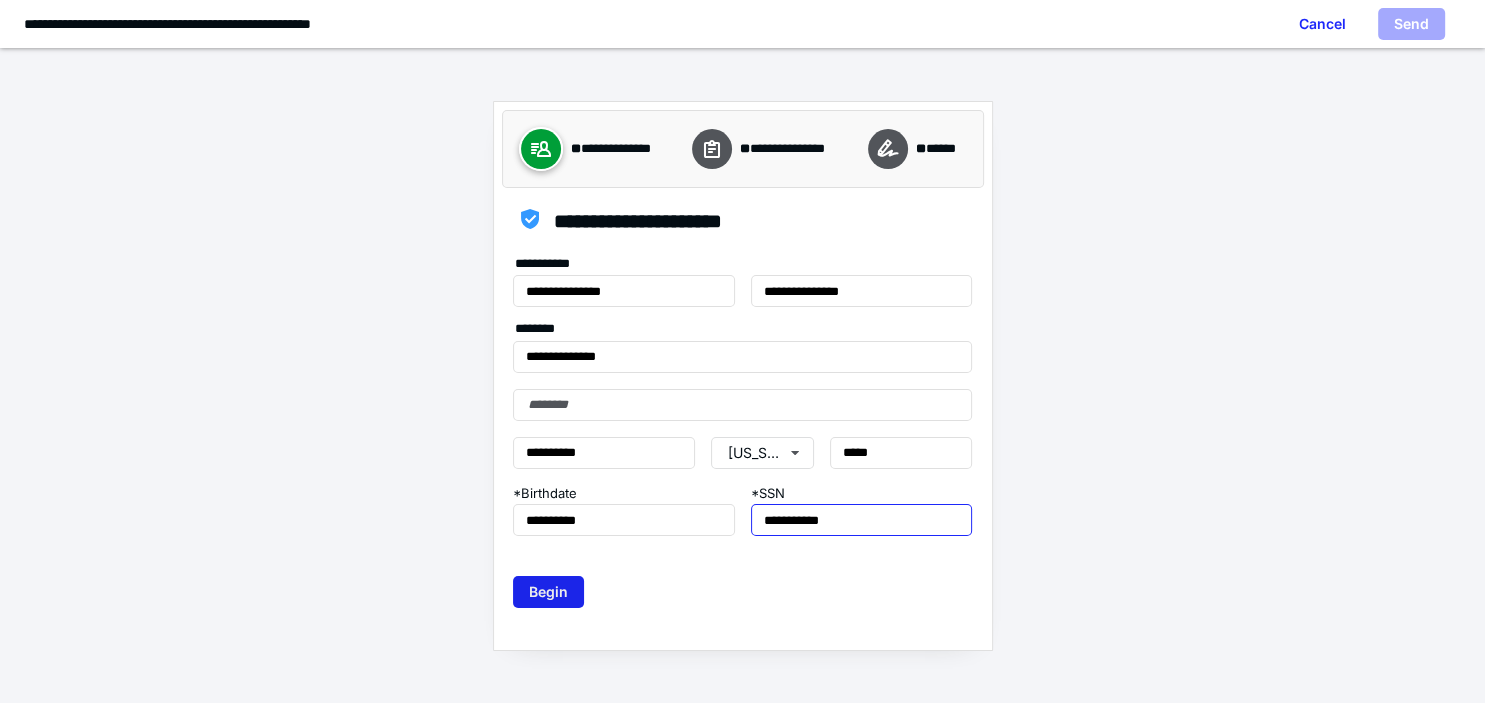 type on "**********" 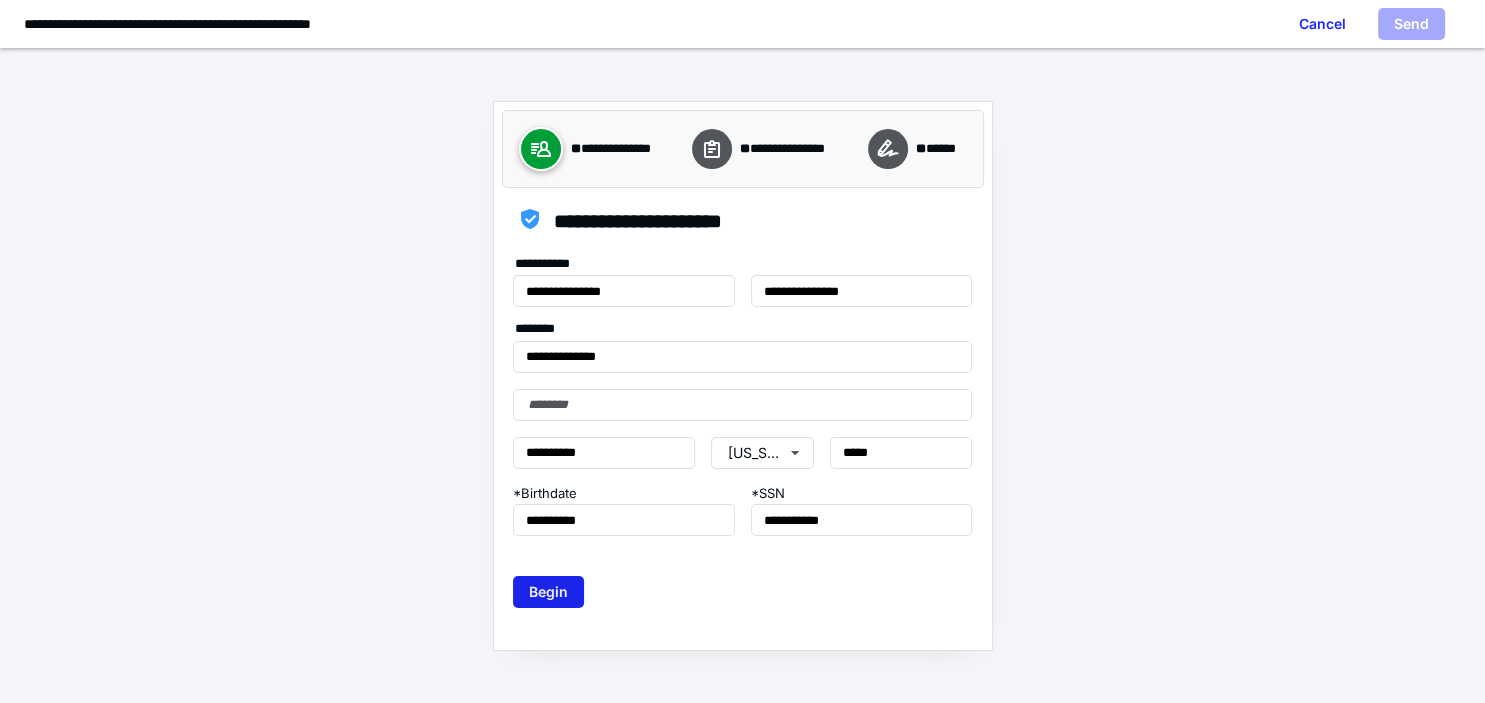 click on "Begin" at bounding box center (548, 592) 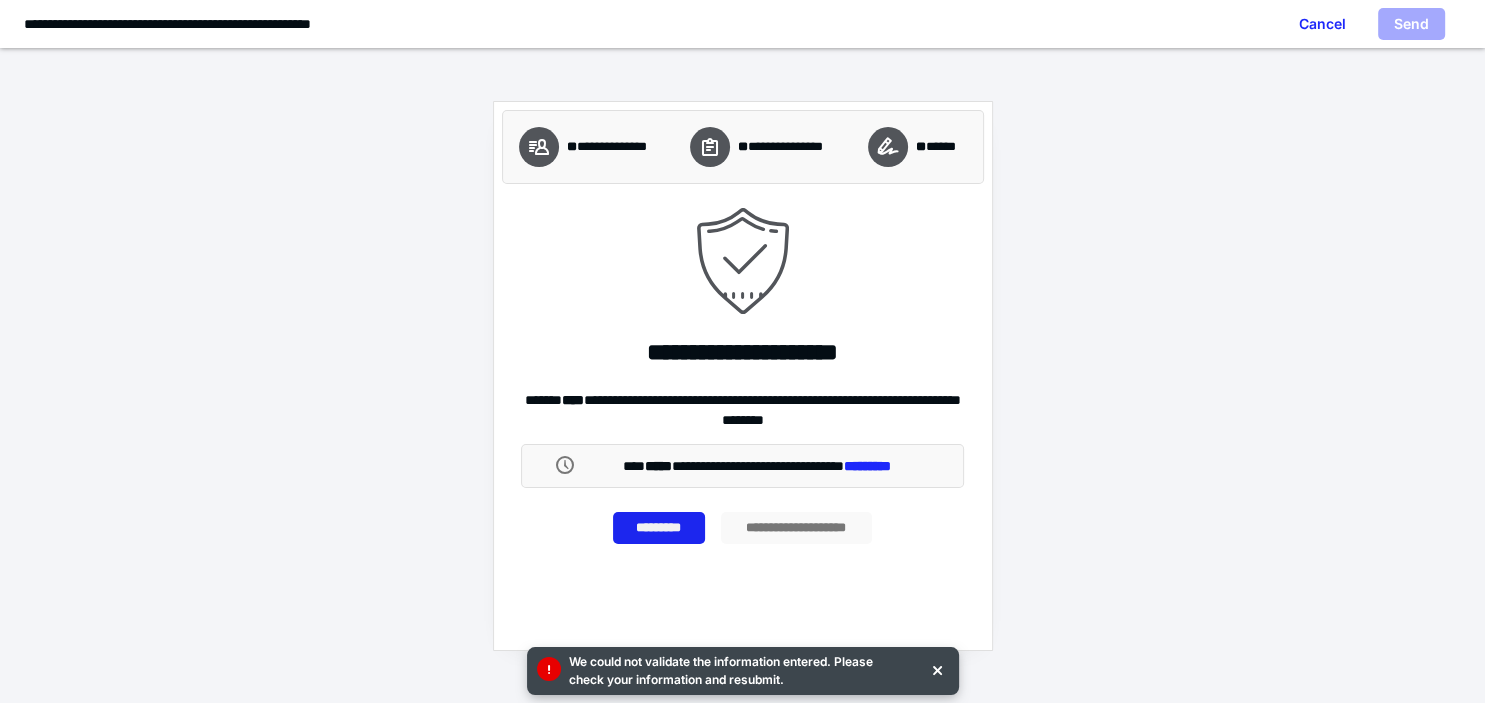 click on "*********" at bounding box center [659, 528] 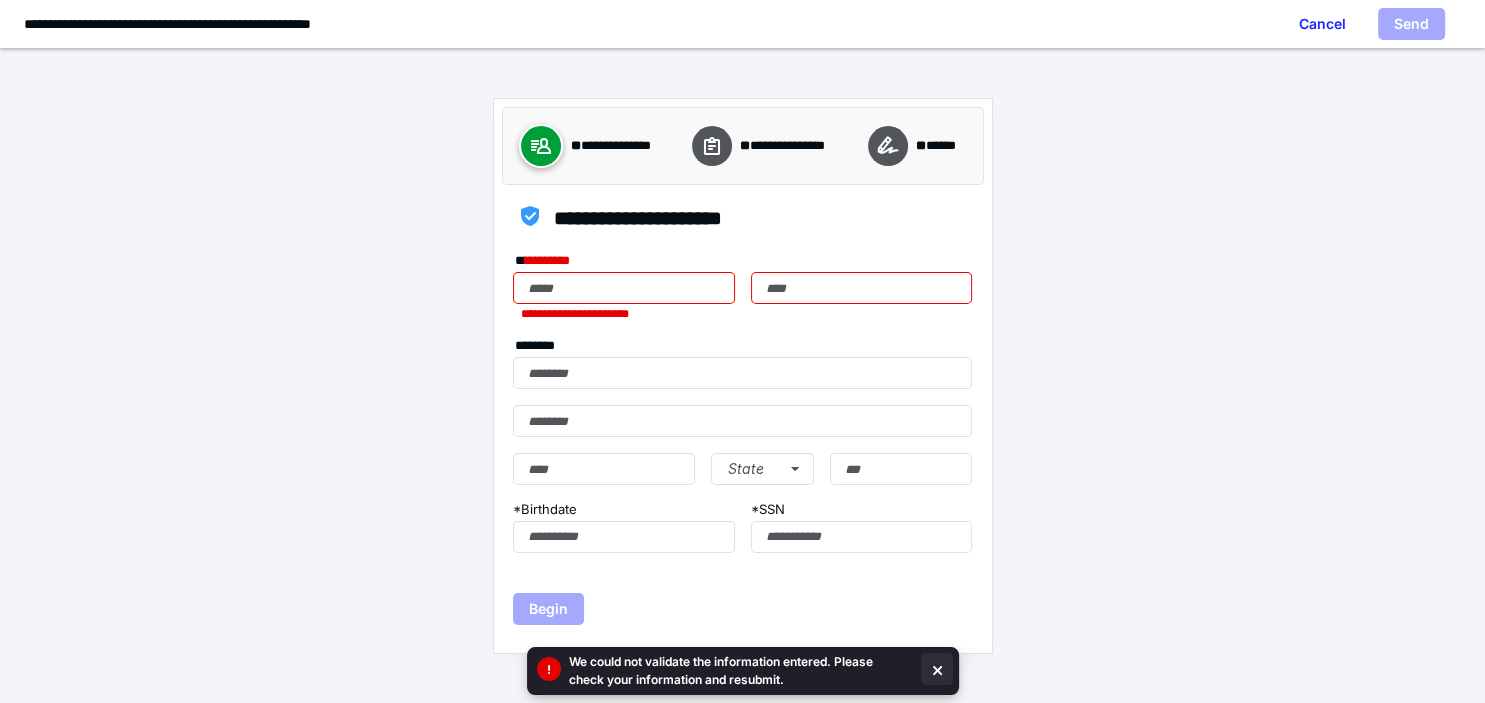 click at bounding box center [937, 669] 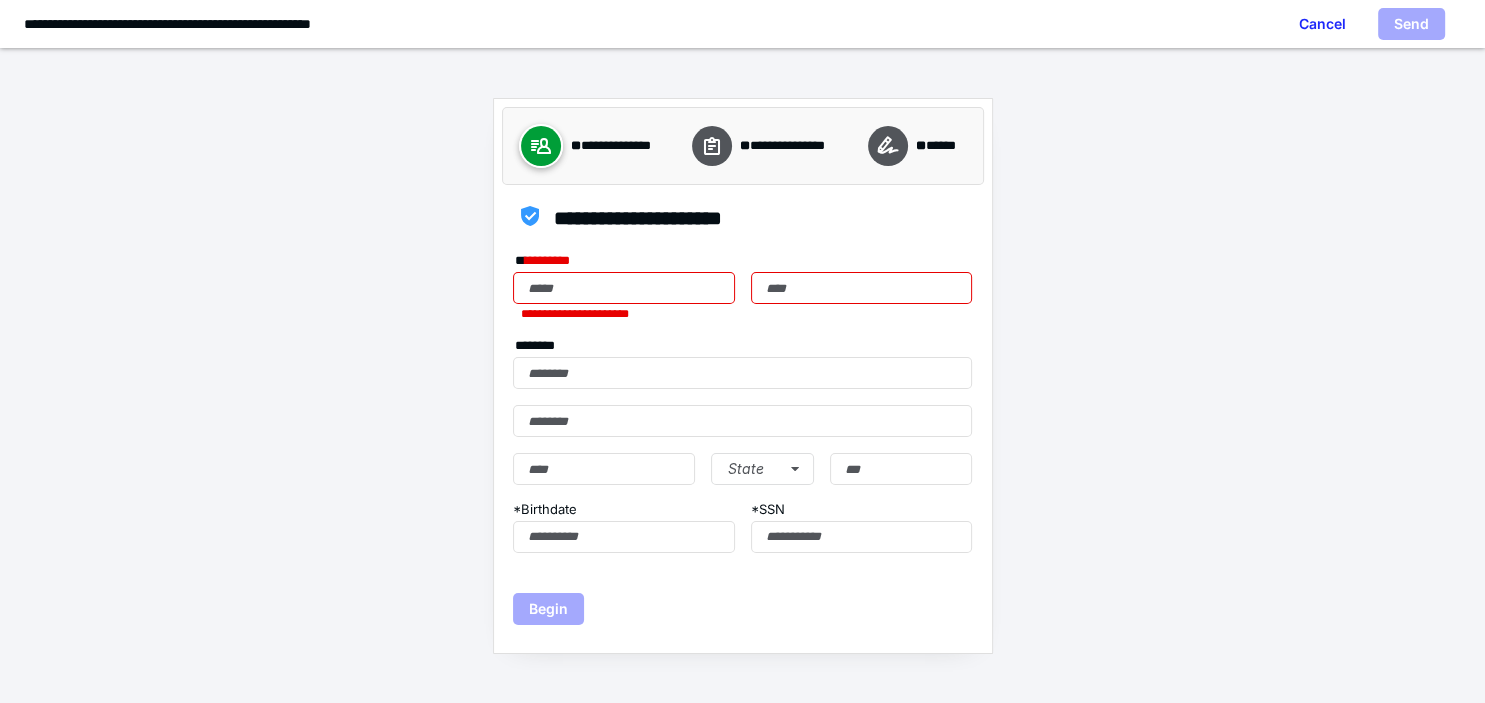 click on "First name" at bounding box center [623, 288] 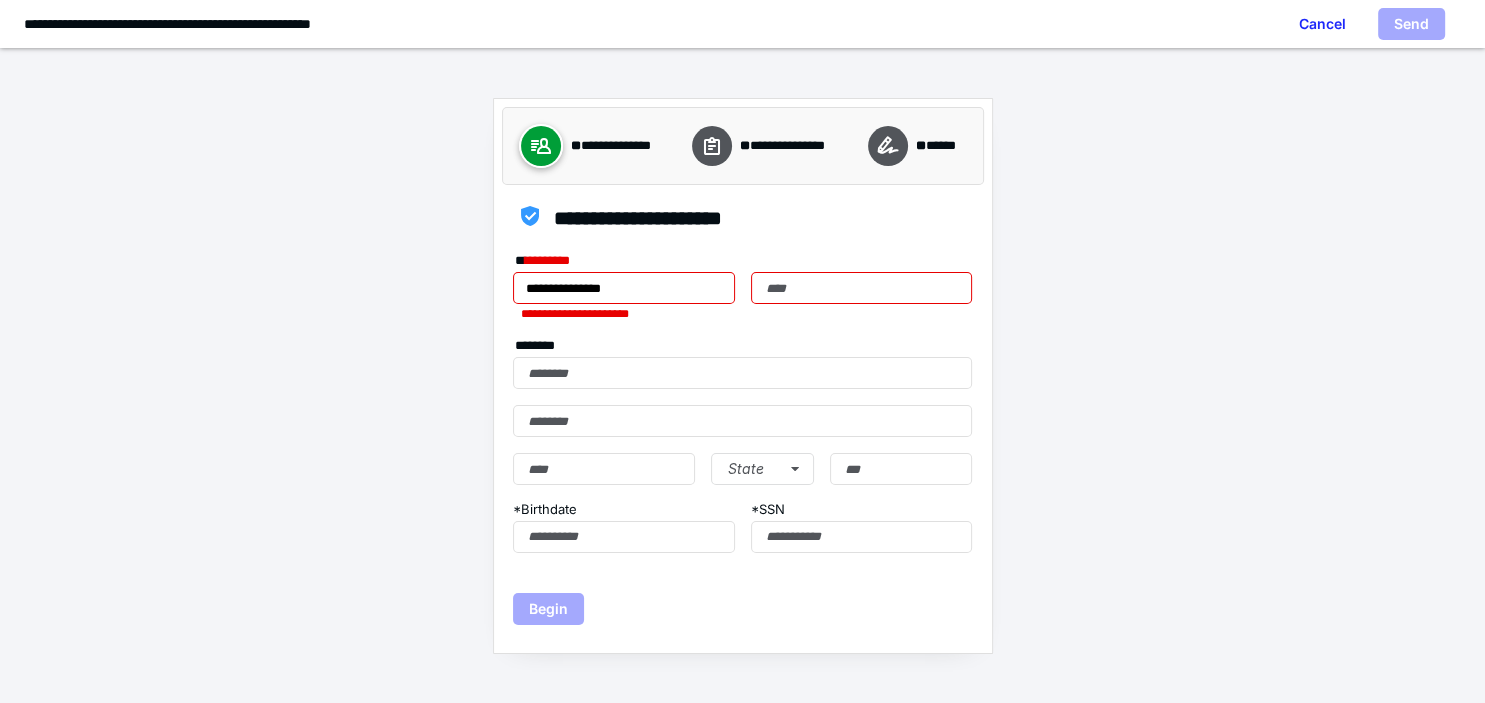type on "**********" 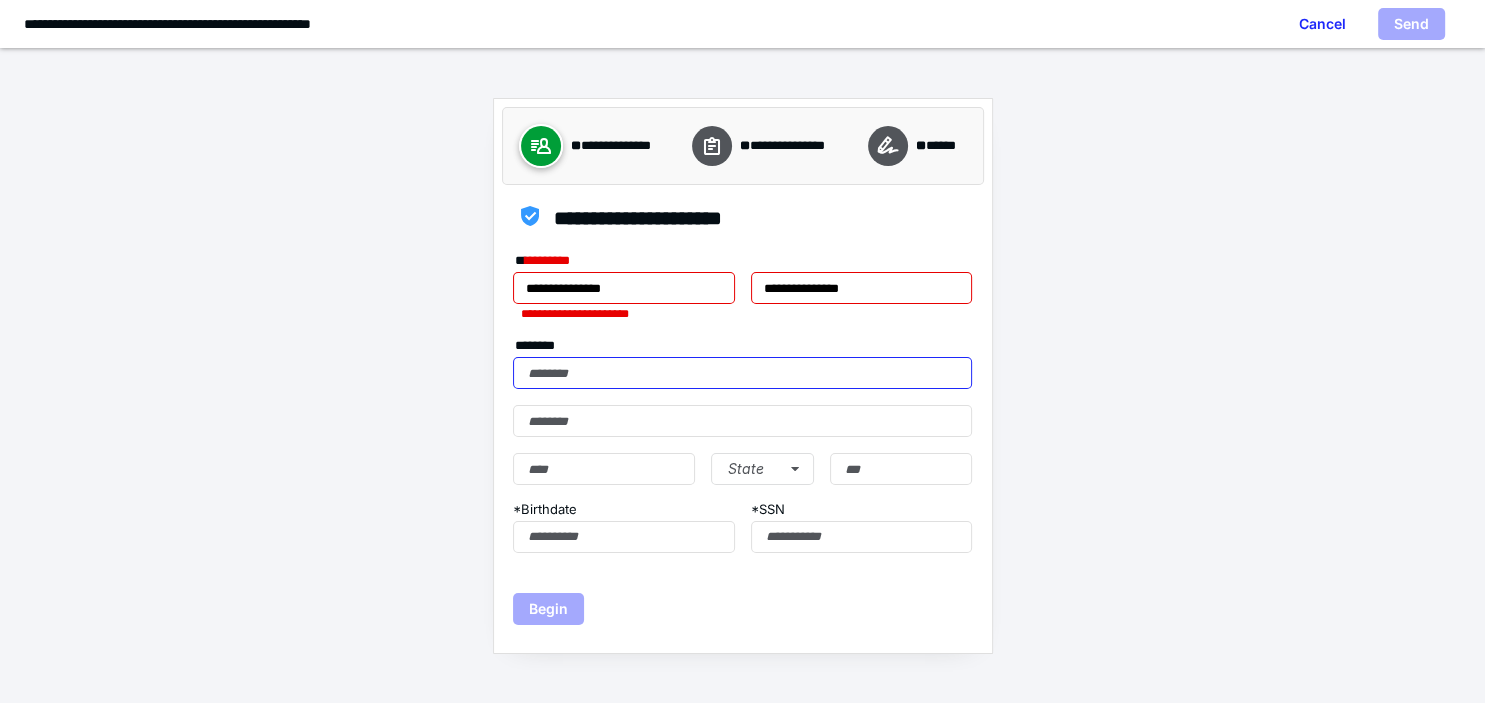 type on "**********" 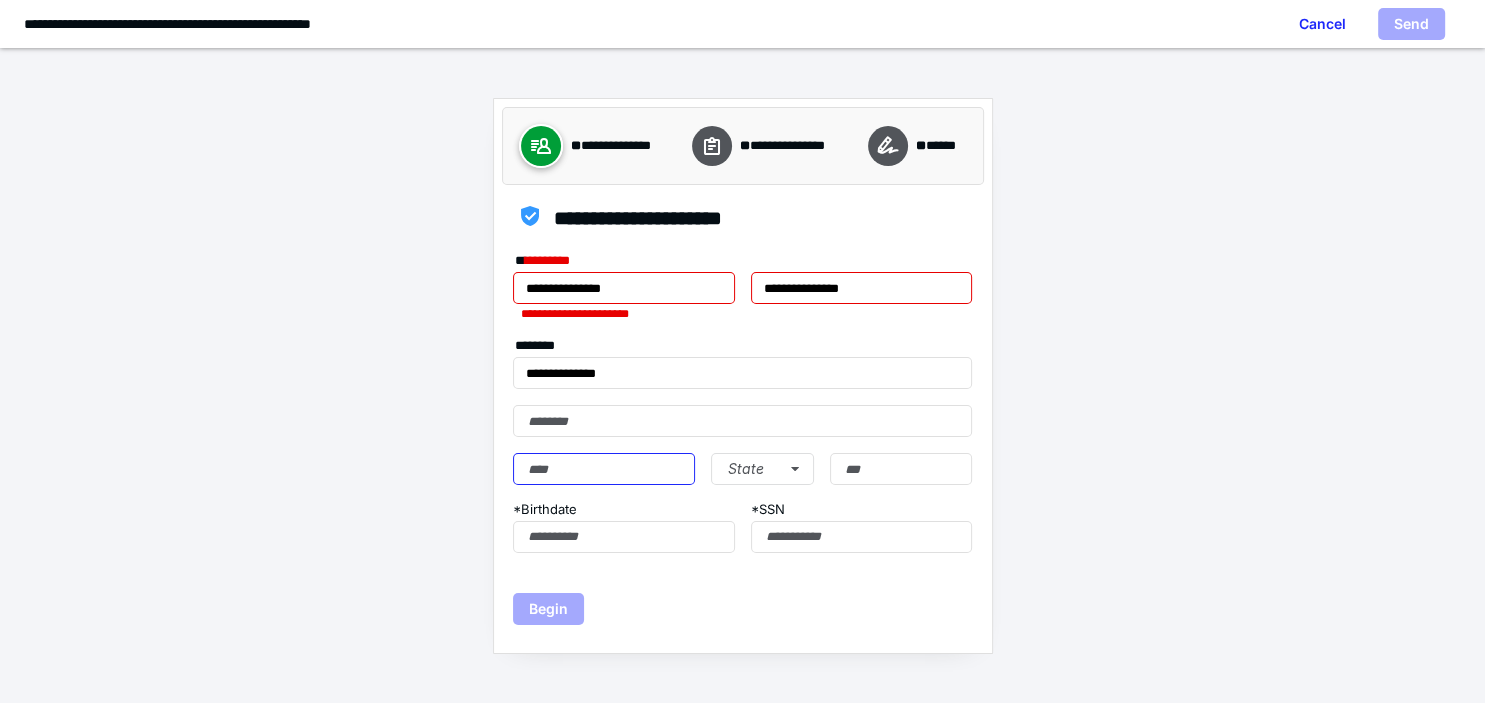 type on "**********" 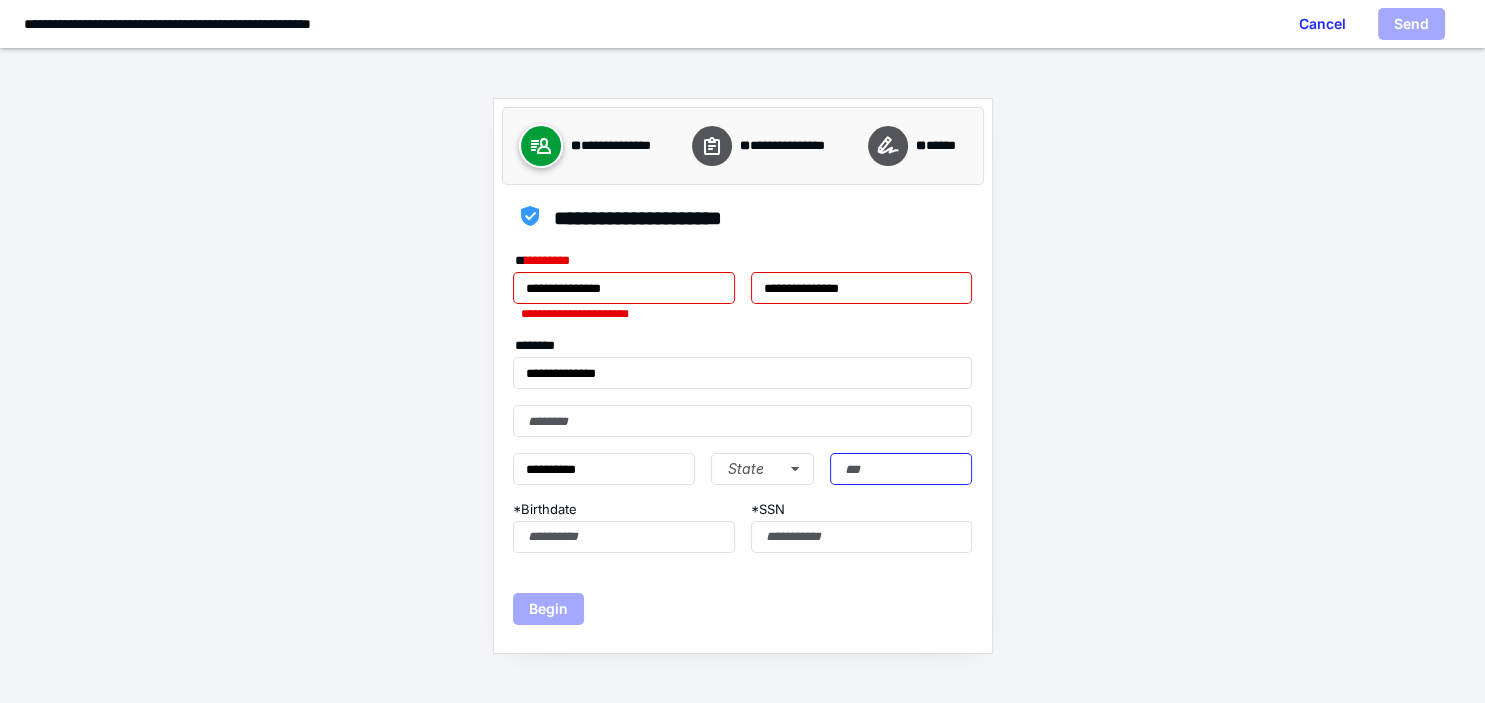 type on "*****" 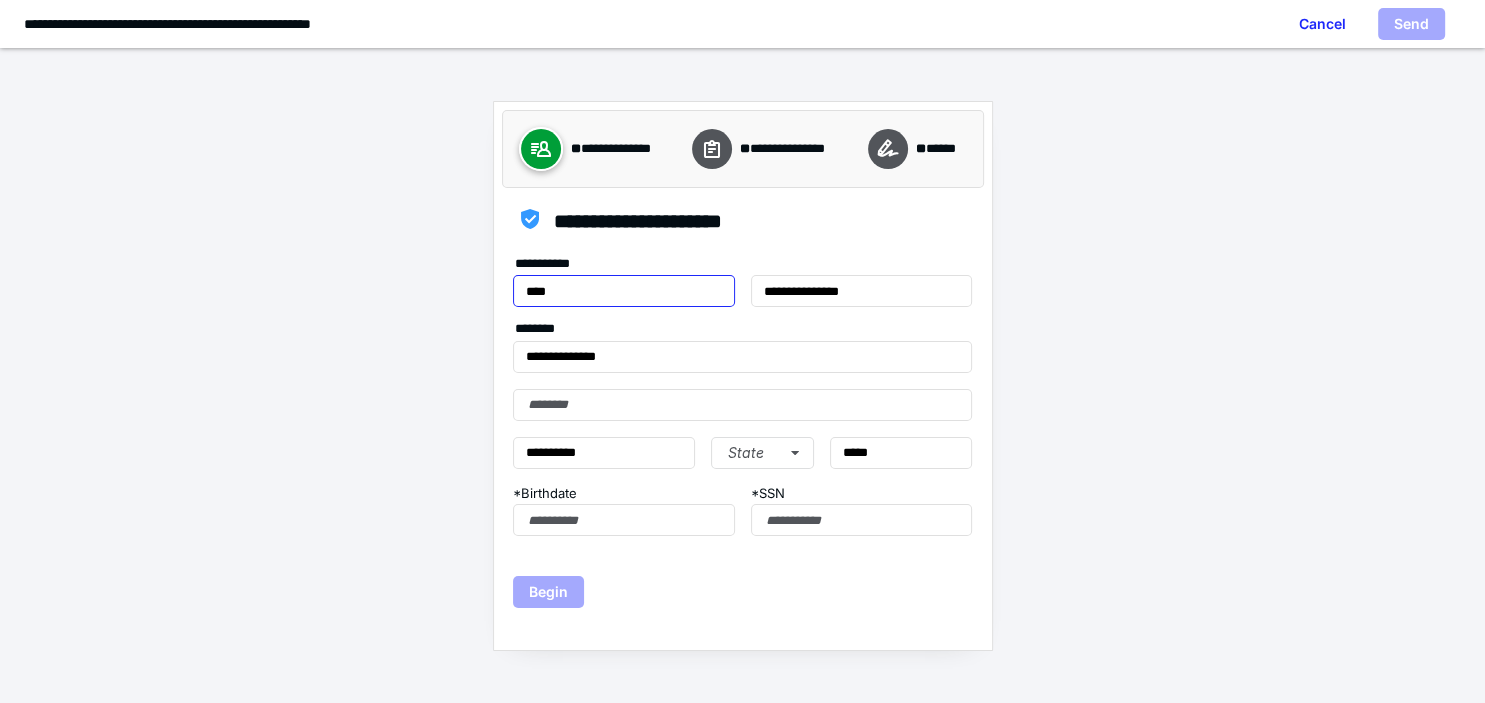 type on "****" 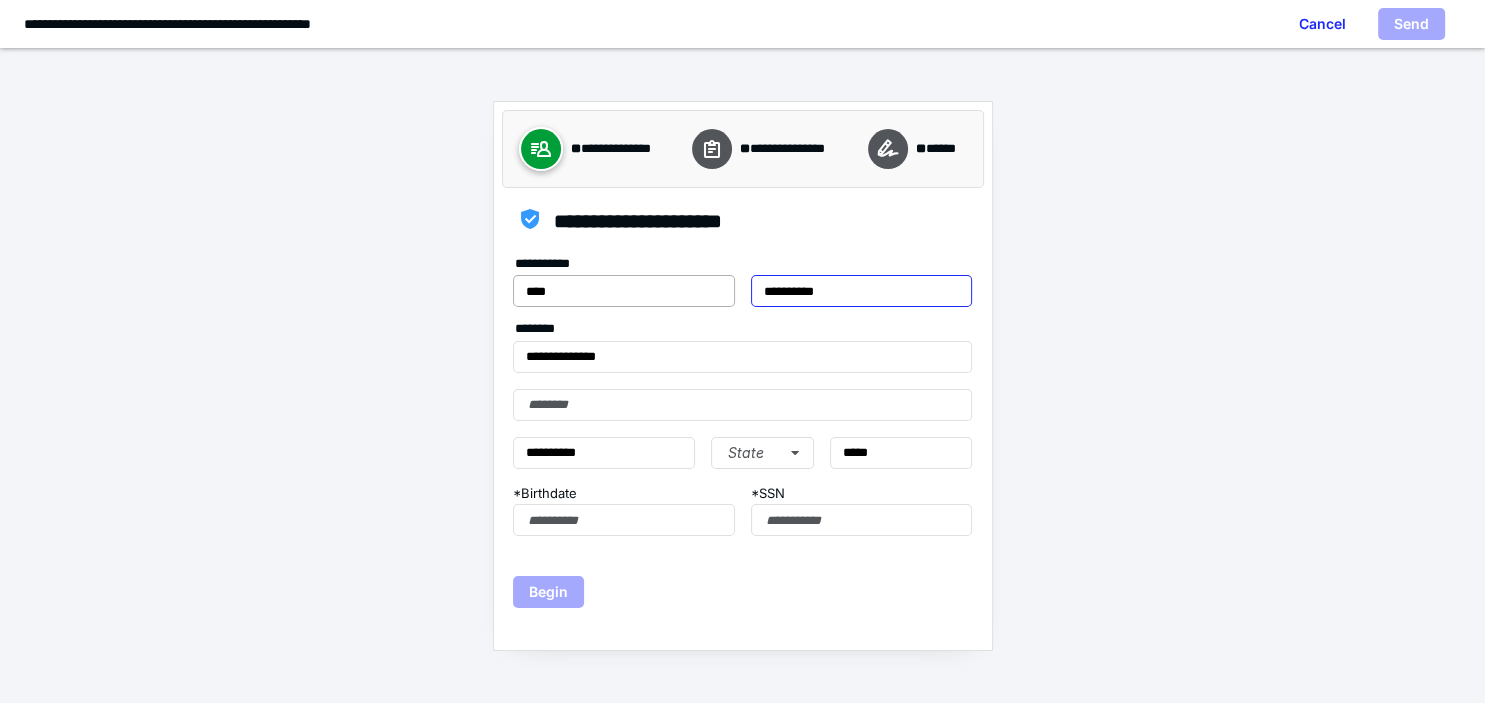 type on "**********" 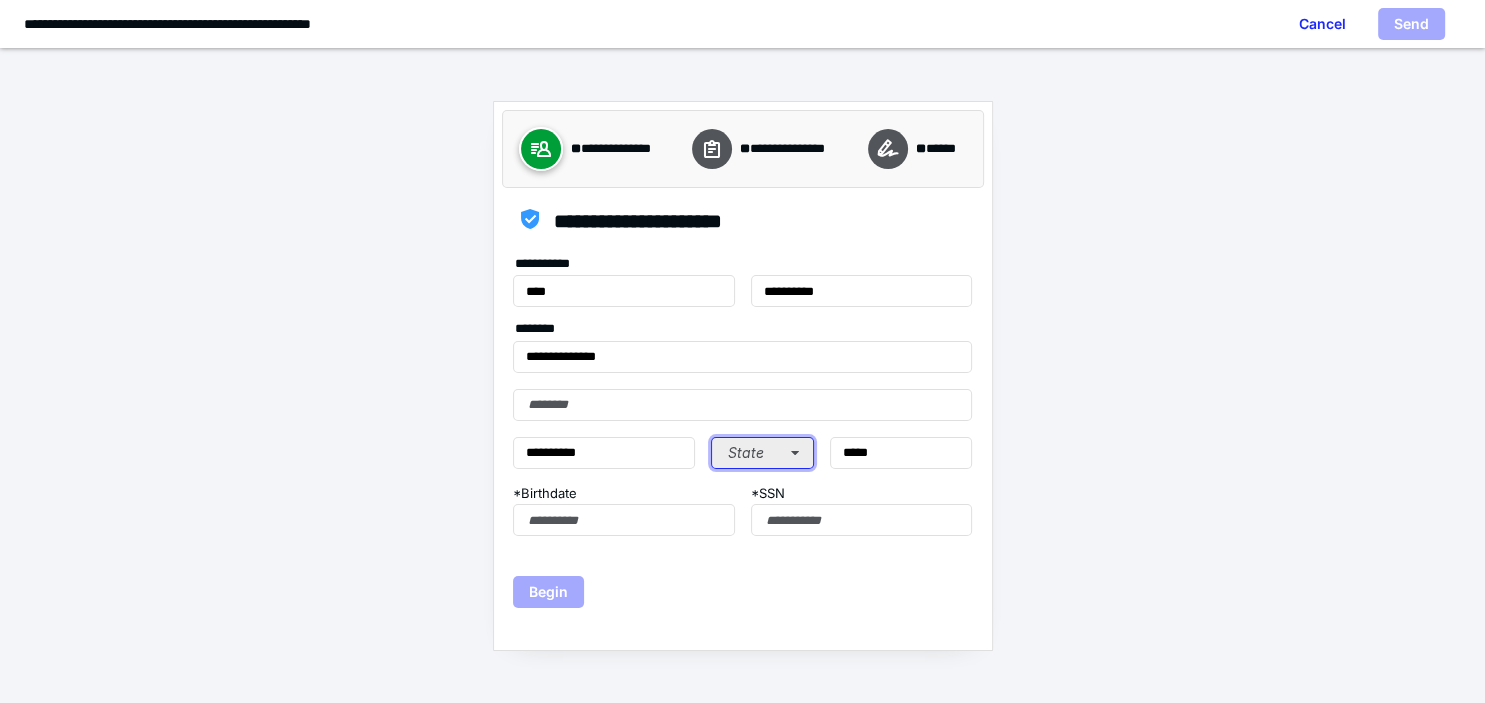 click on "State" at bounding box center [762, 453] 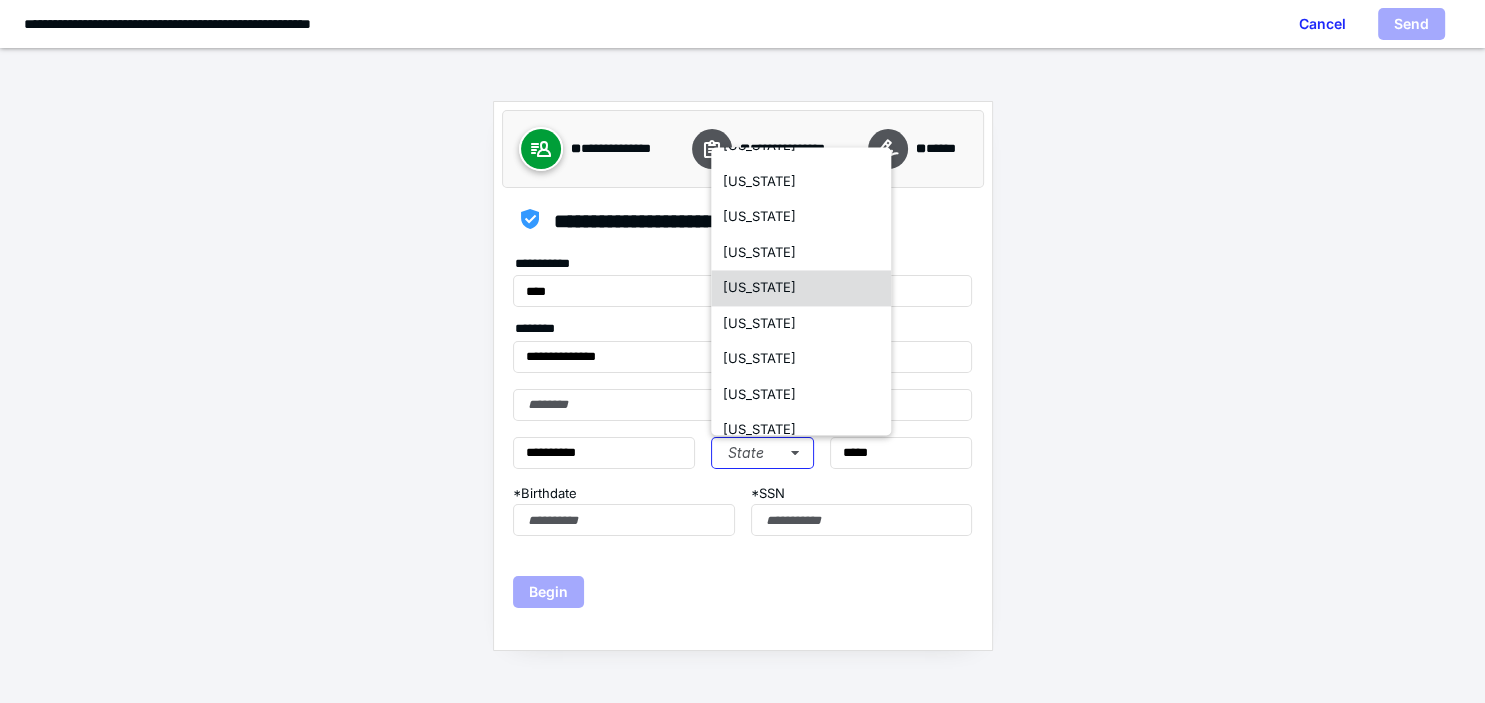 scroll, scrollTop: 1574, scrollLeft: 0, axis: vertical 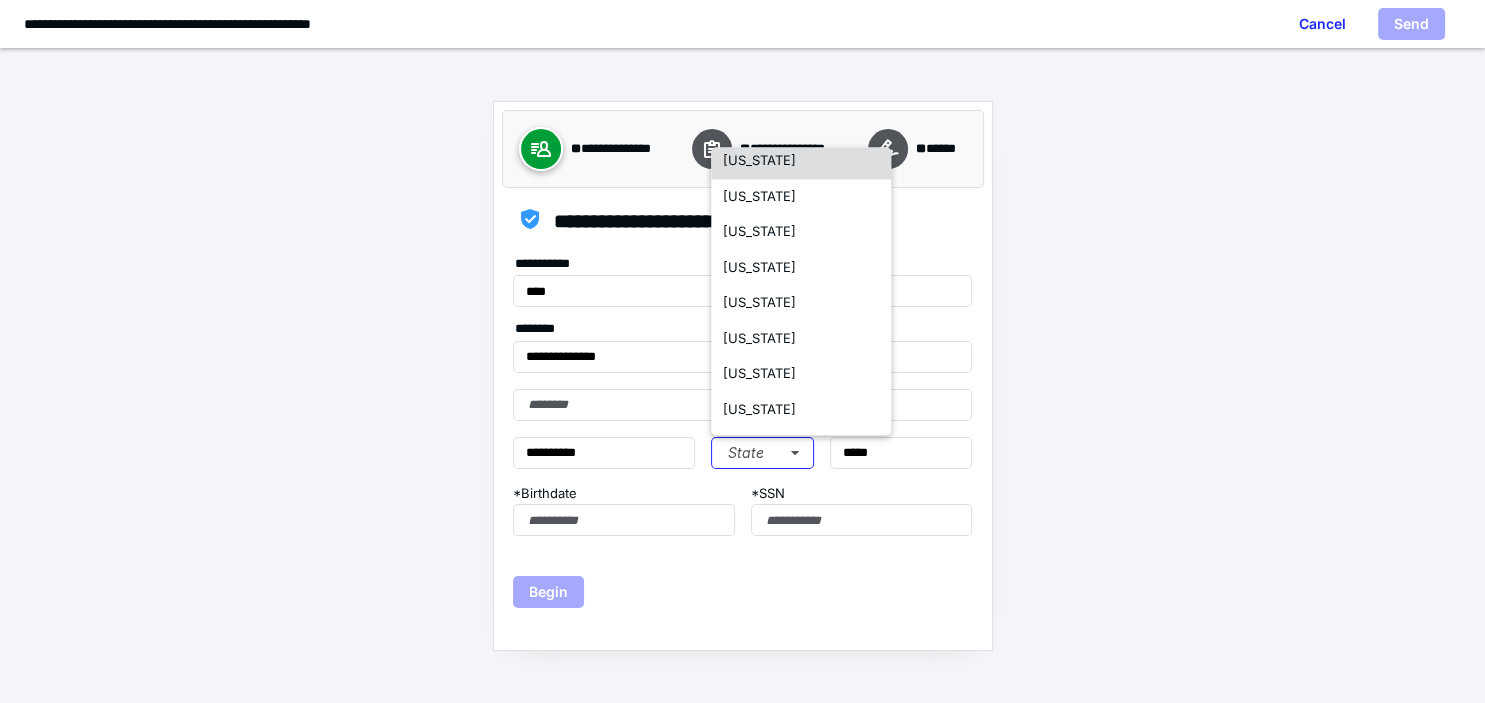 click on "[US_STATE]" at bounding box center [759, 161] 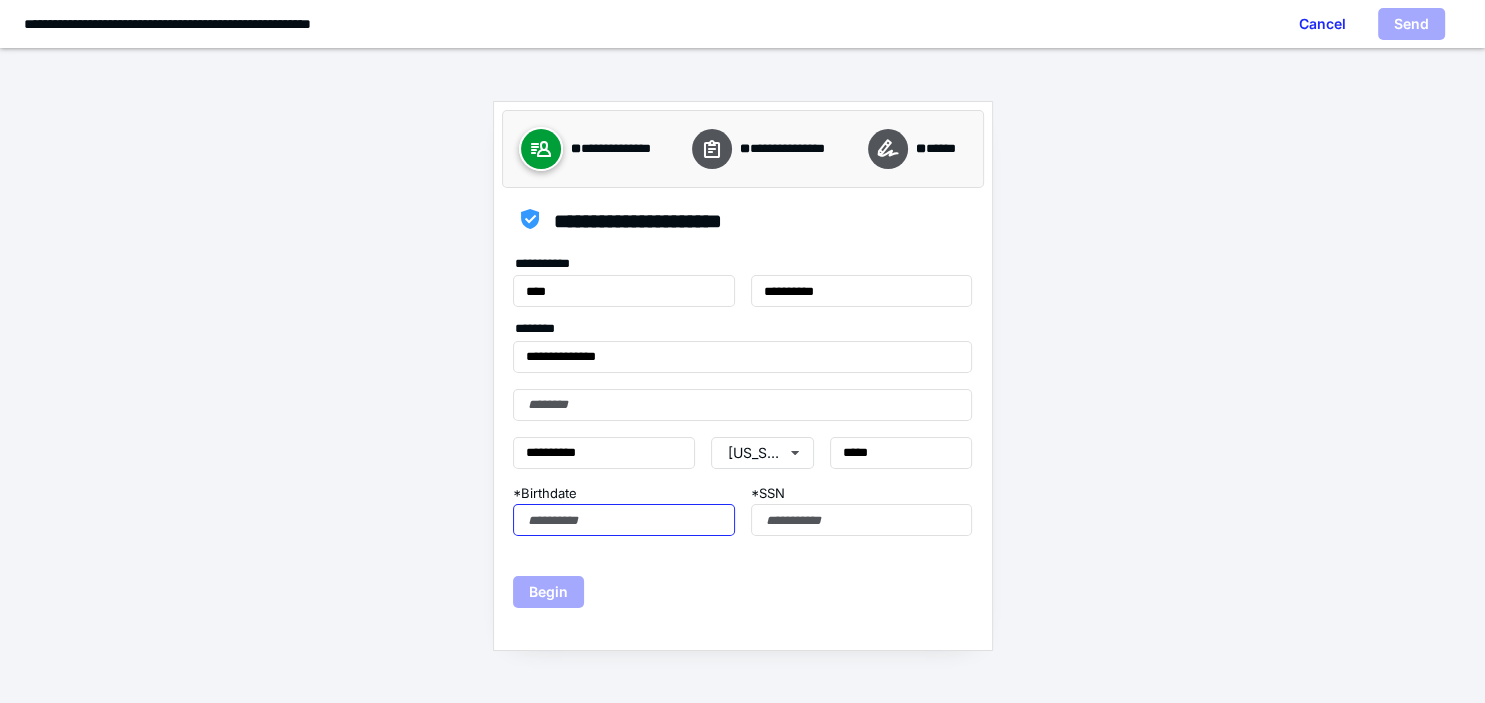 click on "* Birthdate" at bounding box center (623, 520) 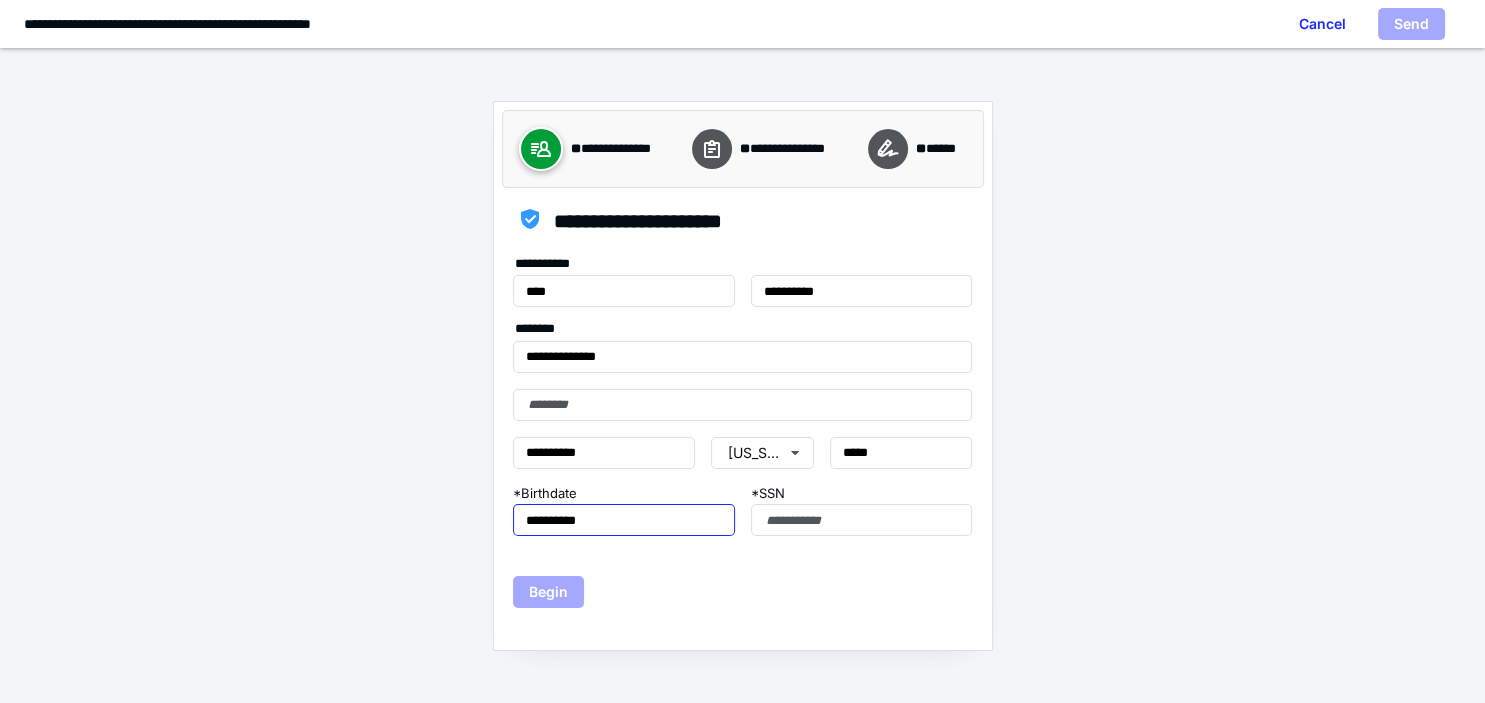 type on "**********" 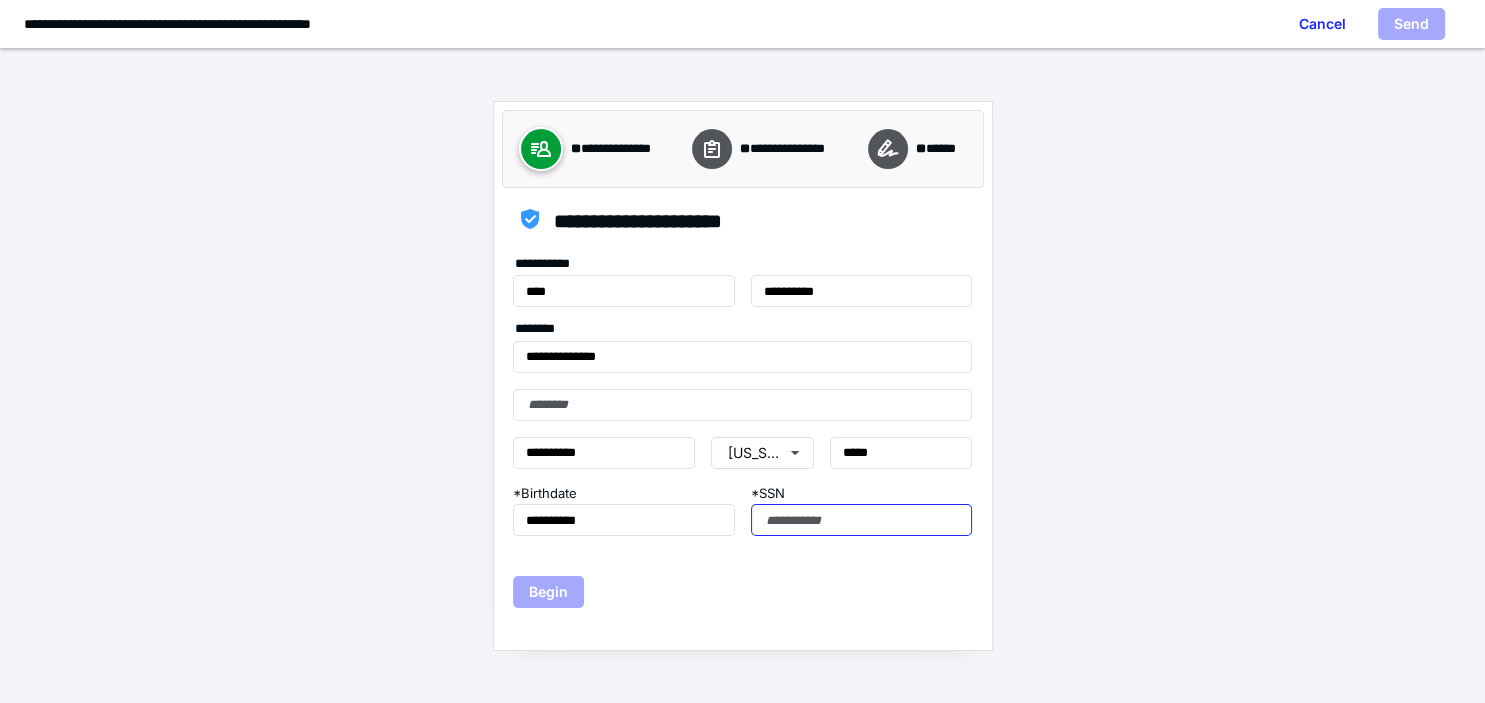 click on "* SSN" at bounding box center (861, 520) 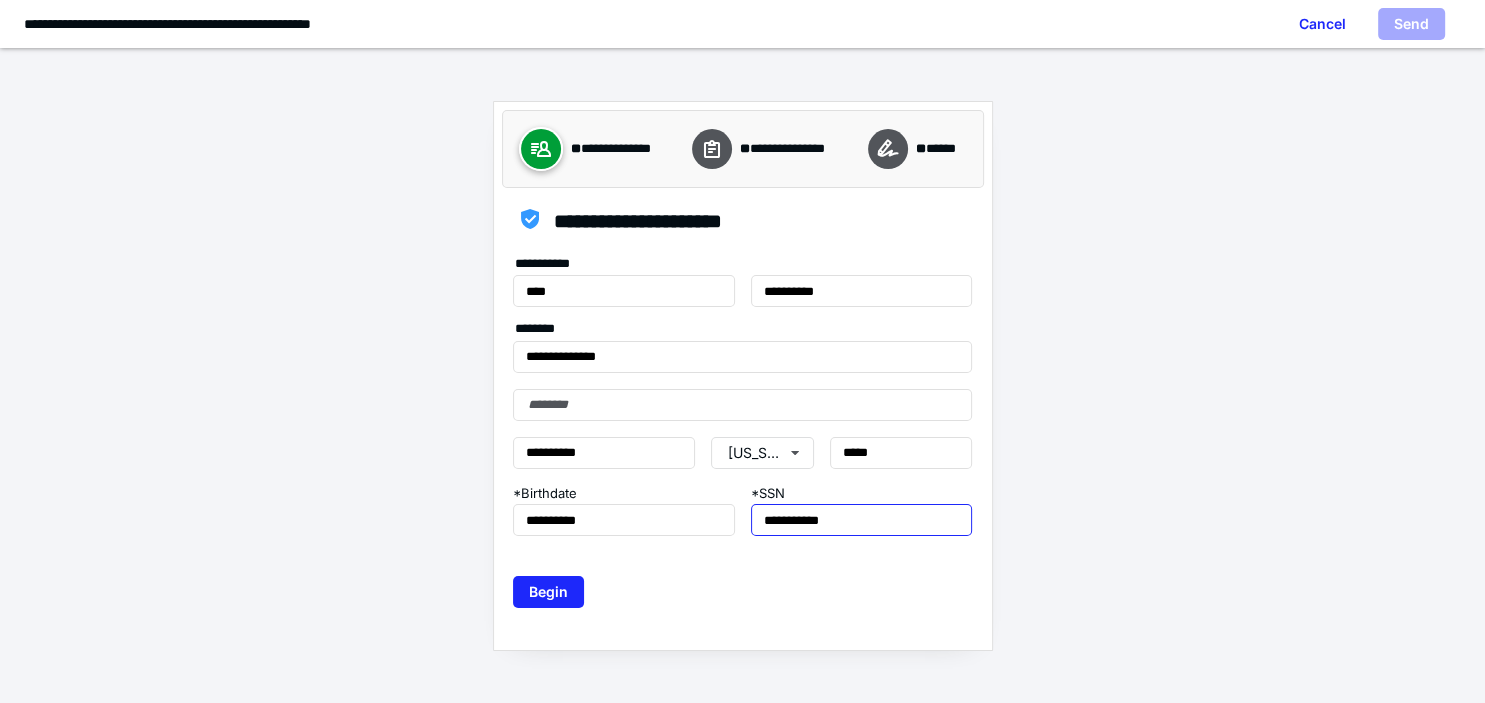 type on "**********" 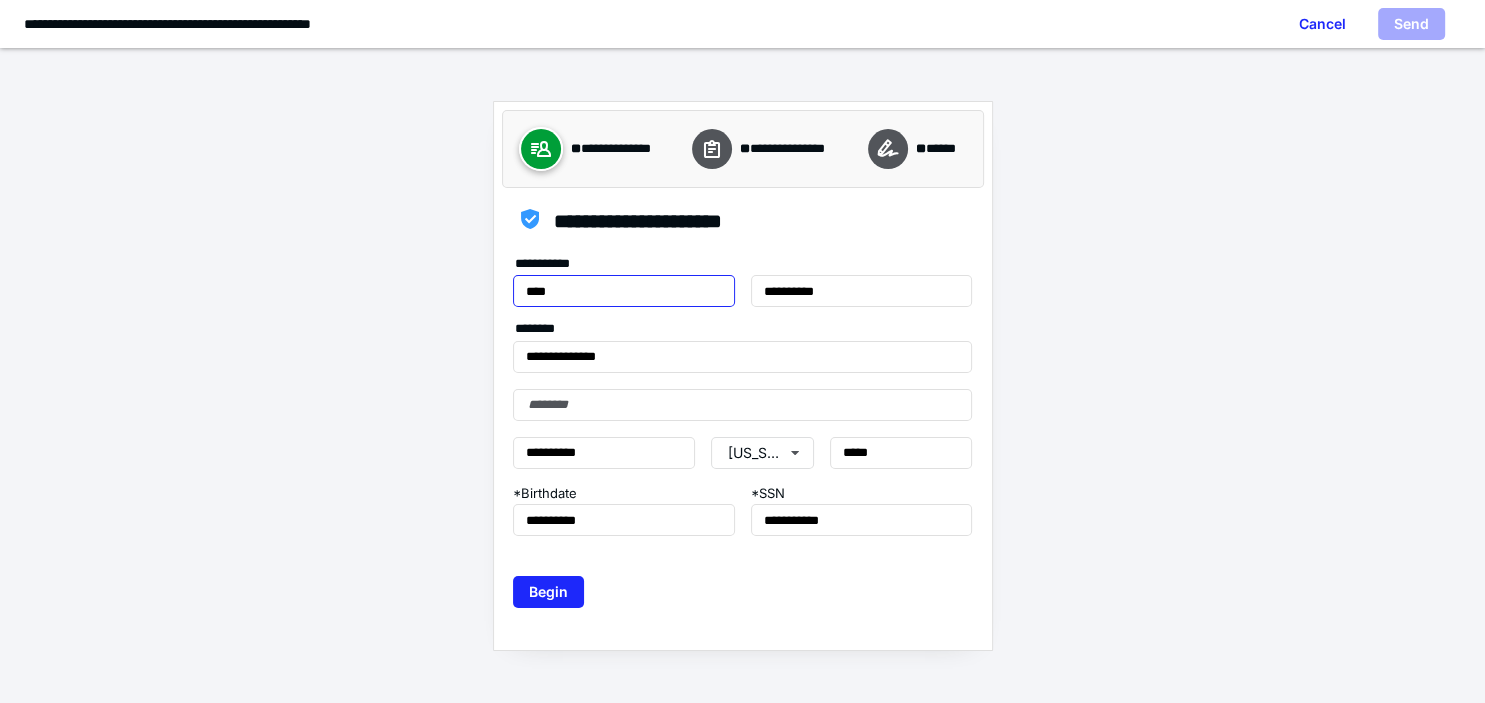 click on "****" at bounding box center [623, 291] 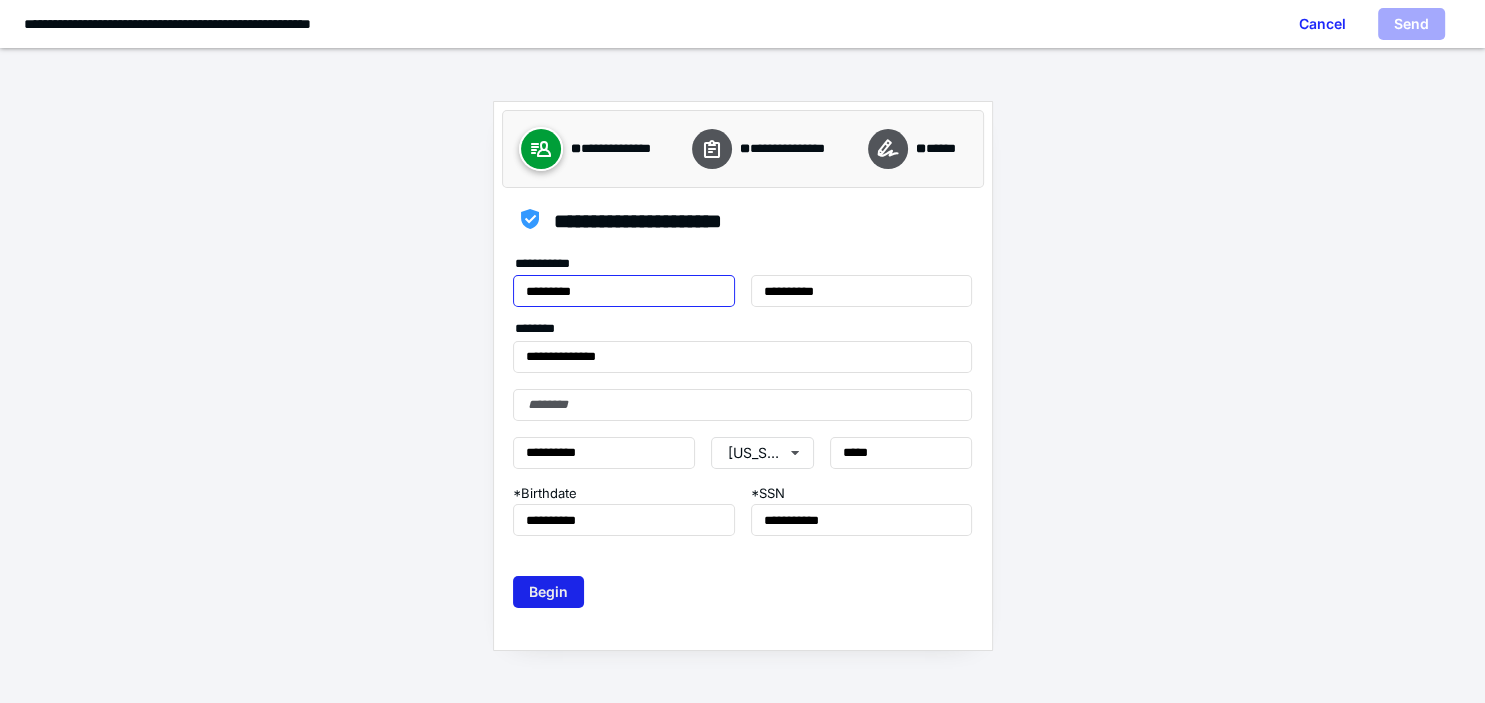 type on "*********" 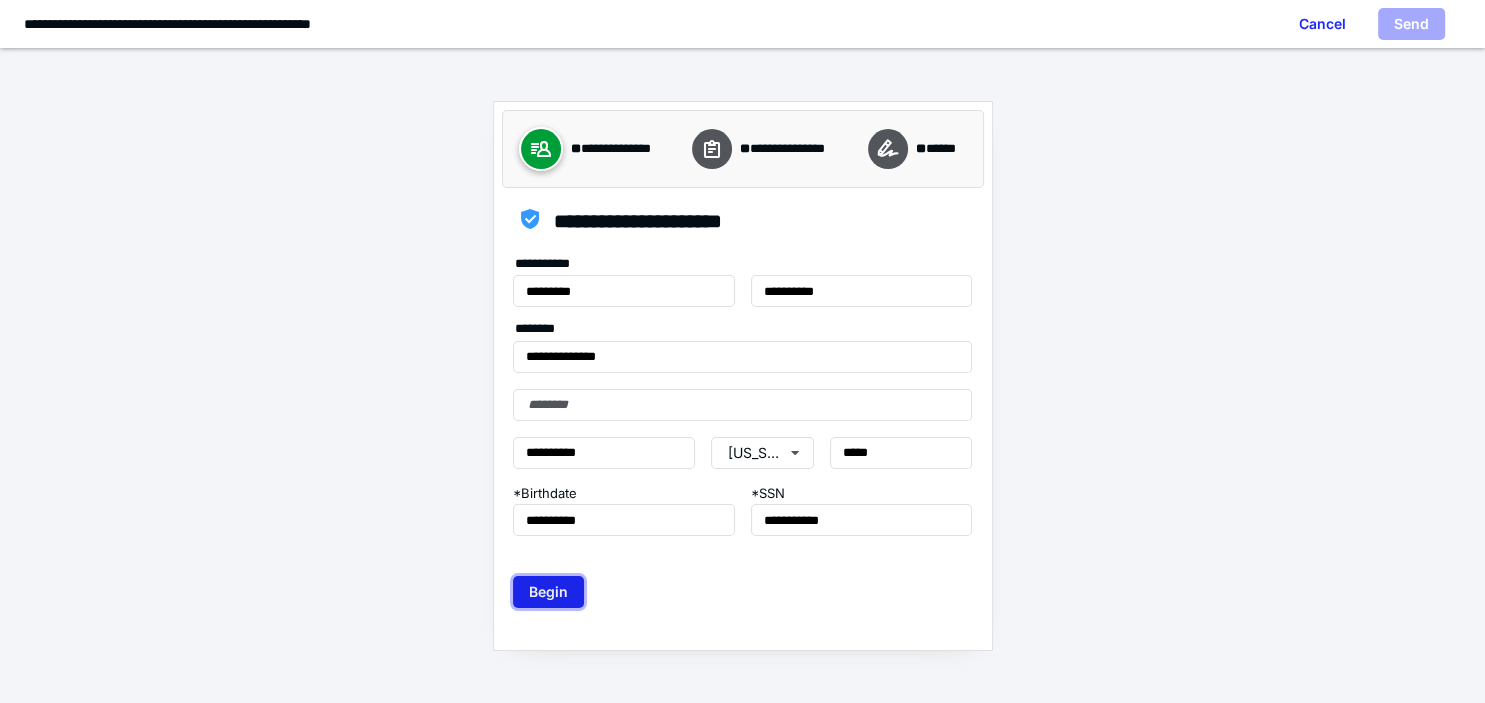 click on "Begin" at bounding box center (548, 592) 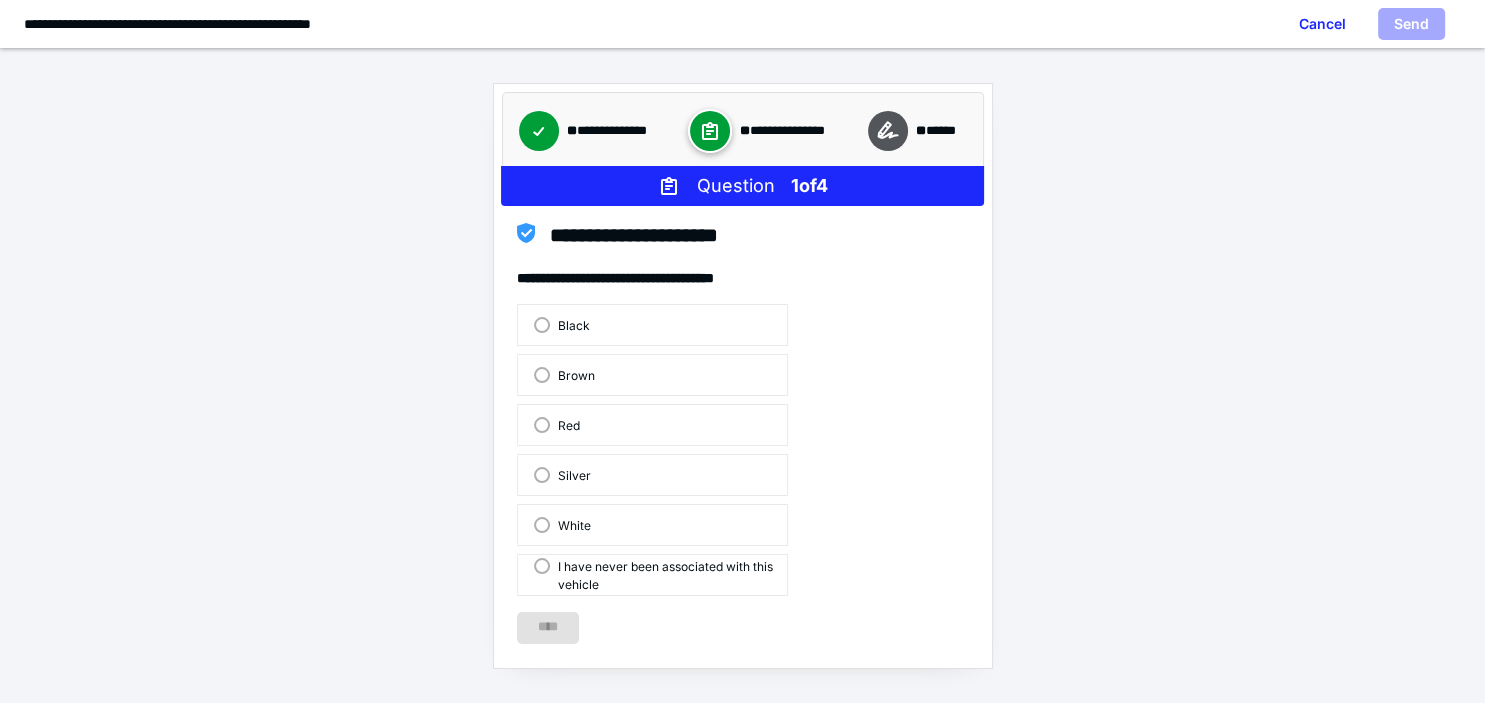click on "I have never been associated with this vehicle" at bounding box center (660, 574) 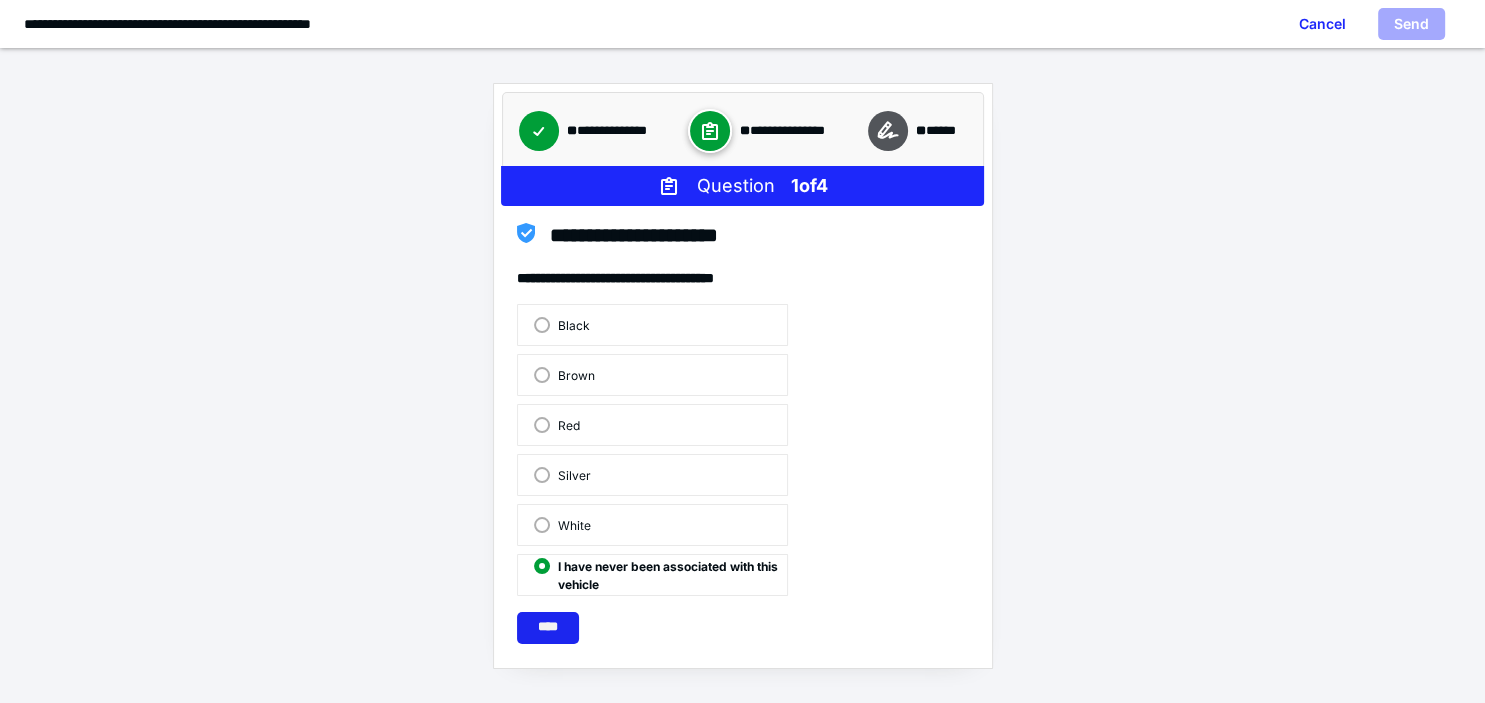 click on "****" at bounding box center (548, 628) 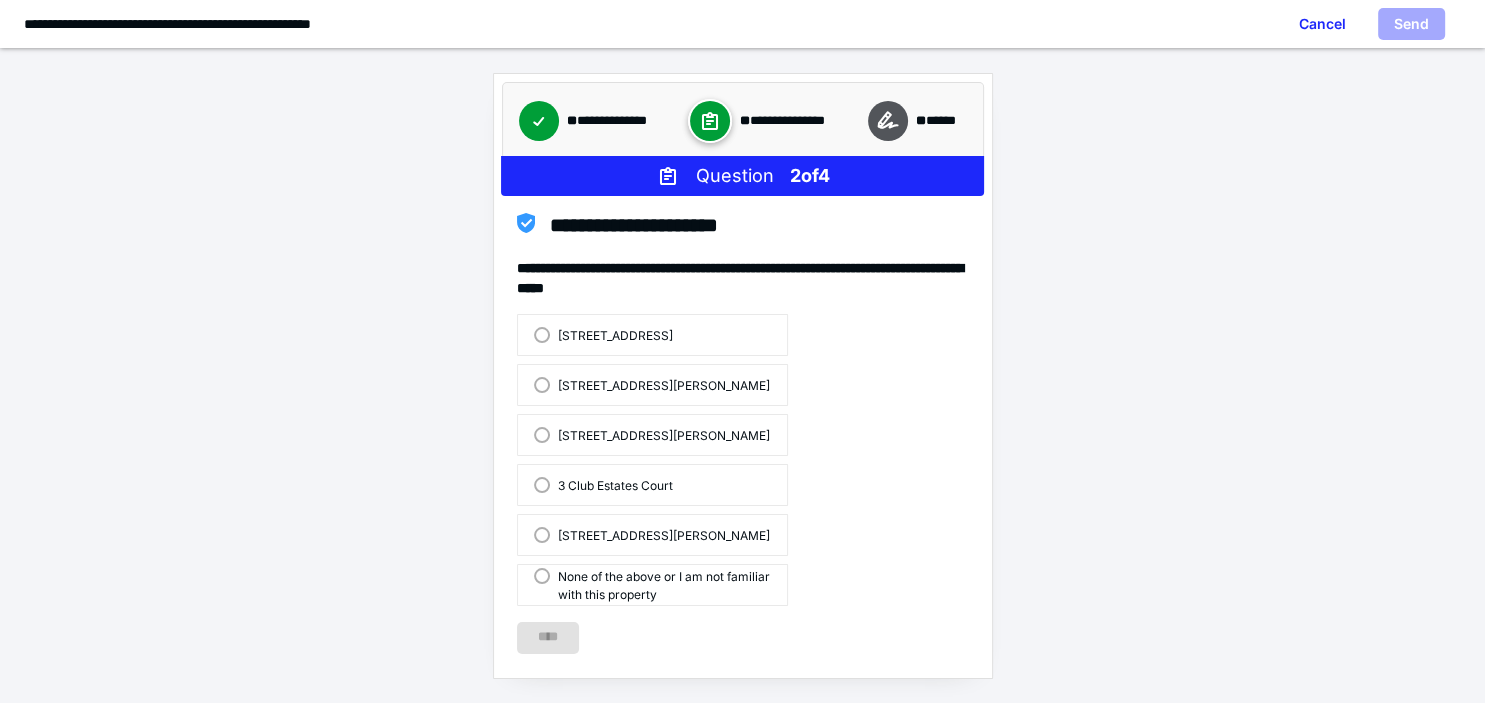 click on "208 Castle Avenue" at bounding box center (603, 334) 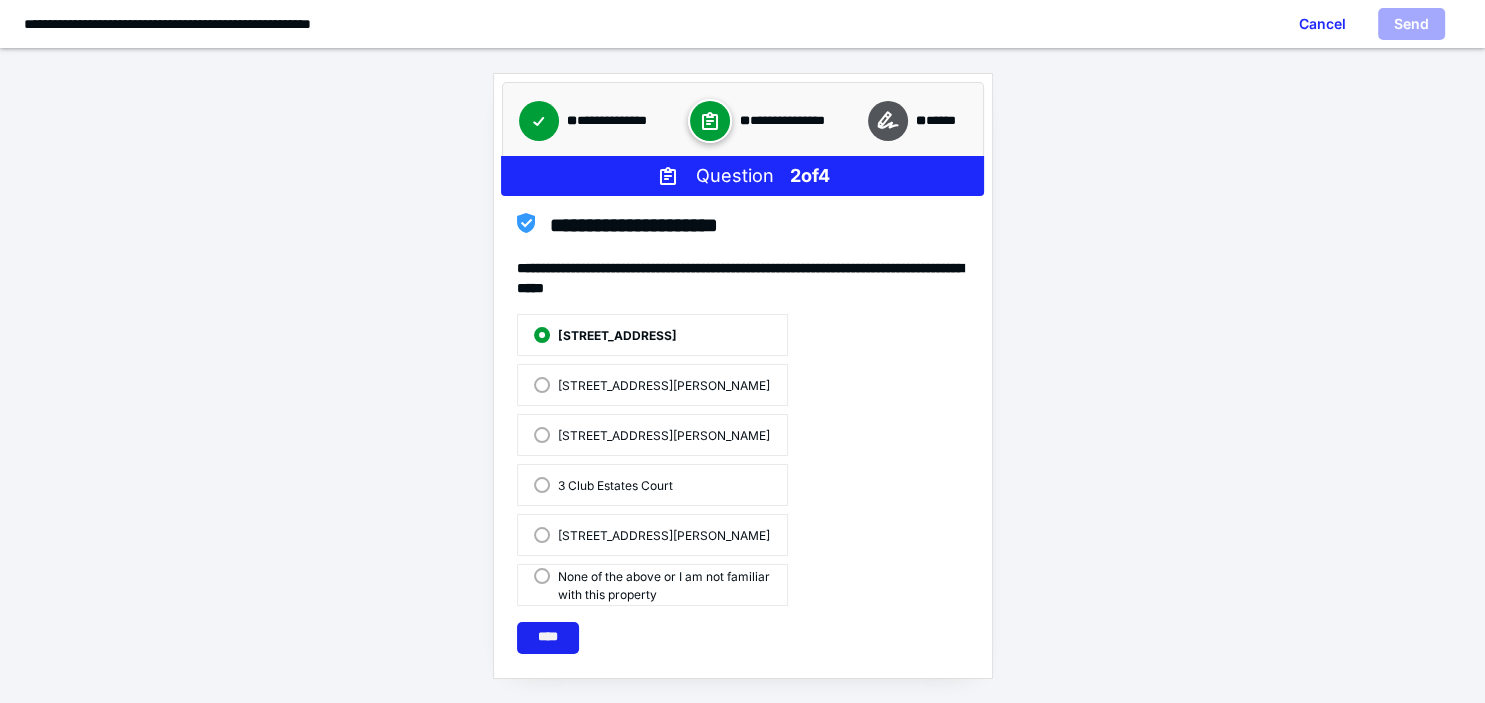 click on "****" at bounding box center (548, 638) 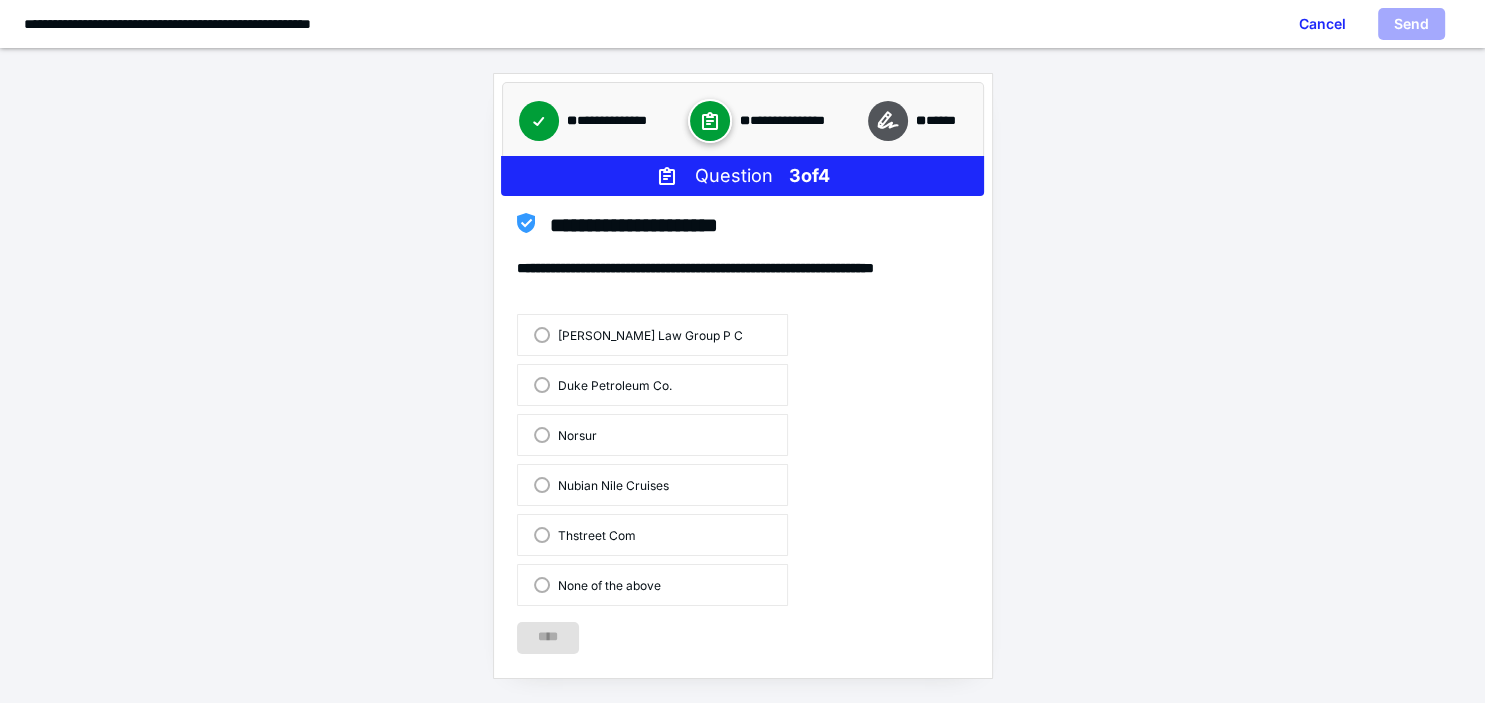 click on "Duke Petroleum Co." at bounding box center (603, 384) 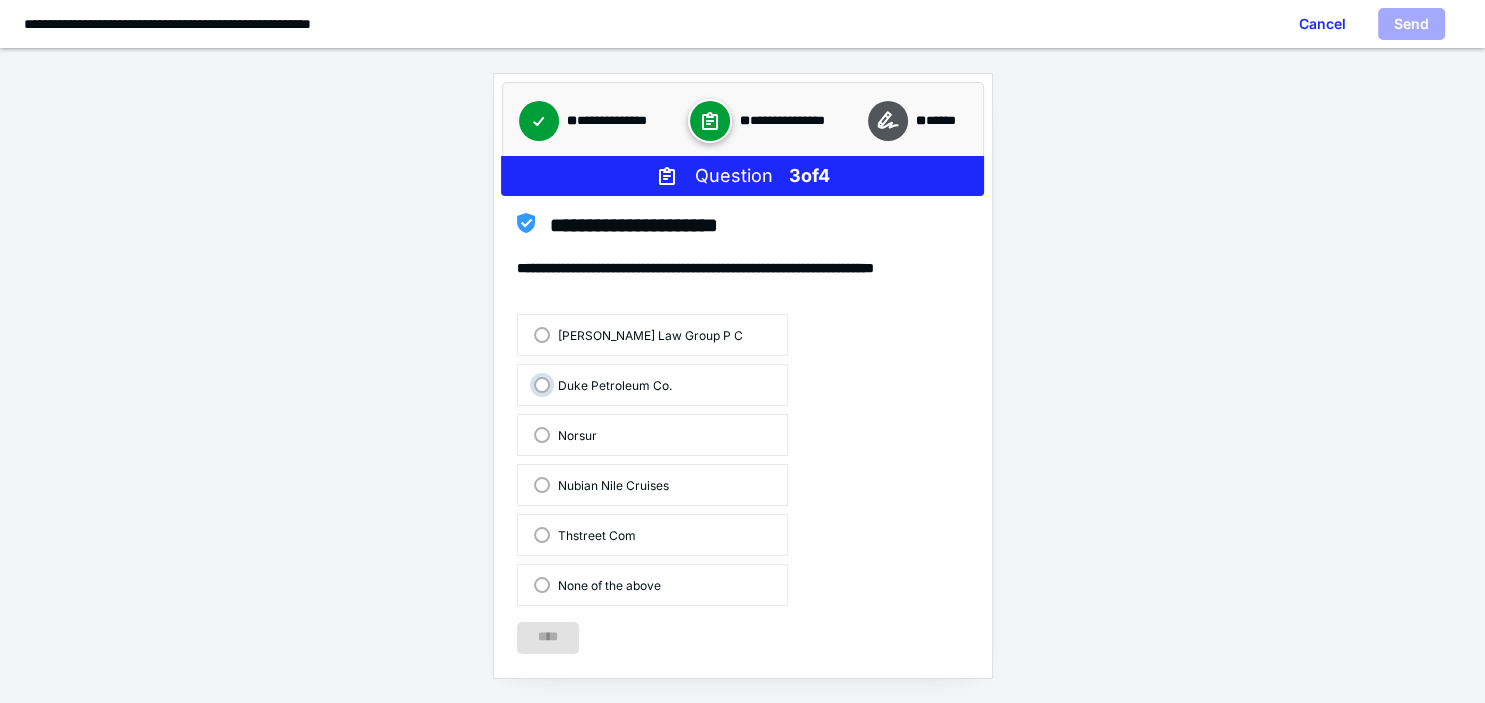 radio on "true" 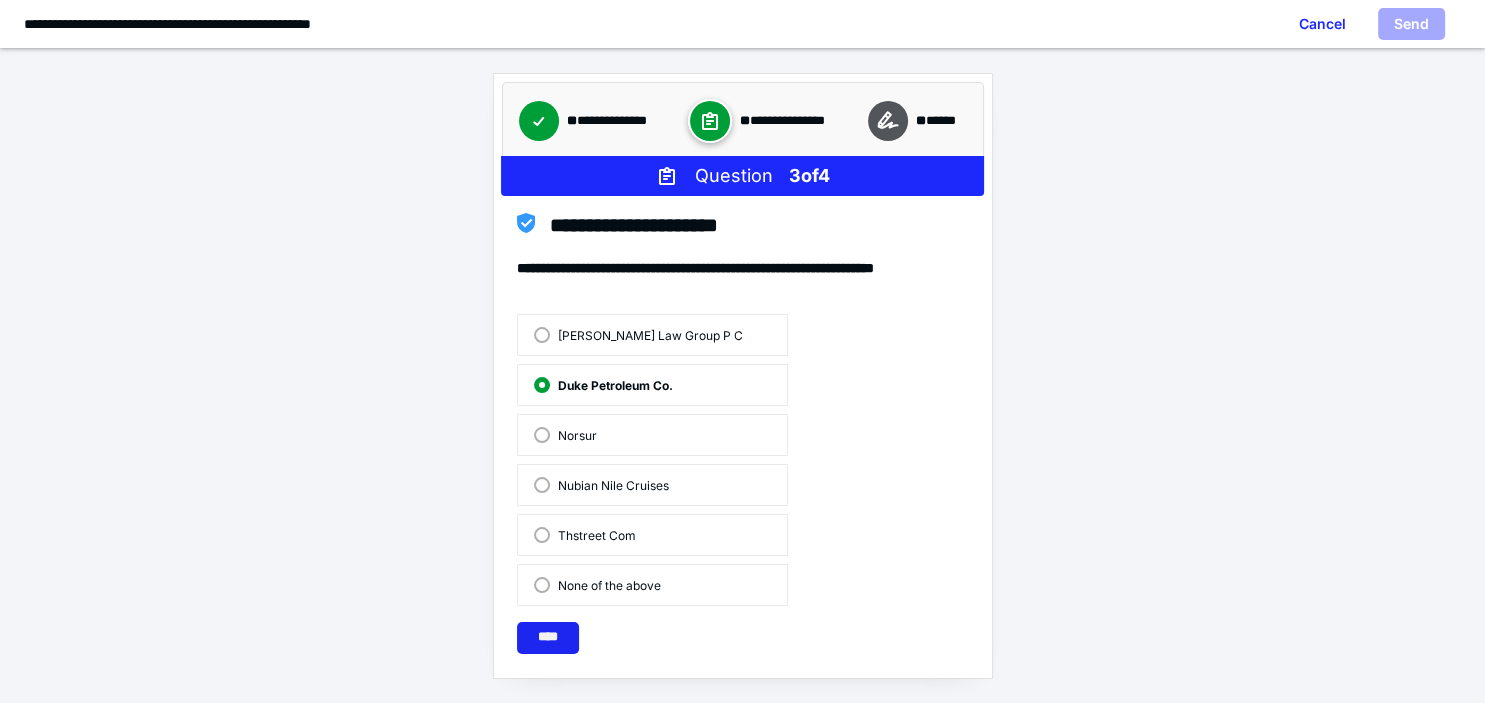 click on "****" at bounding box center (548, 638) 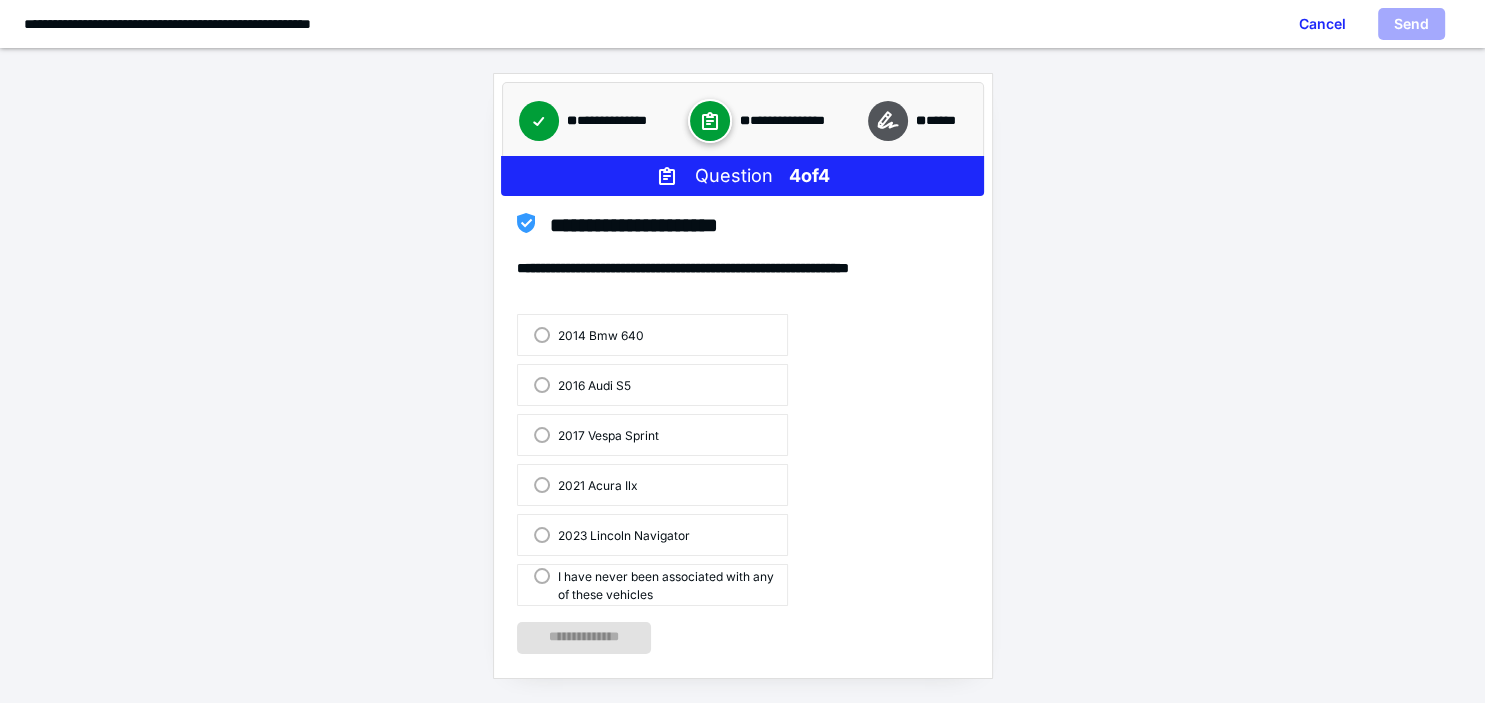 click on "2023 Lincoln Navigator" at bounding box center (612, 534) 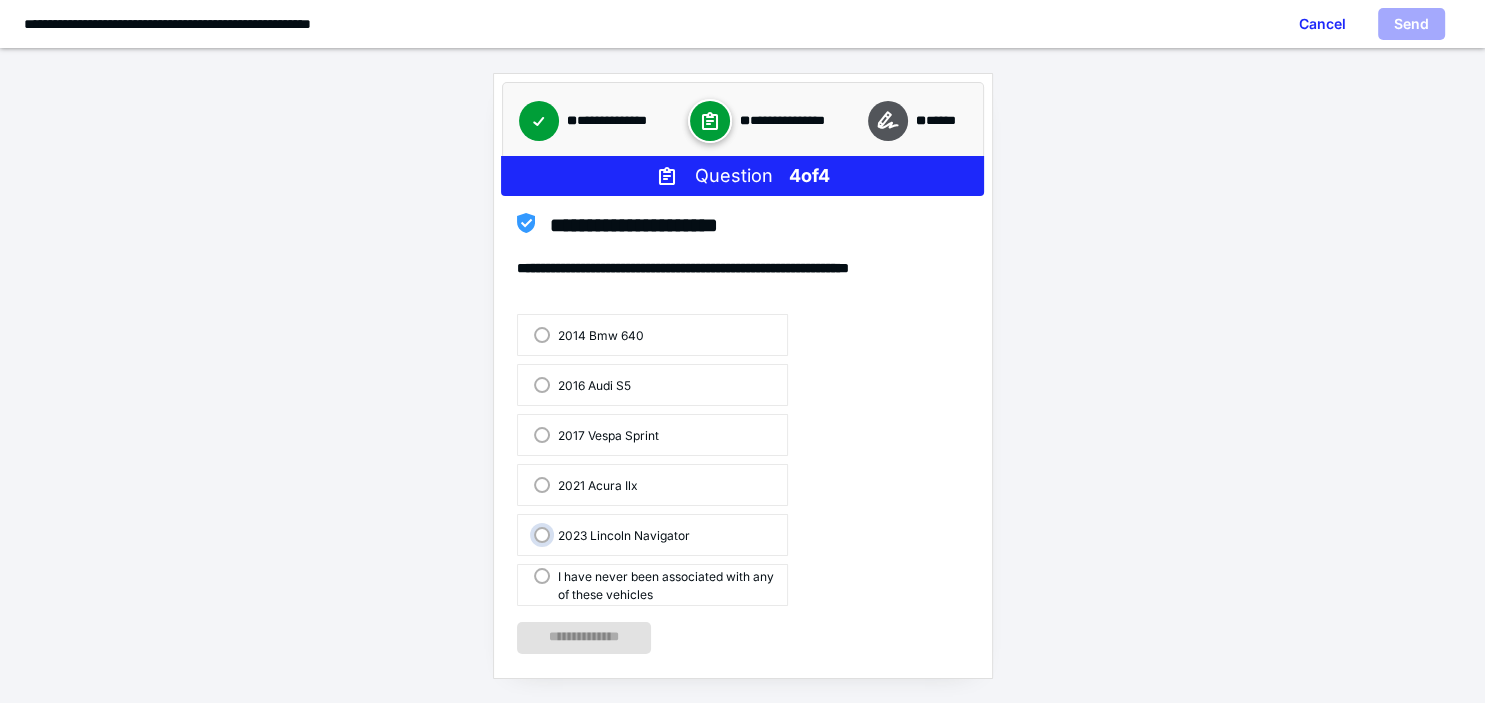 radio on "true" 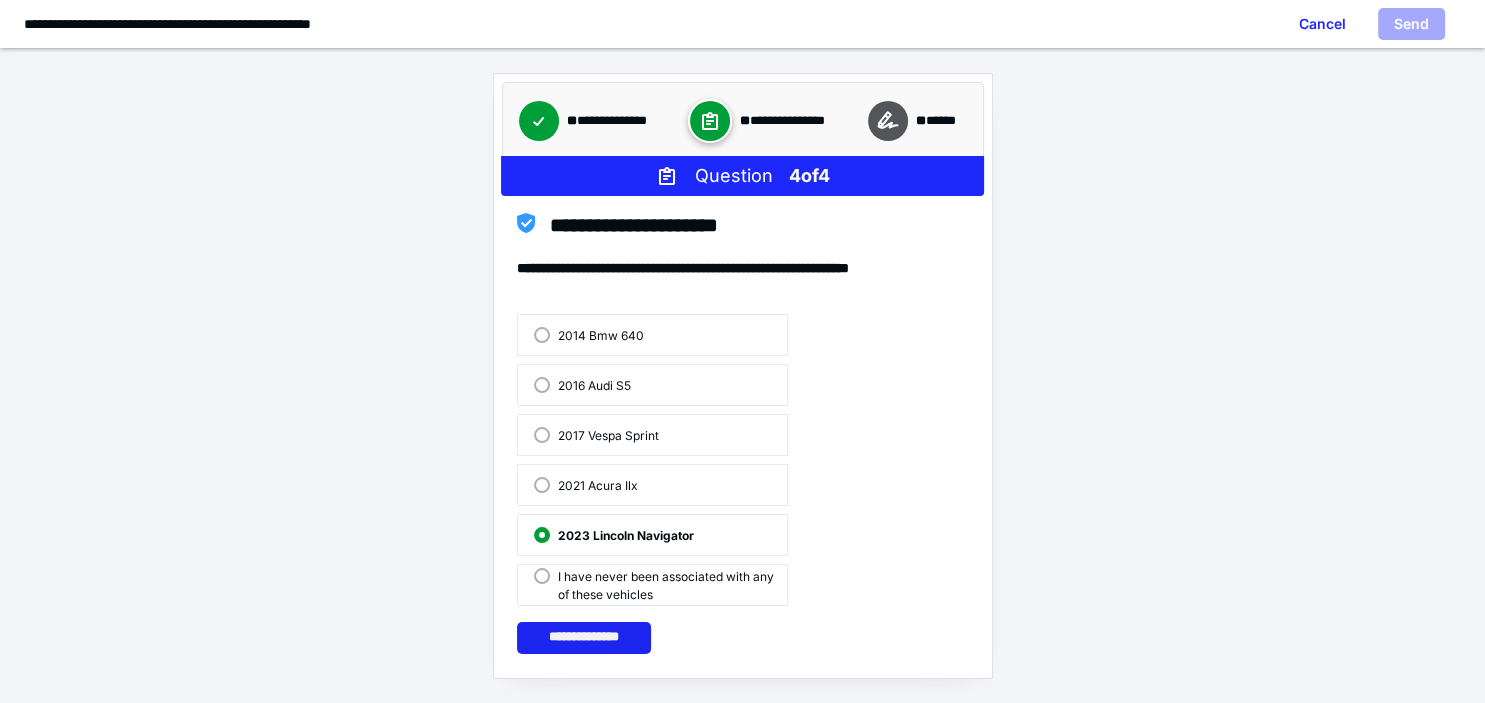 click on "**********" at bounding box center [584, 638] 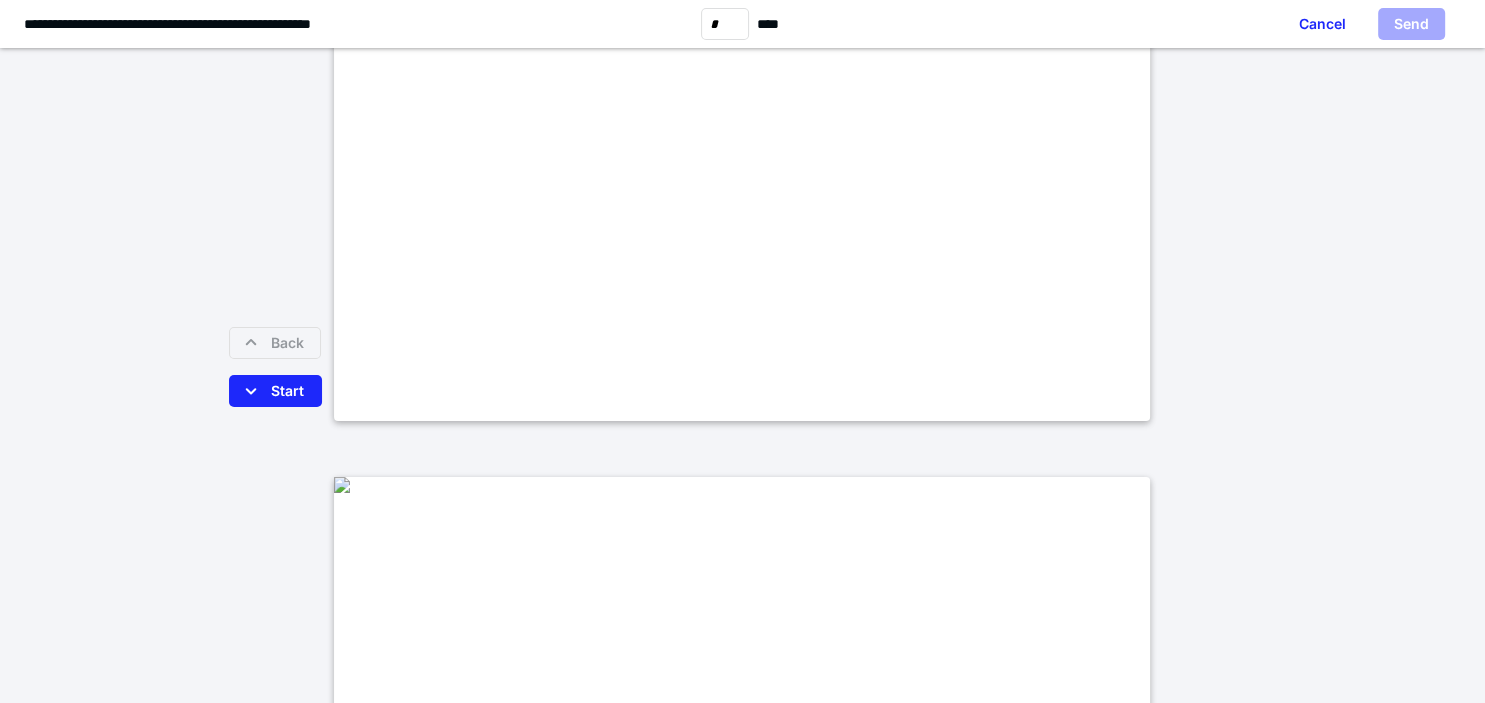 scroll, scrollTop: 768, scrollLeft: 0, axis: vertical 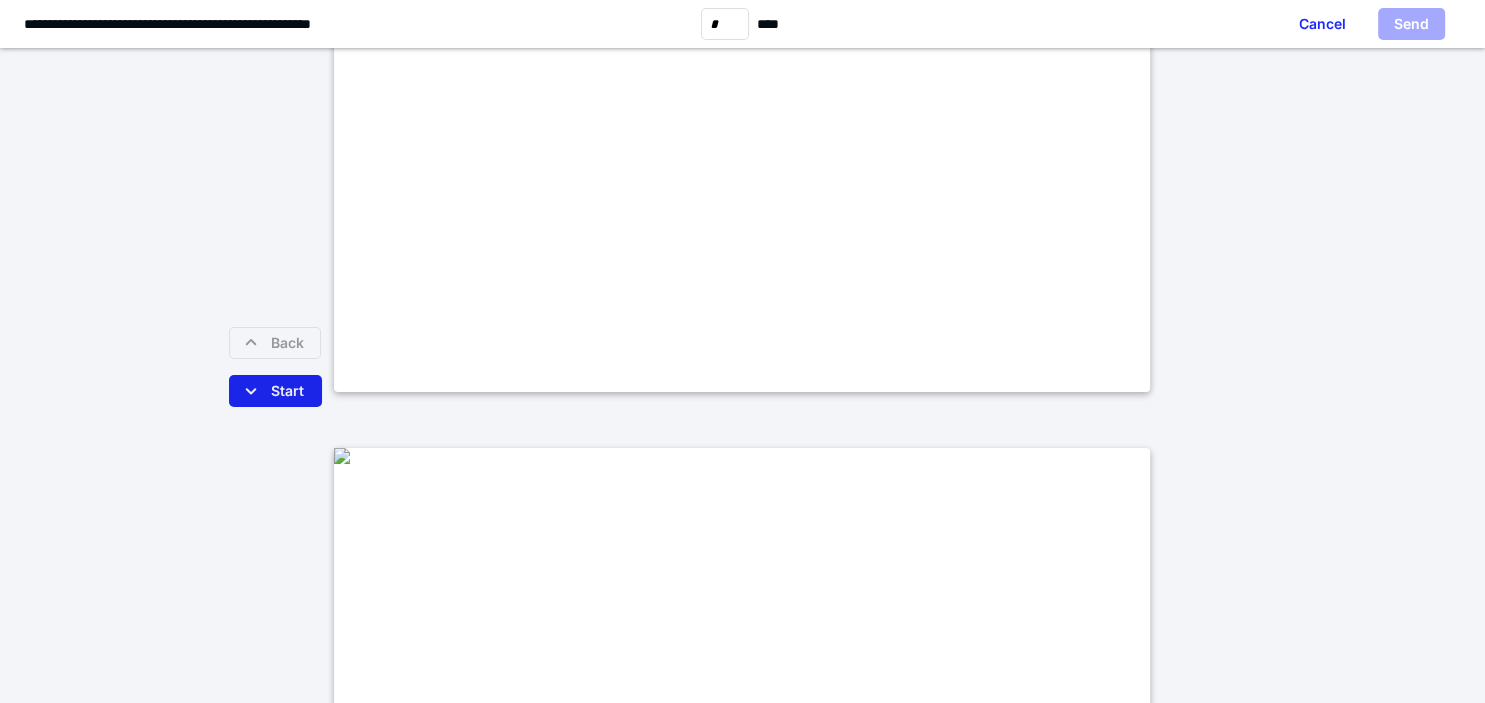 click on "Start" at bounding box center (275, 391) 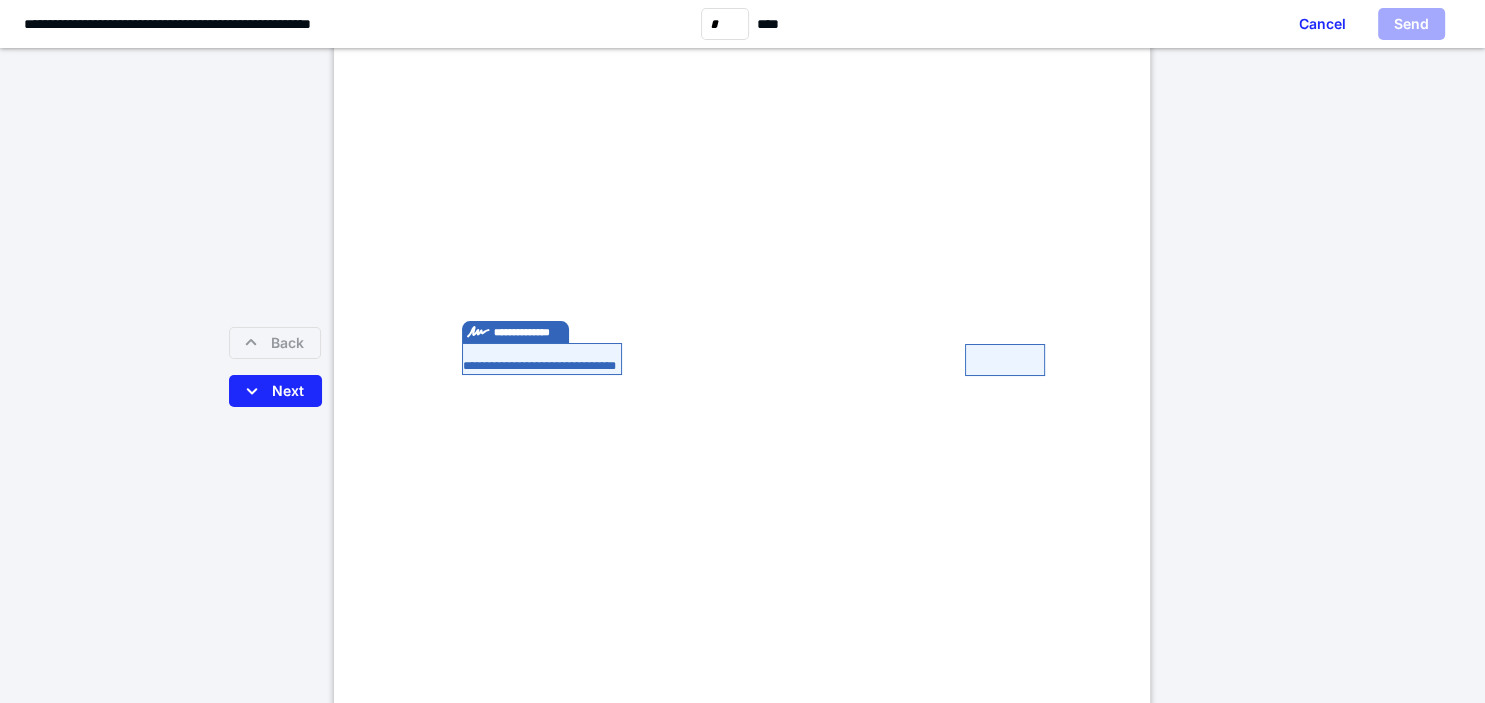 scroll, scrollTop: 372, scrollLeft: 0, axis: vertical 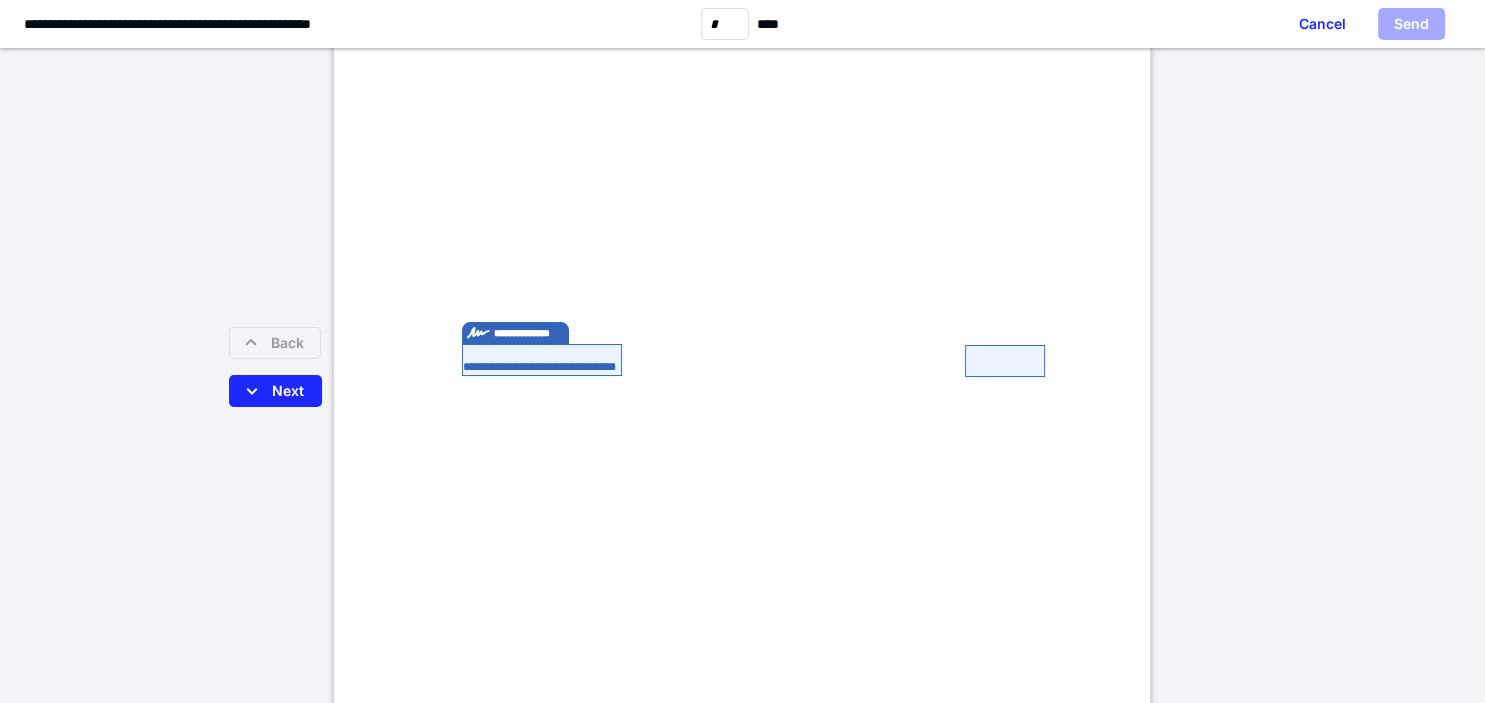 click on "**********" at bounding box center (542, 360) 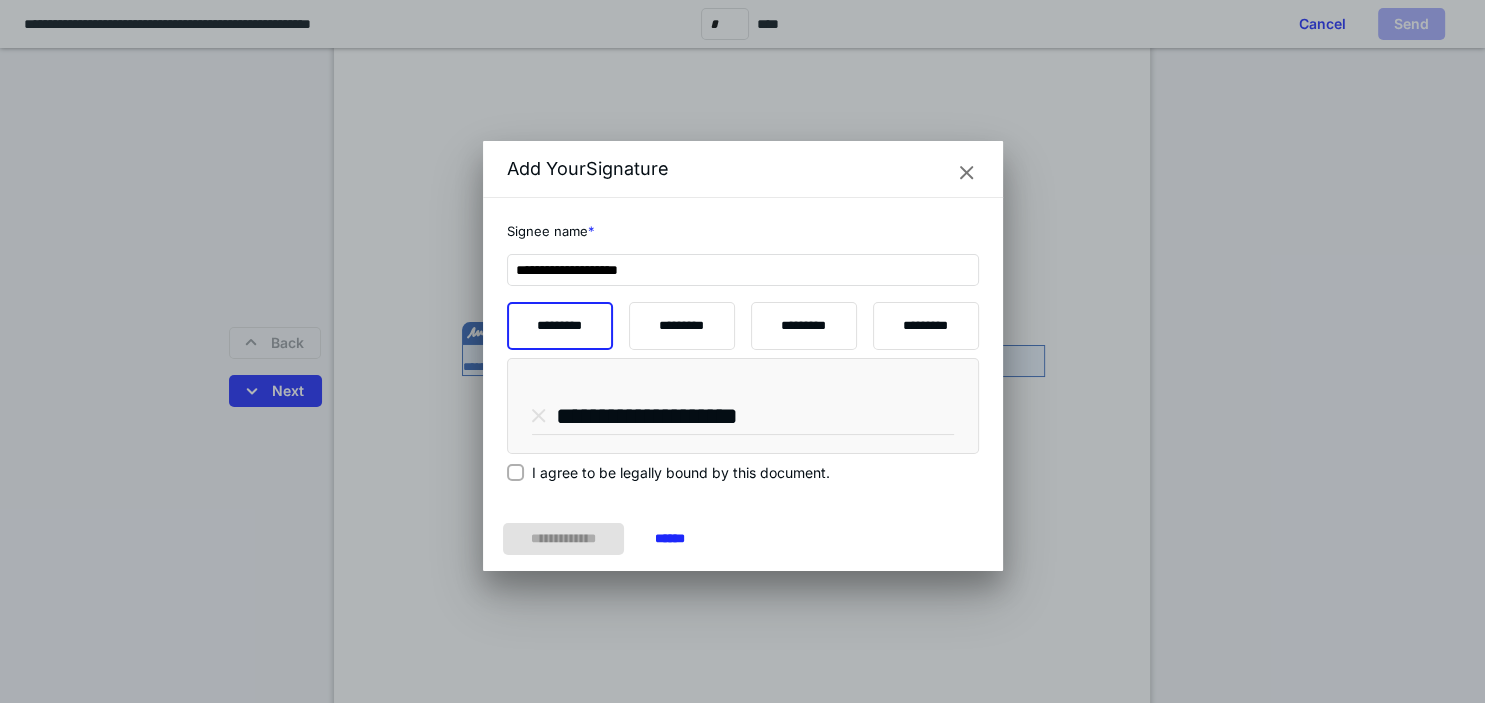 click 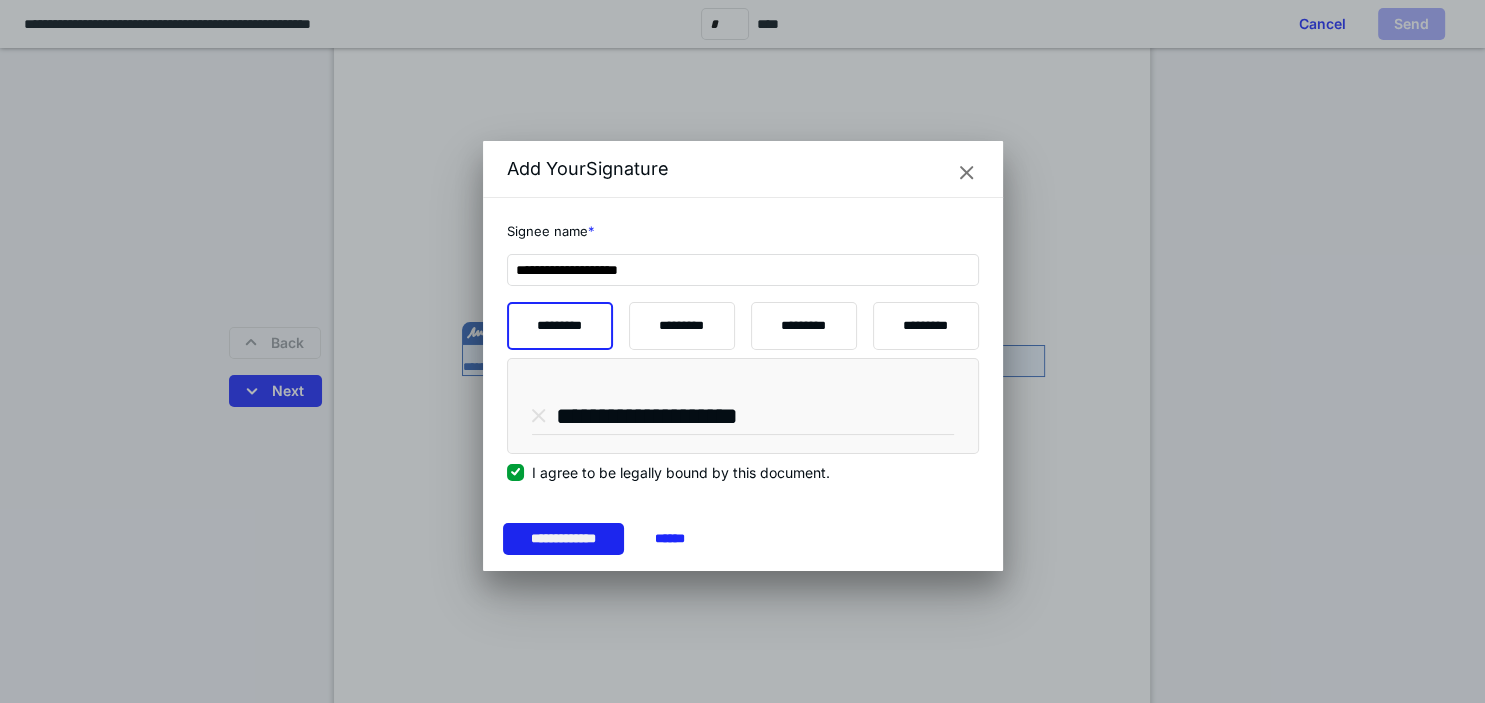 click on "**********" at bounding box center (563, 539) 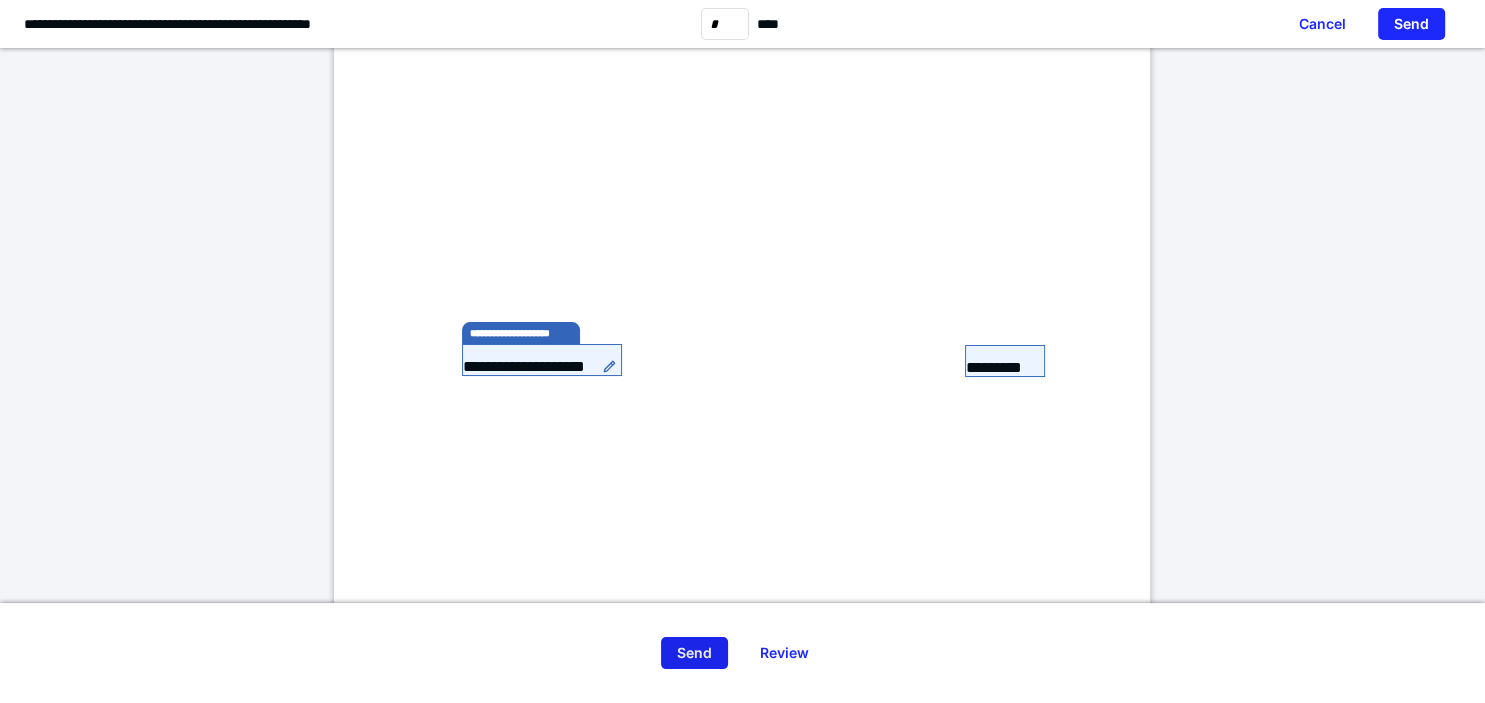 click on "Send" at bounding box center (694, 653) 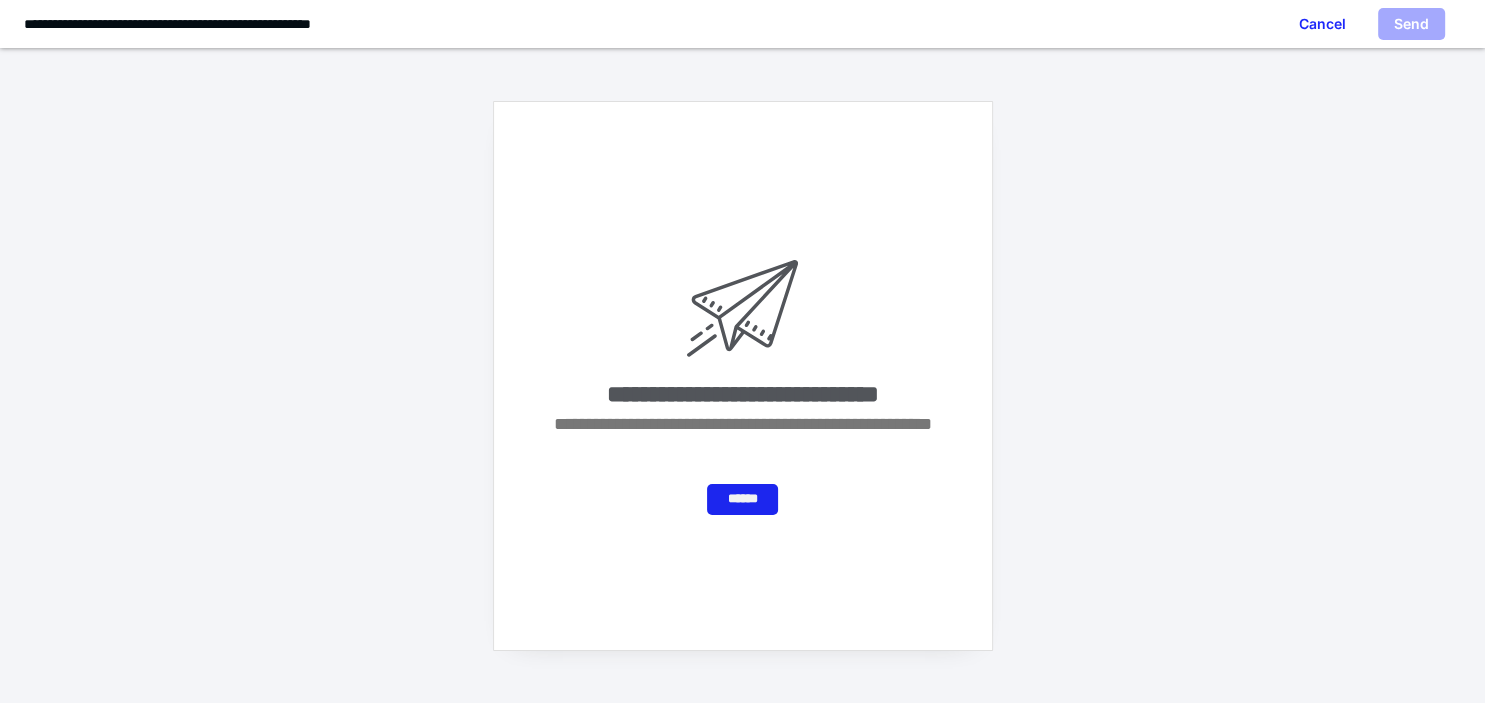 click on "******" at bounding box center (742, 499) 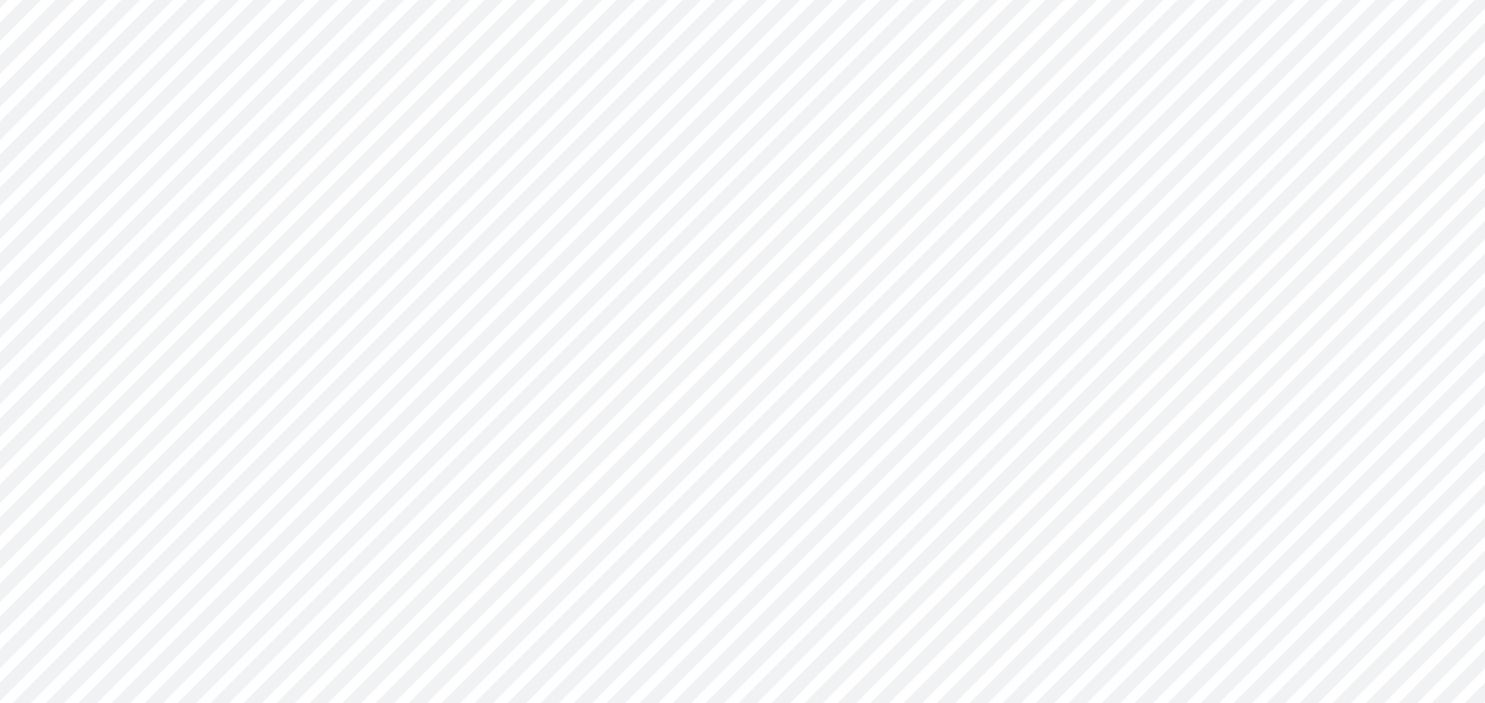 scroll, scrollTop: 207, scrollLeft: 0, axis: vertical 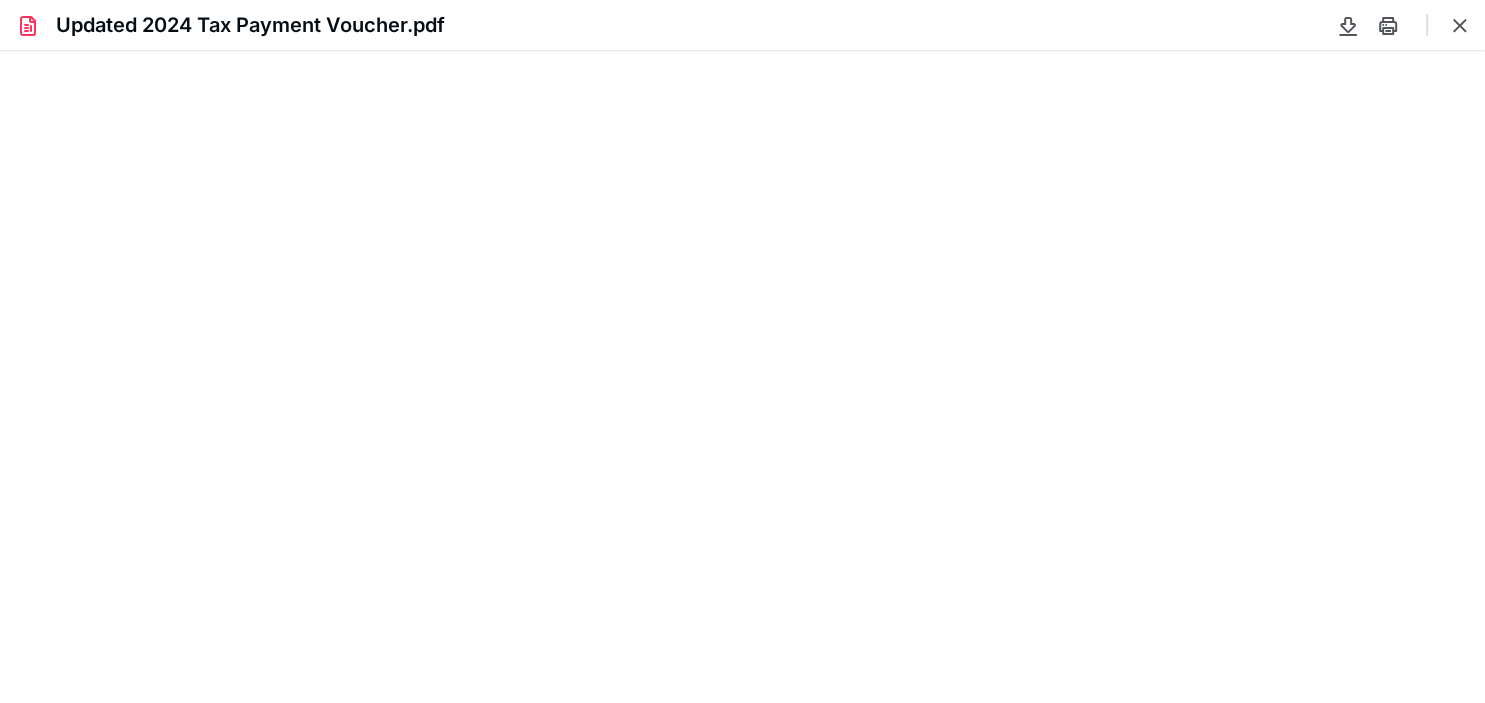 type on "78" 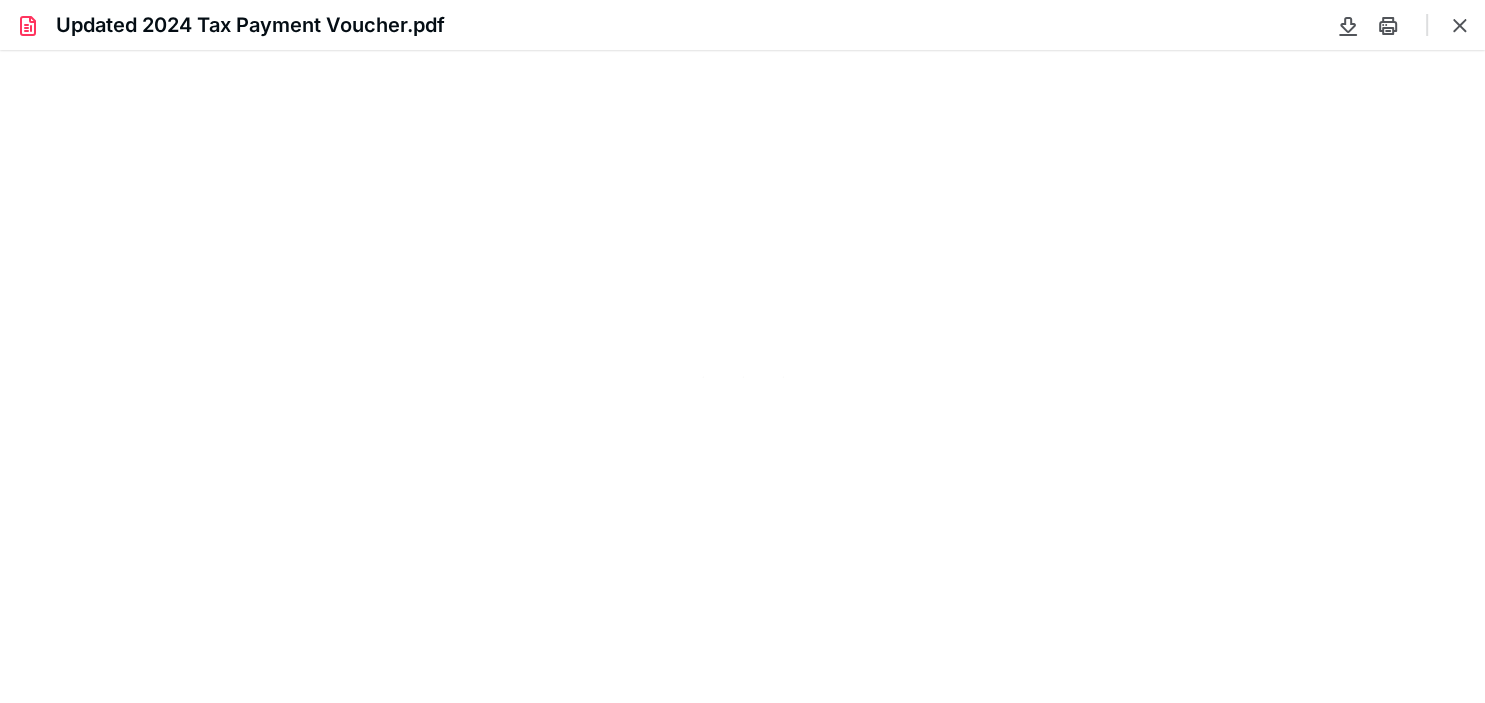 scroll, scrollTop: 0, scrollLeft: 0, axis: both 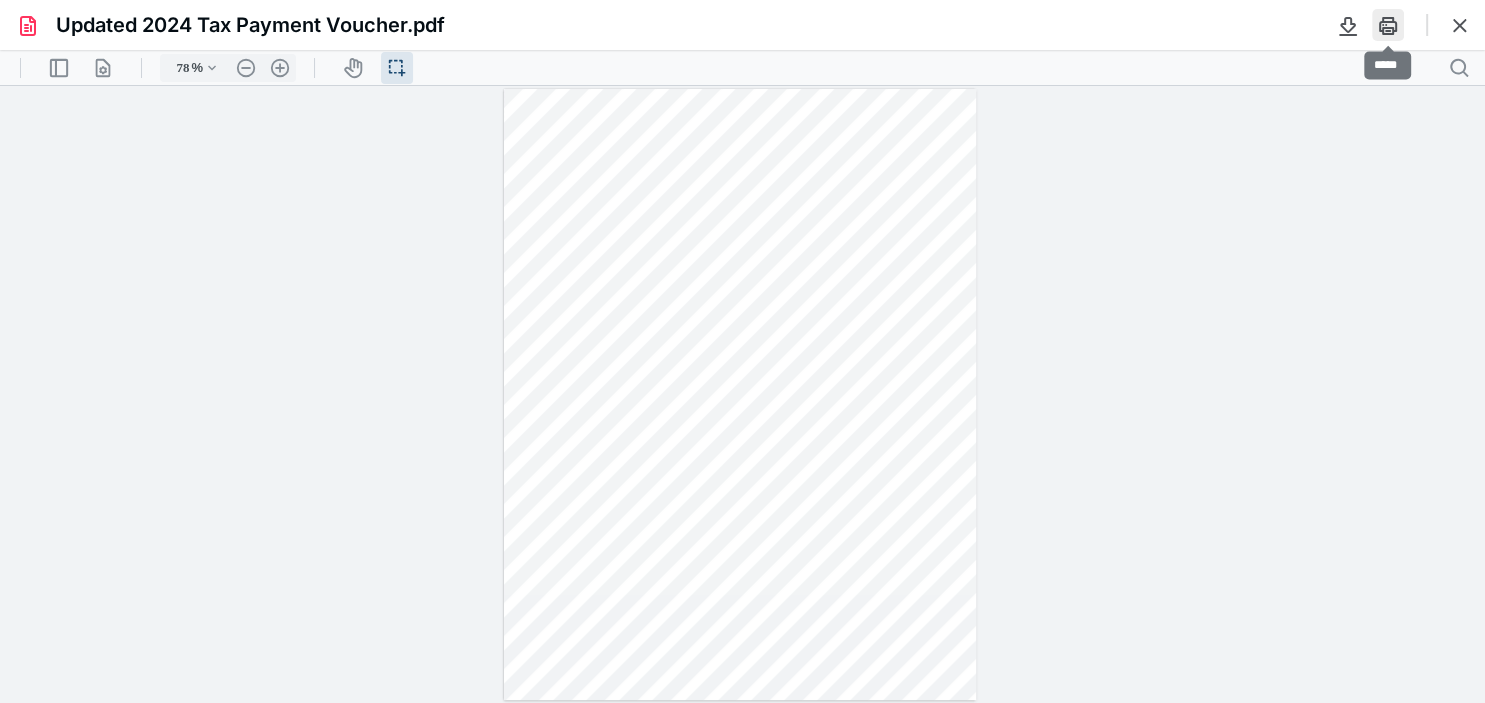 click at bounding box center (1388, 25) 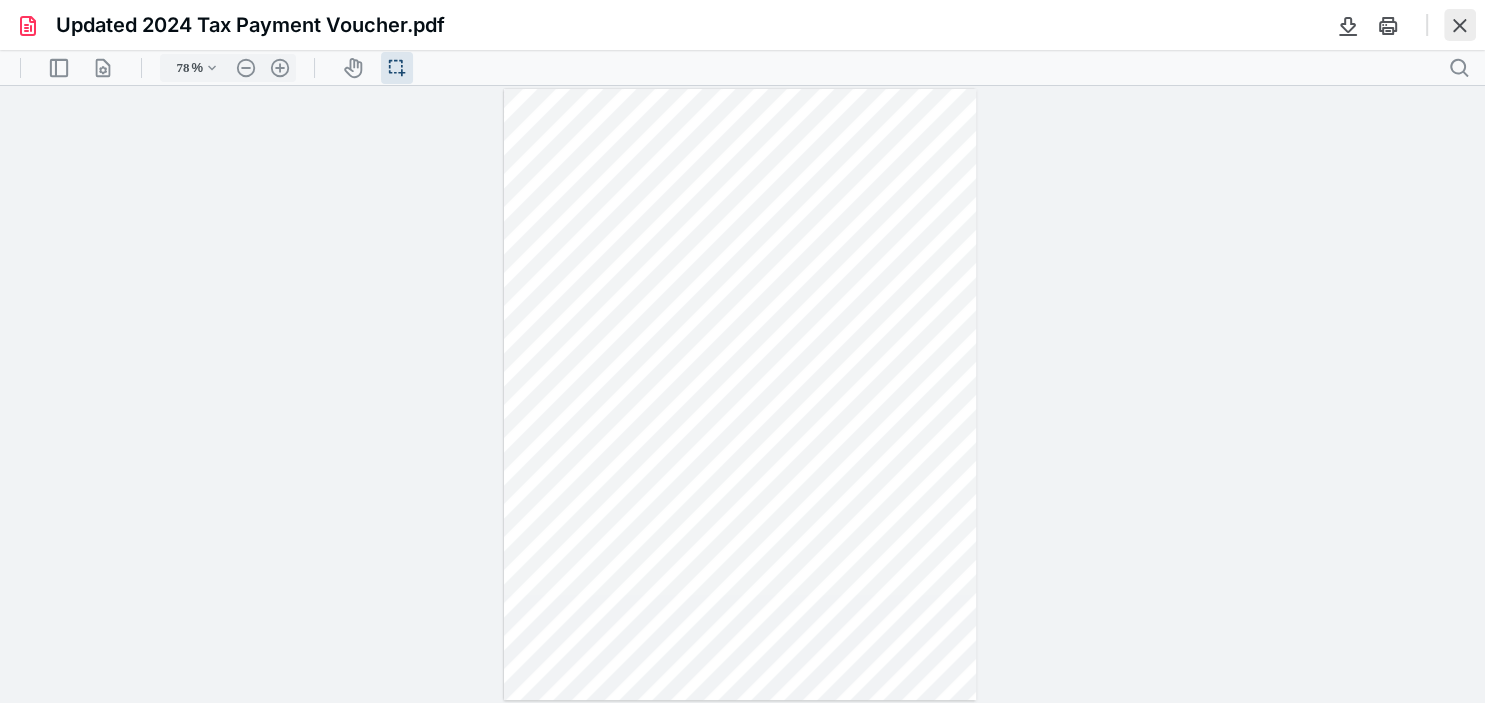 click at bounding box center [1460, 25] 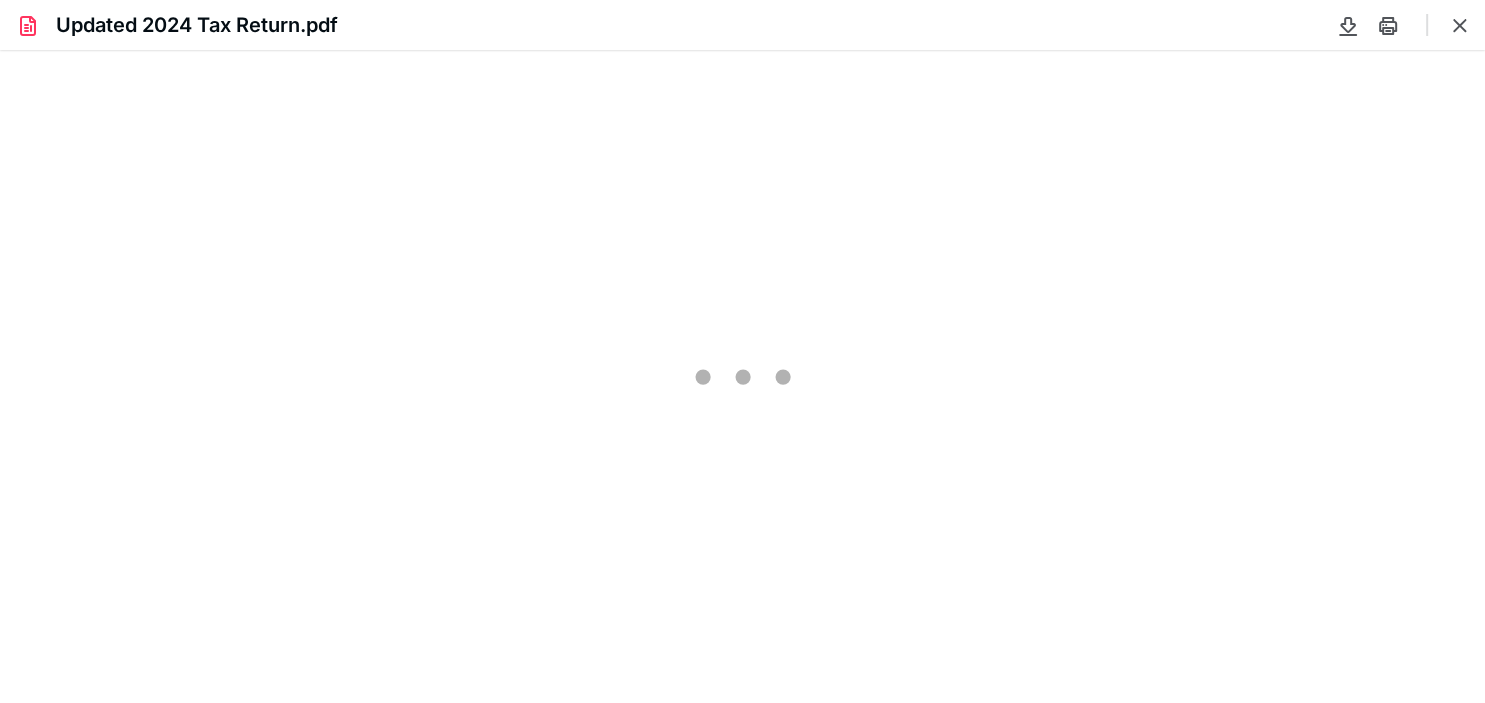 type on "78" 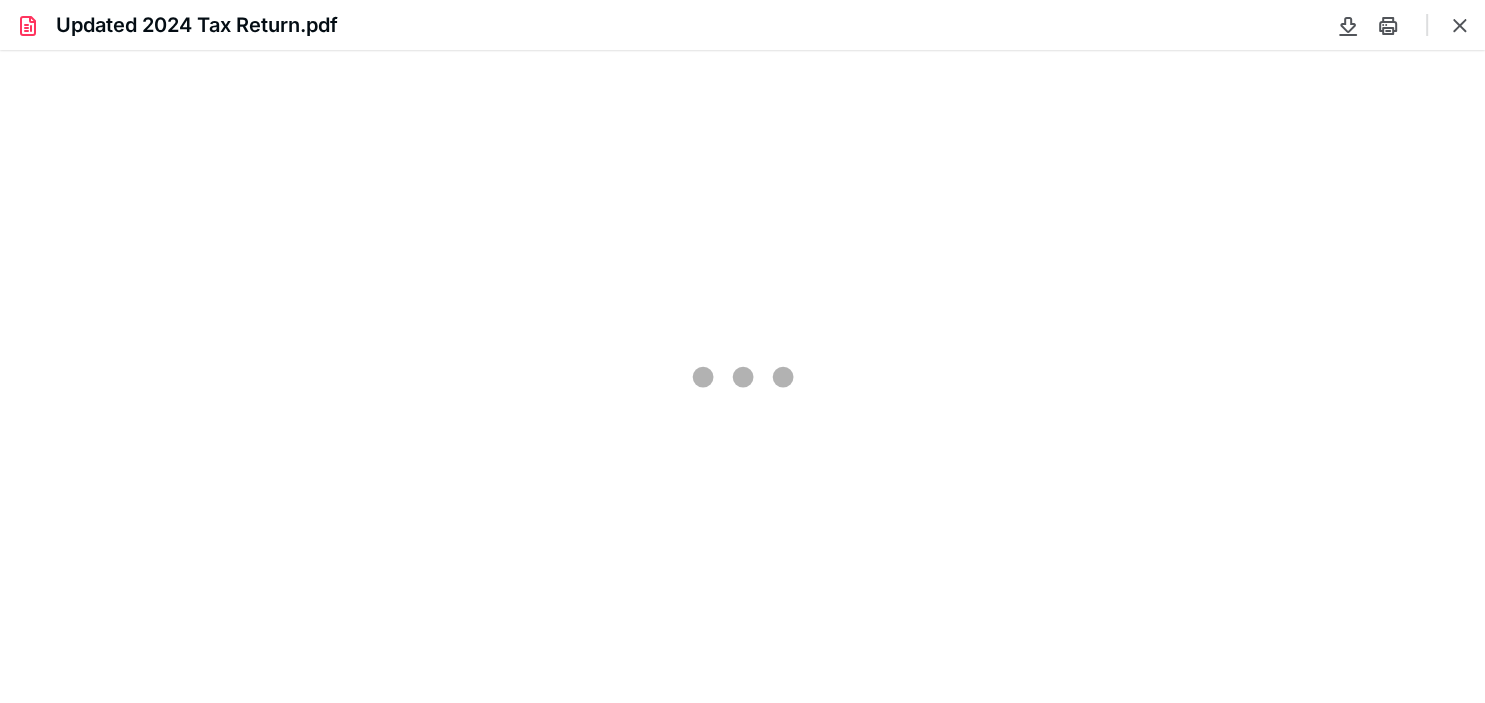scroll, scrollTop: 0, scrollLeft: 0, axis: both 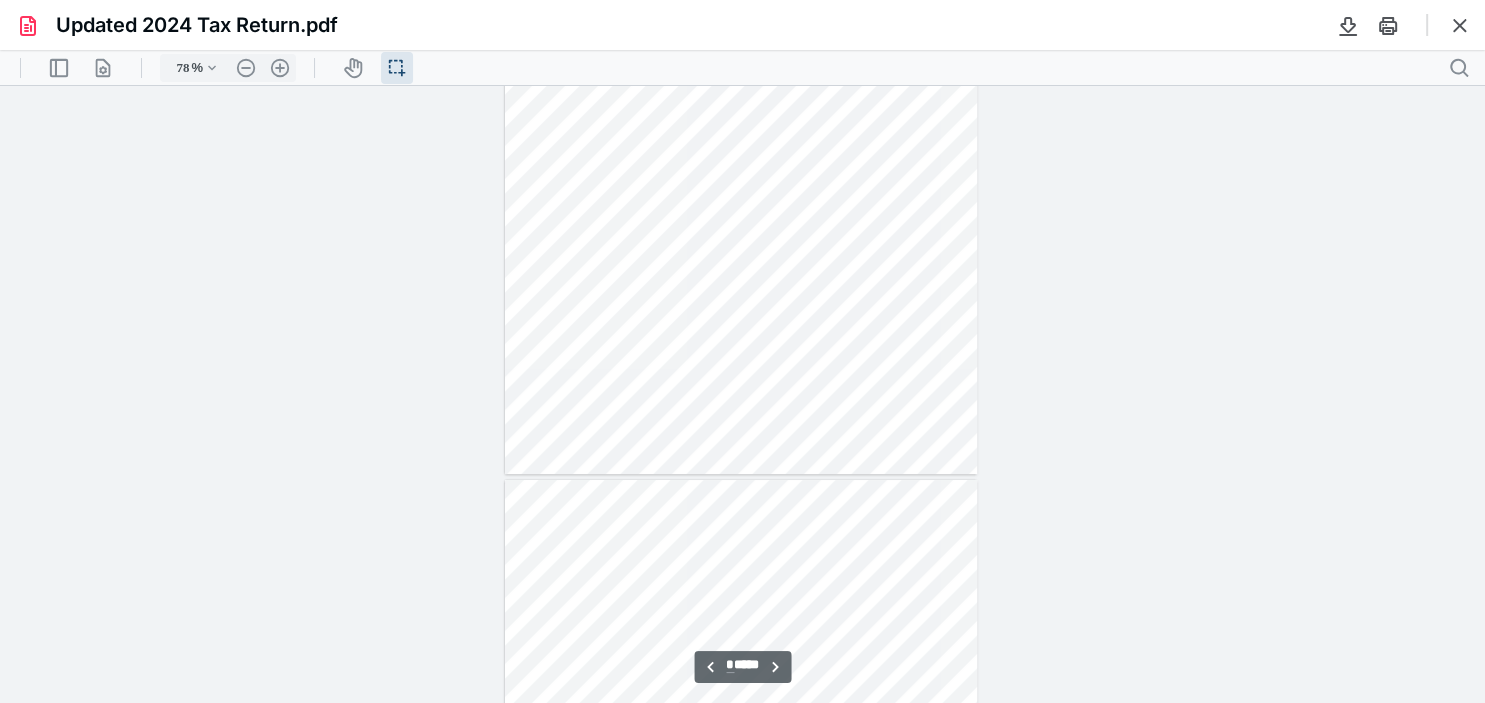 type on "*" 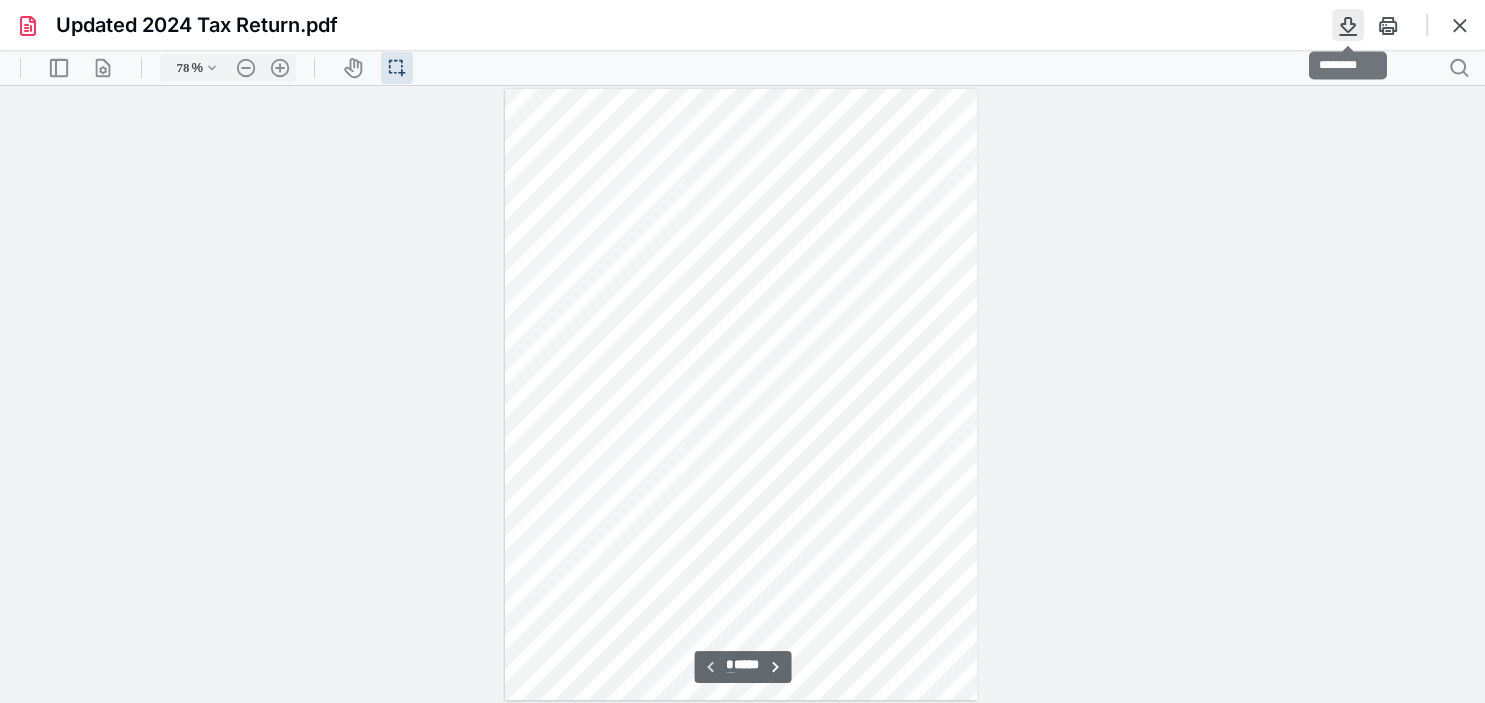click at bounding box center [1348, 25] 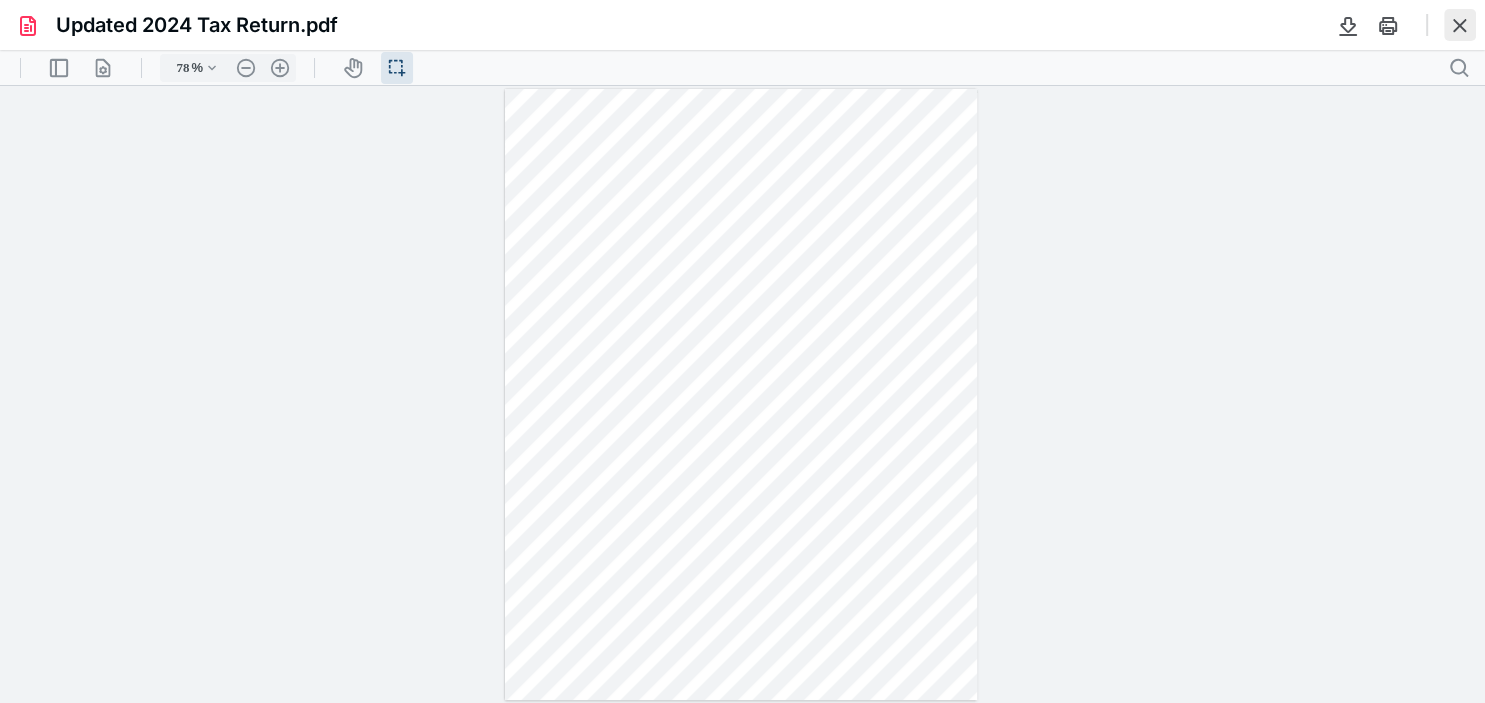 click at bounding box center [1460, 25] 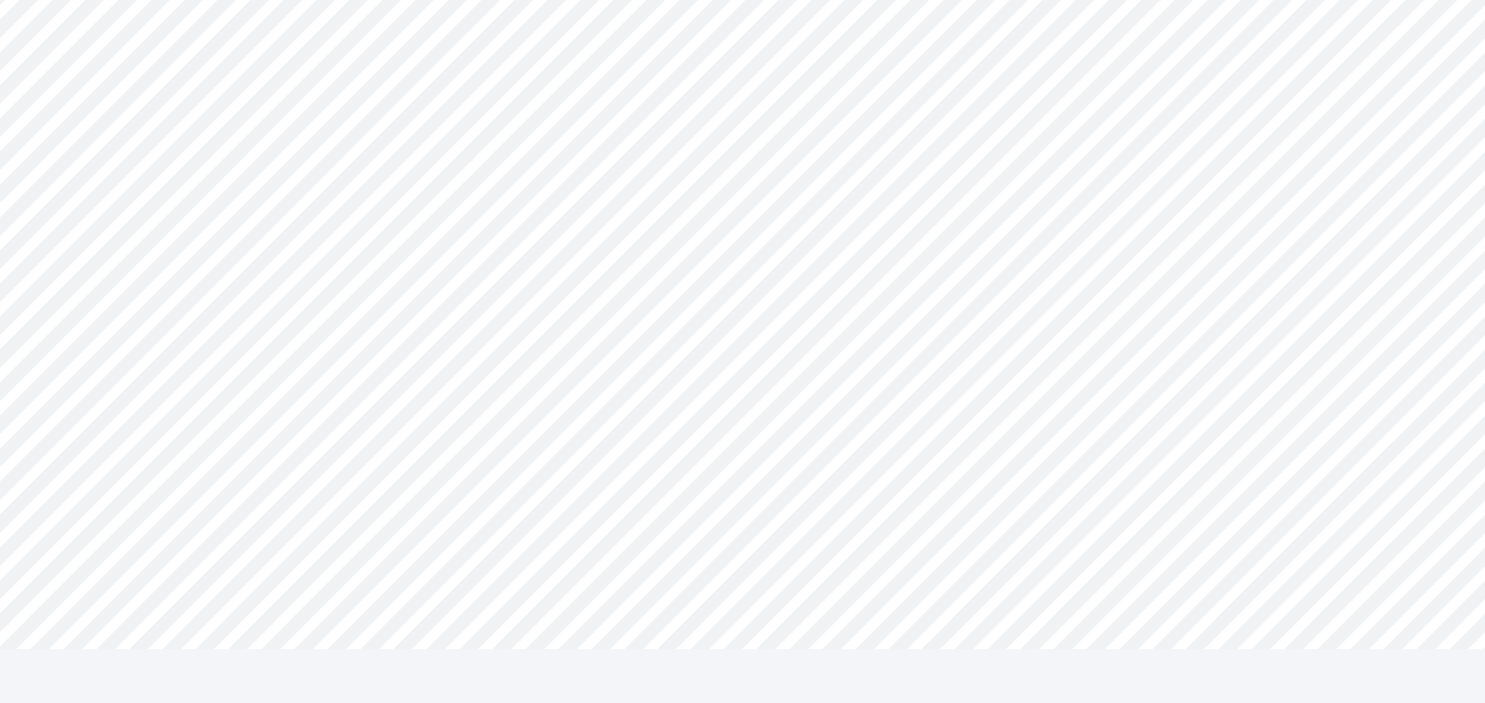 scroll, scrollTop: 312, scrollLeft: 0, axis: vertical 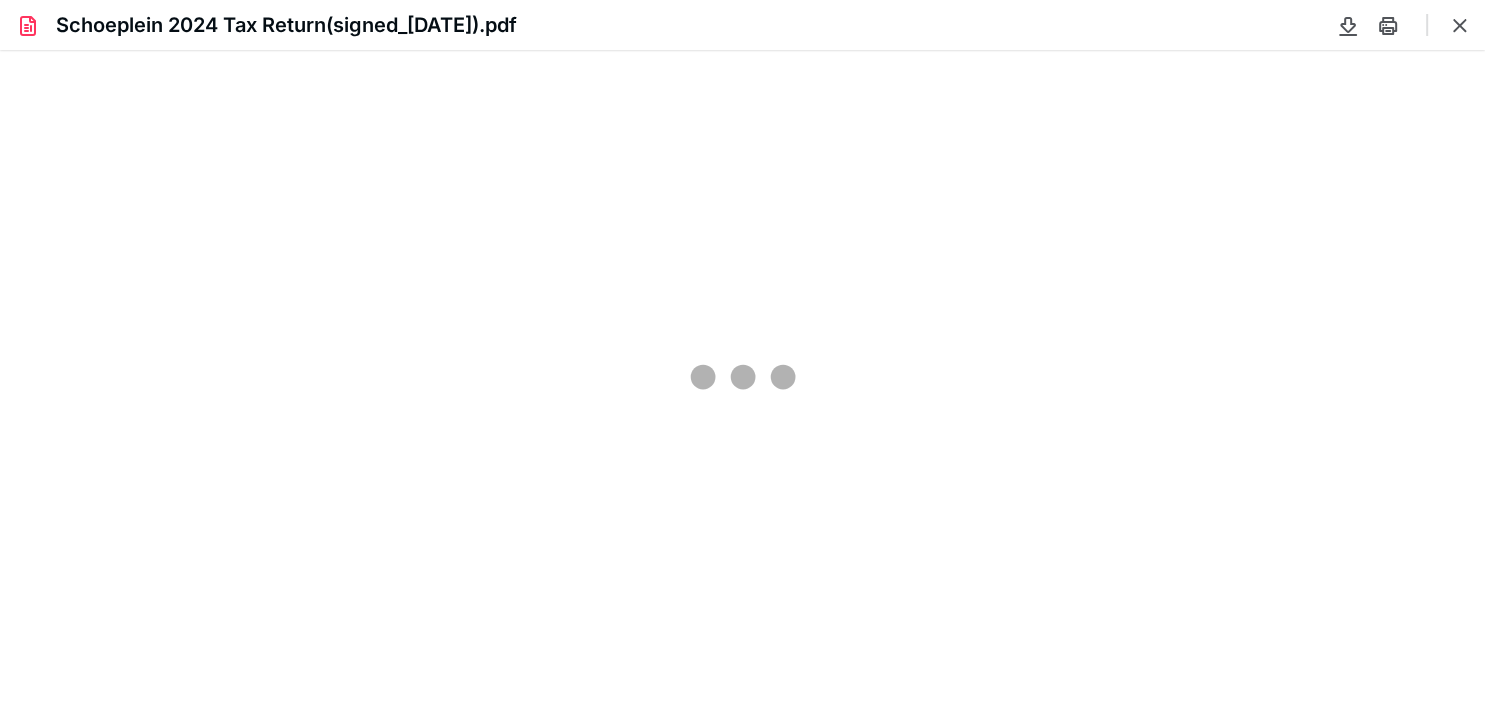 type on "78" 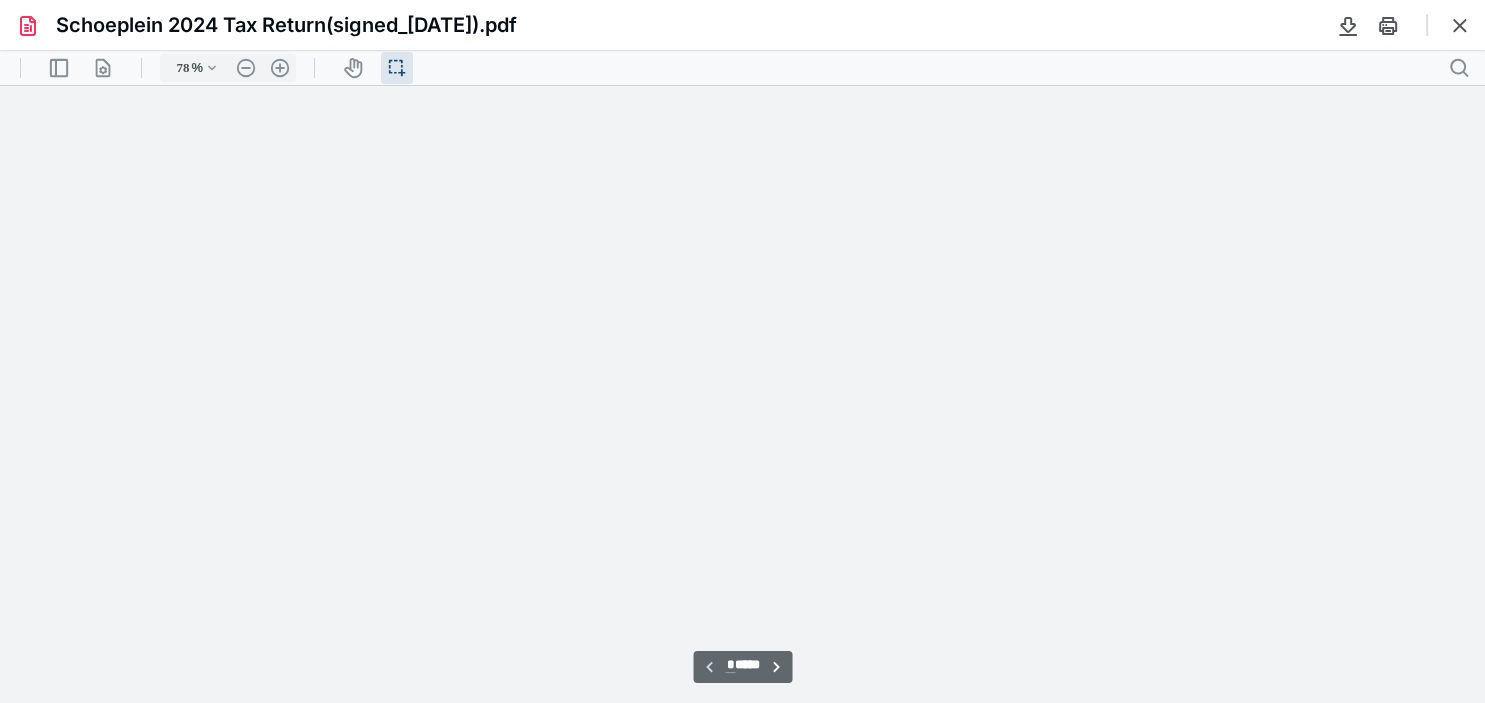 scroll, scrollTop: 0, scrollLeft: 0, axis: both 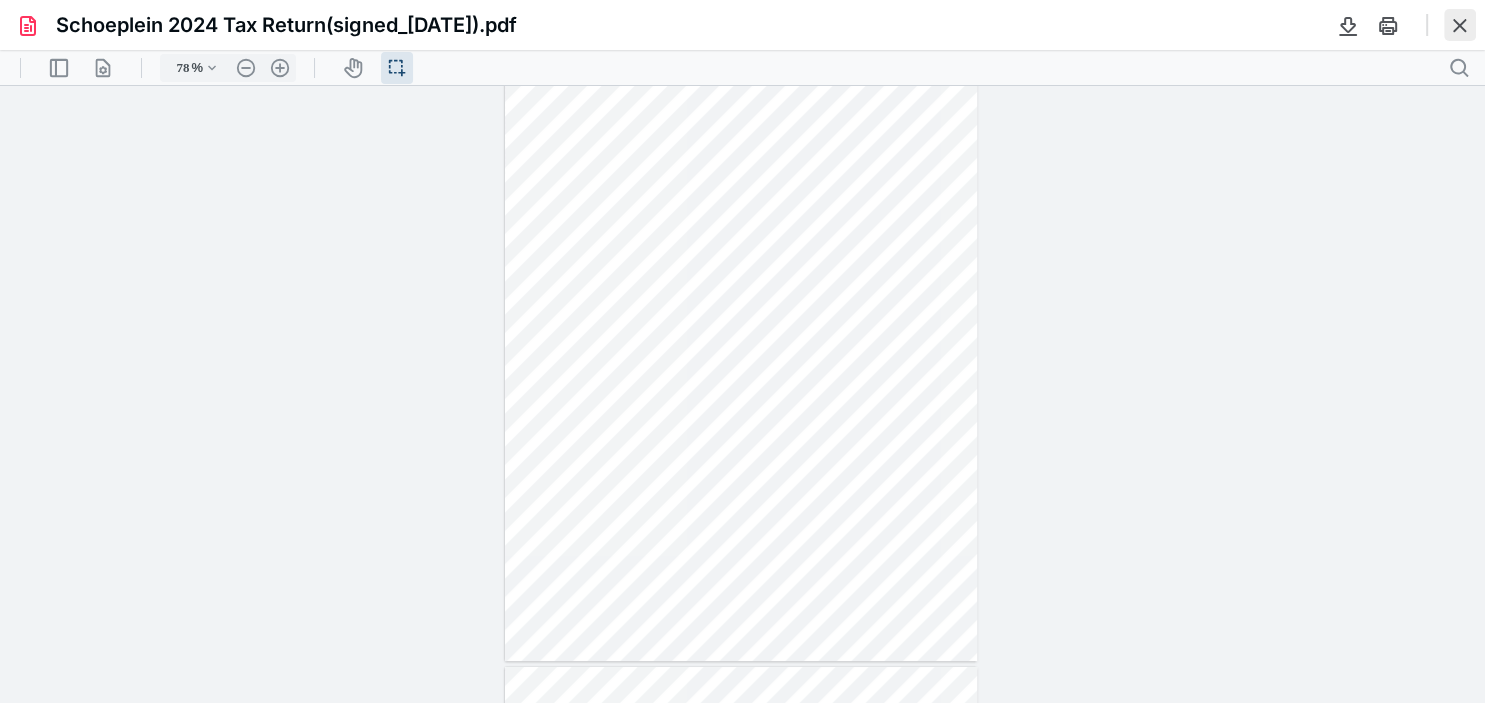 click at bounding box center [1460, 25] 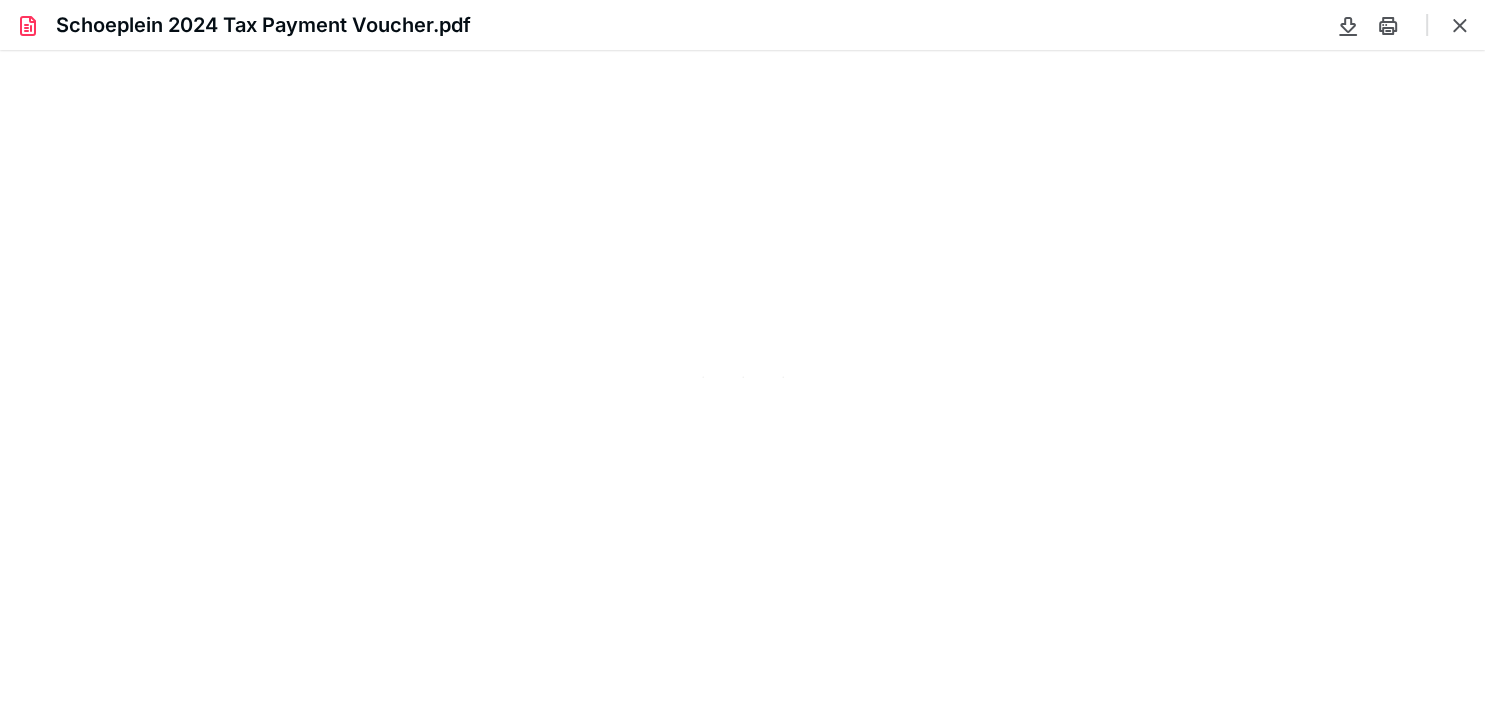 type on "78" 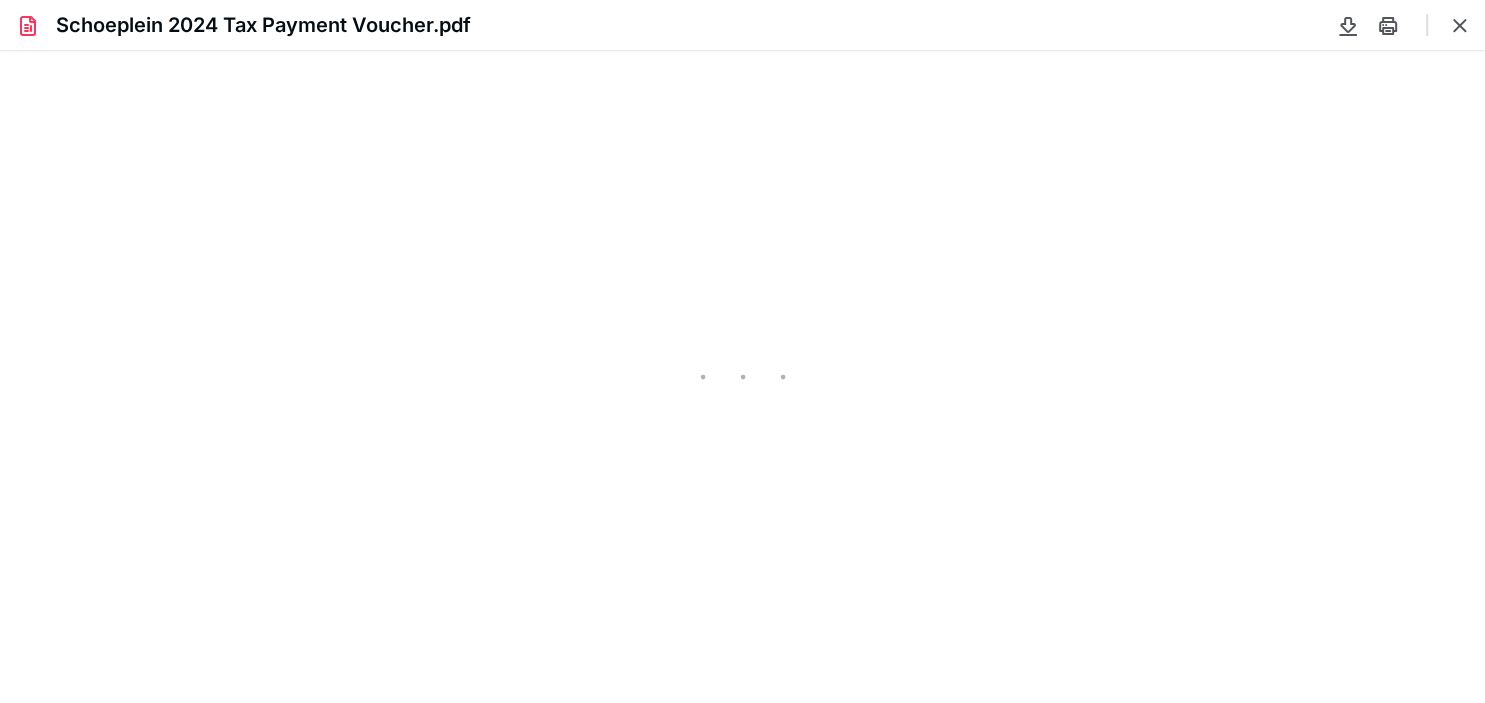 scroll, scrollTop: 0, scrollLeft: 0, axis: both 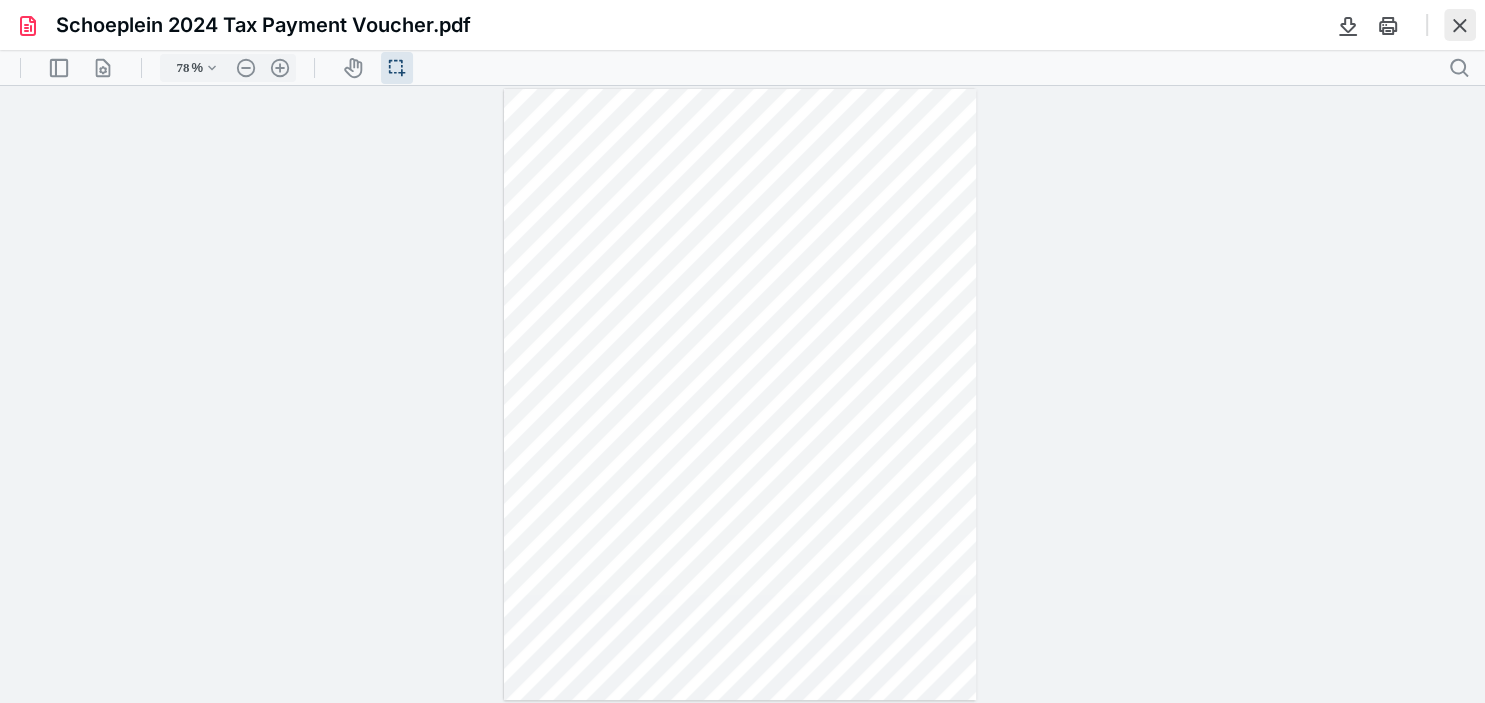 click at bounding box center (1460, 25) 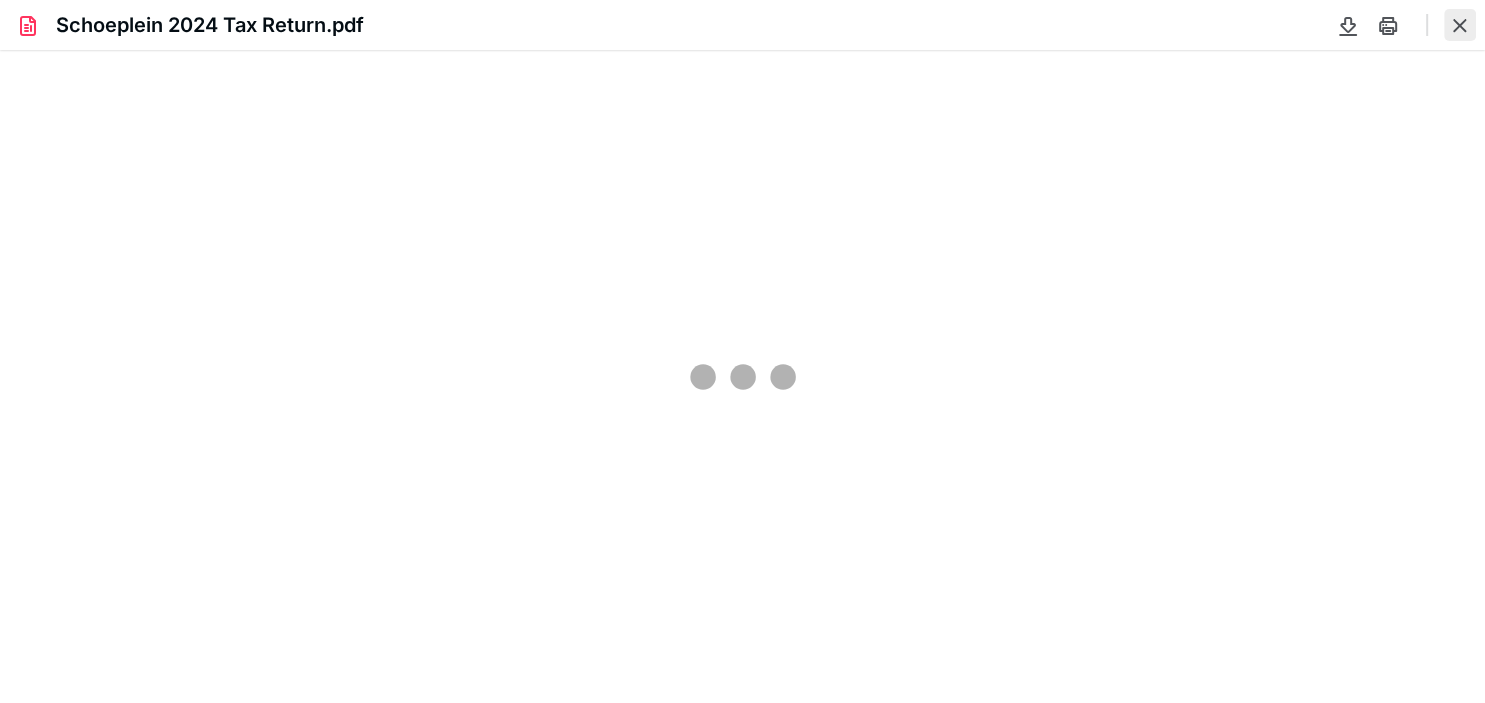 type on "78" 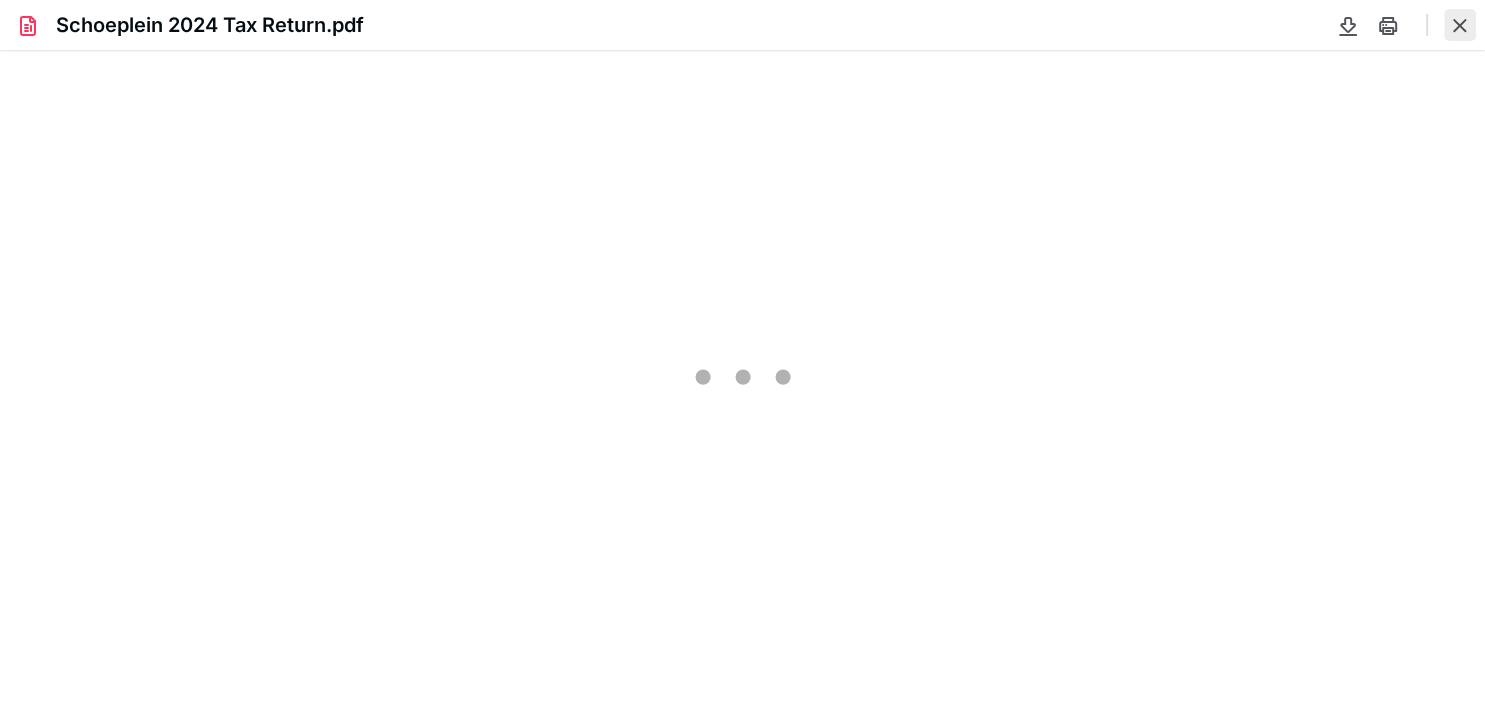 scroll, scrollTop: 0, scrollLeft: 0, axis: both 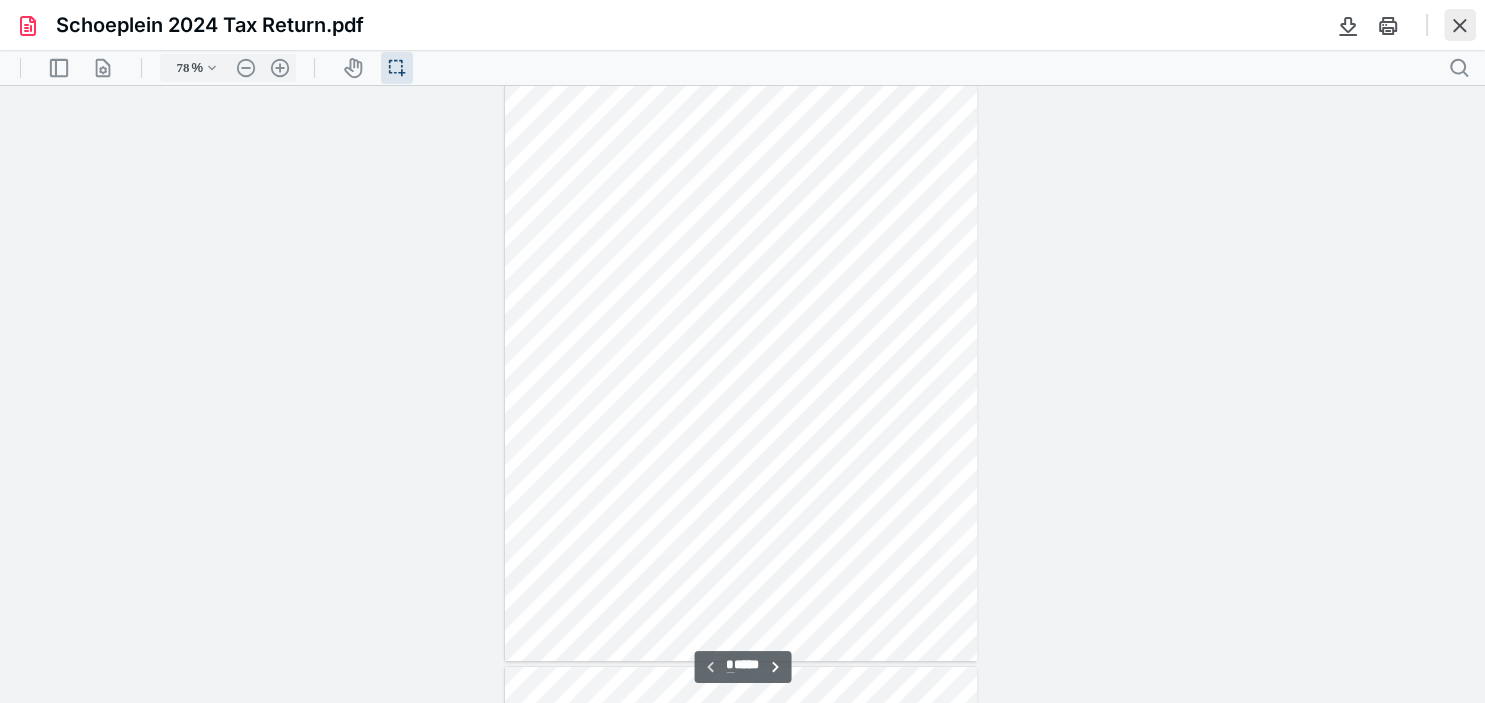 click at bounding box center [1460, 25] 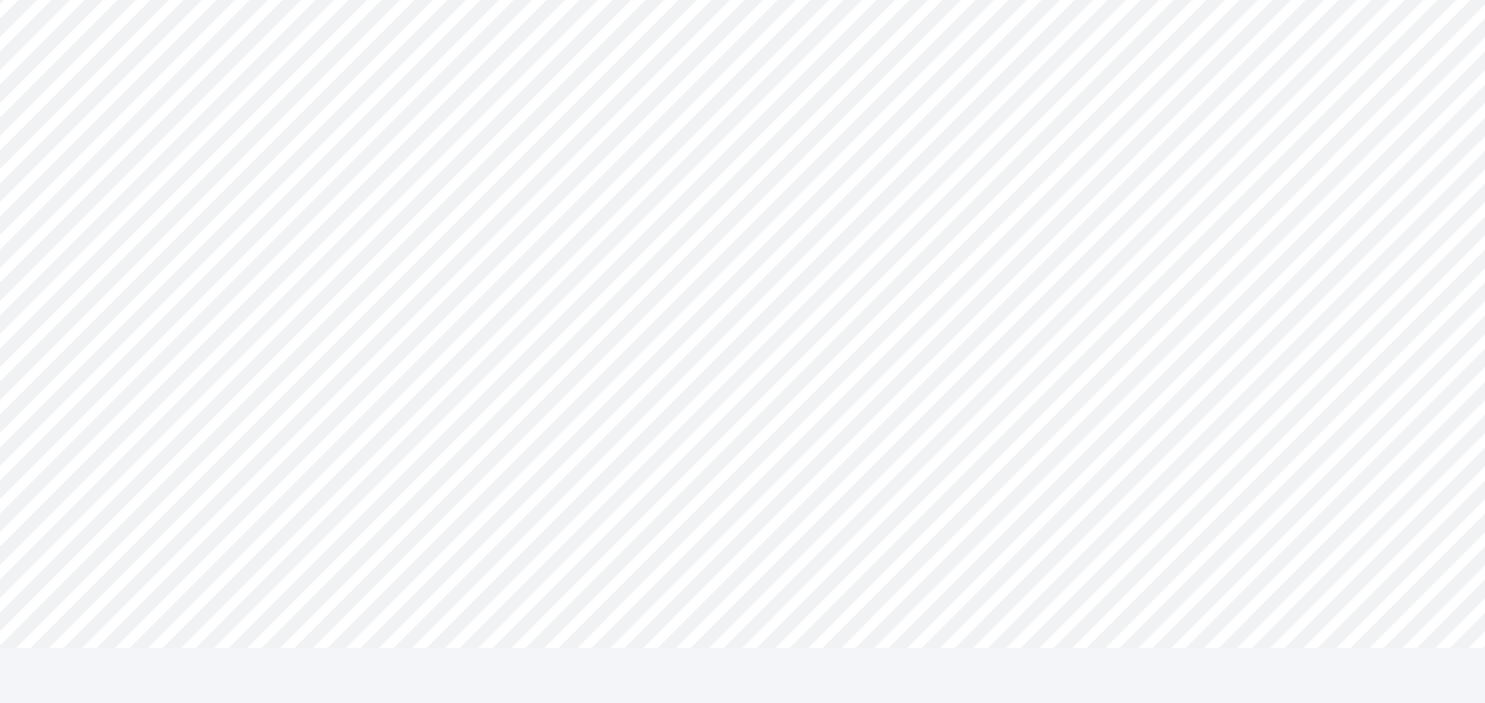 scroll, scrollTop: 0, scrollLeft: 0, axis: both 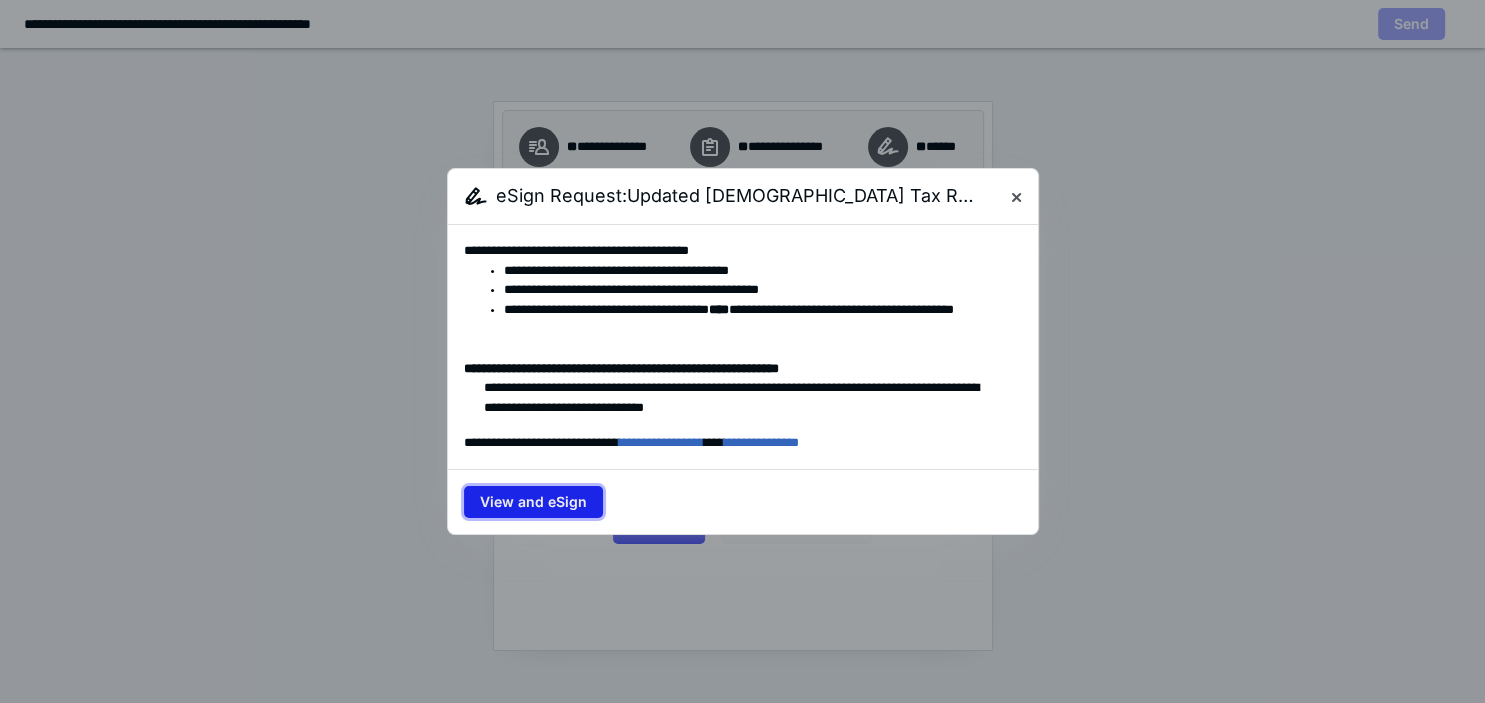 click on "View and eSign" at bounding box center (533, 502) 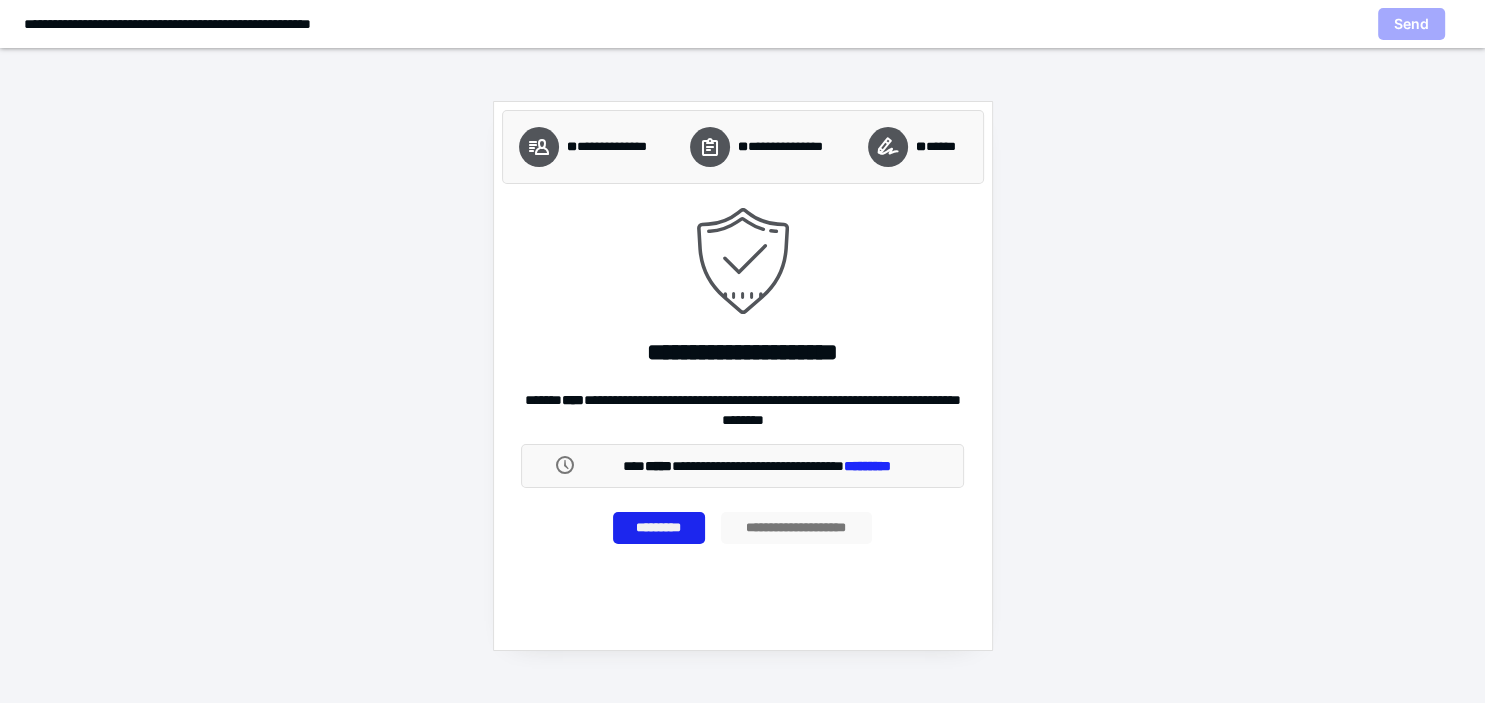 click on "*********" at bounding box center [659, 528] 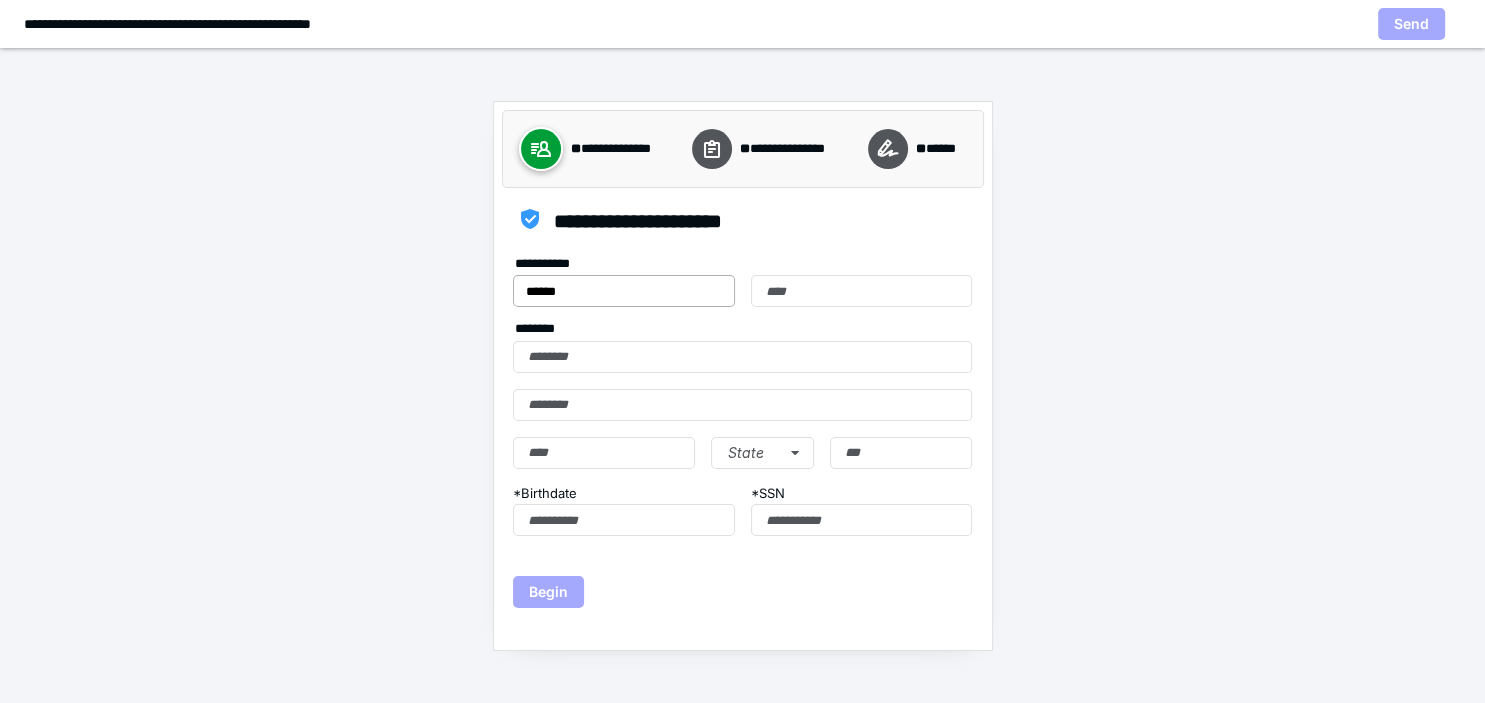 type on "******" 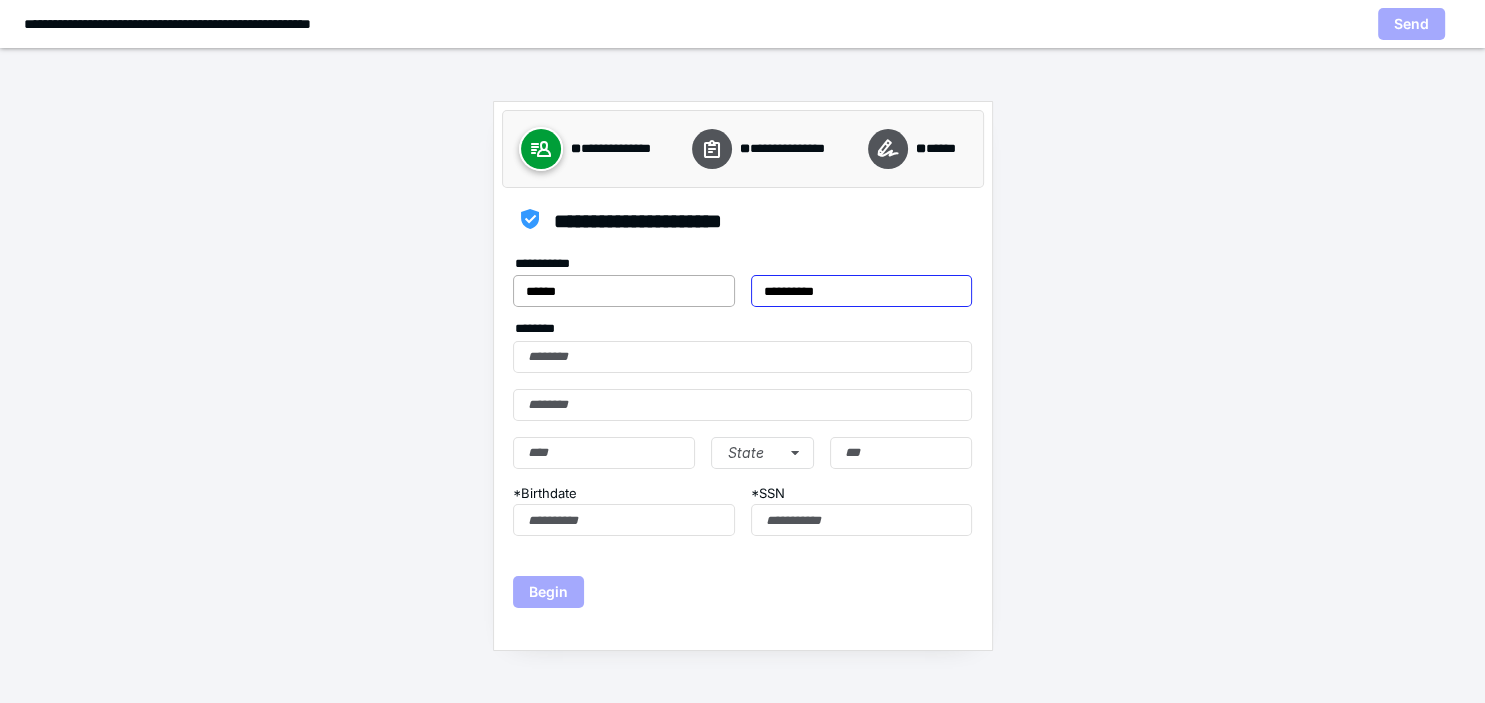 type on "**********" 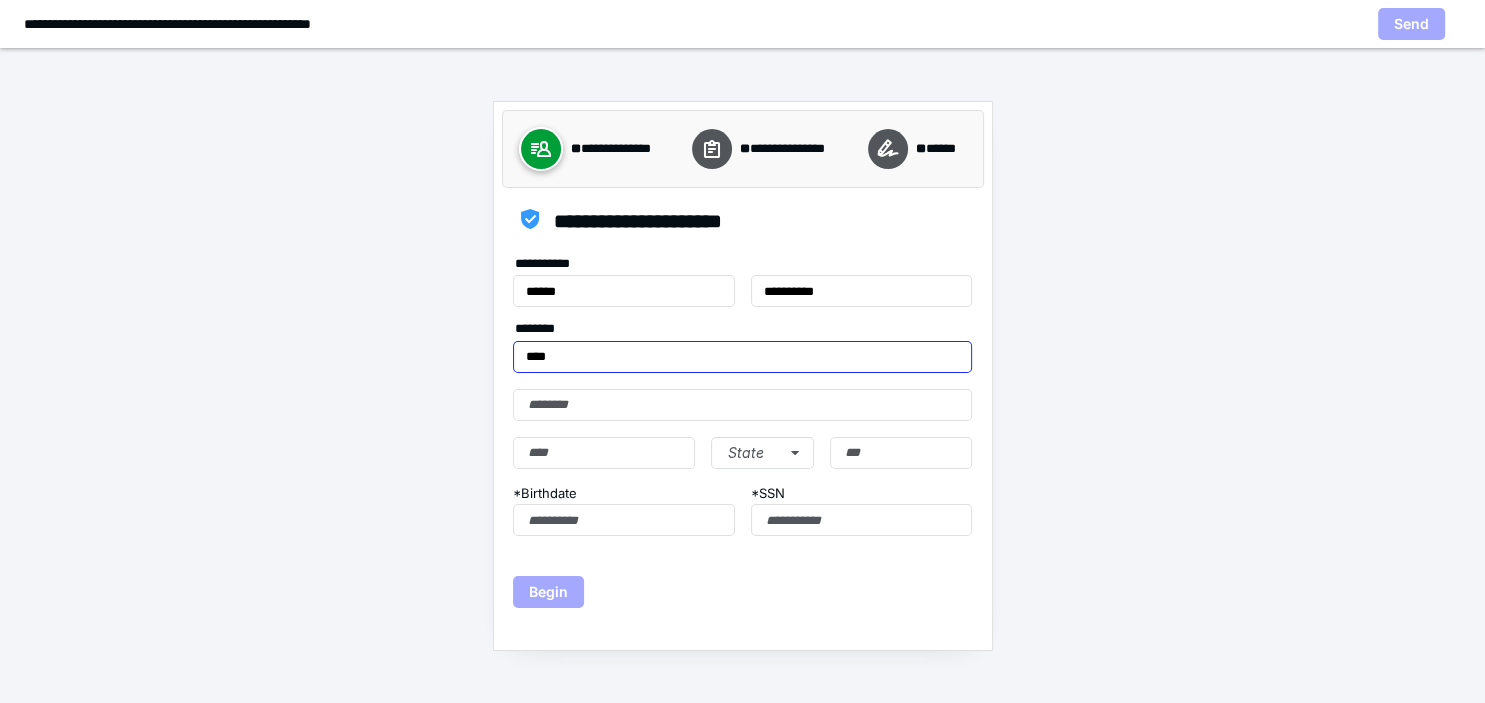 type on "****" 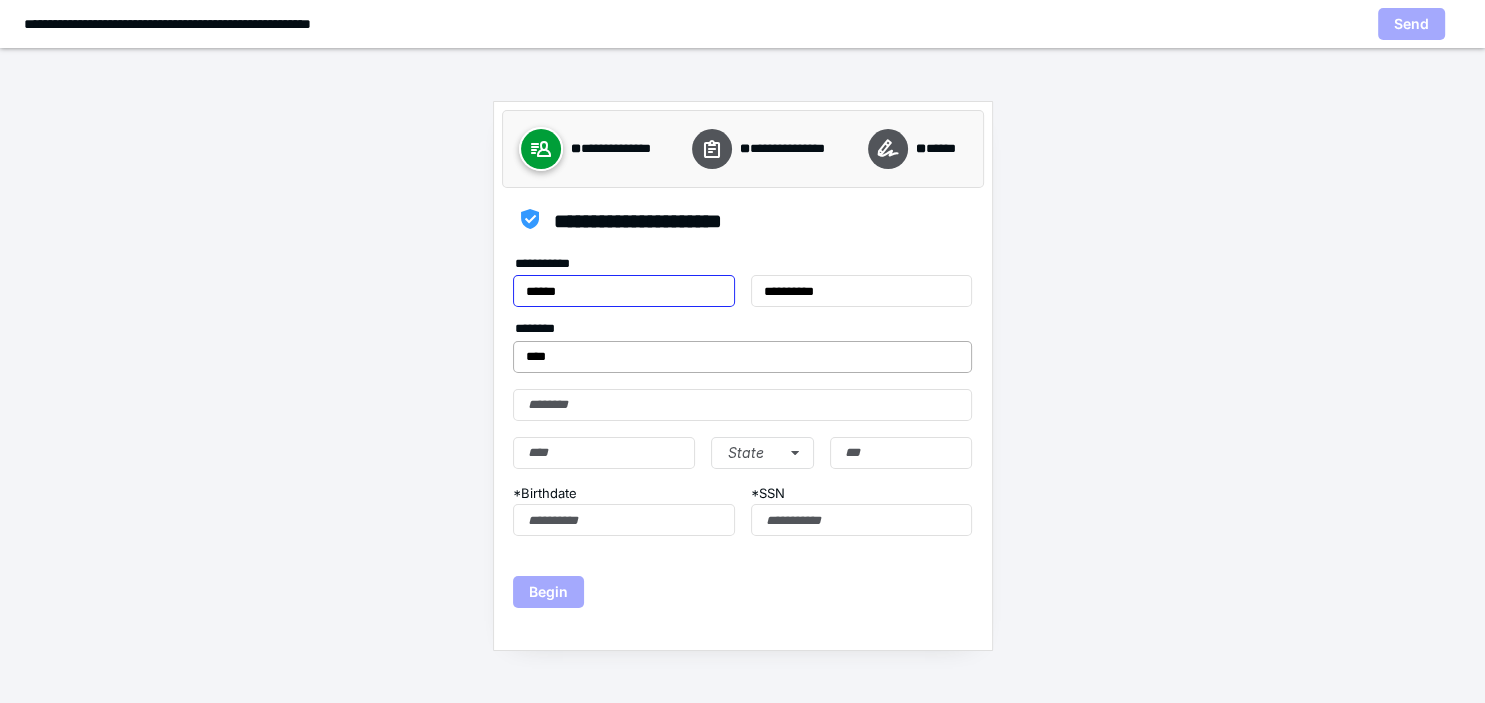 type on "**********" 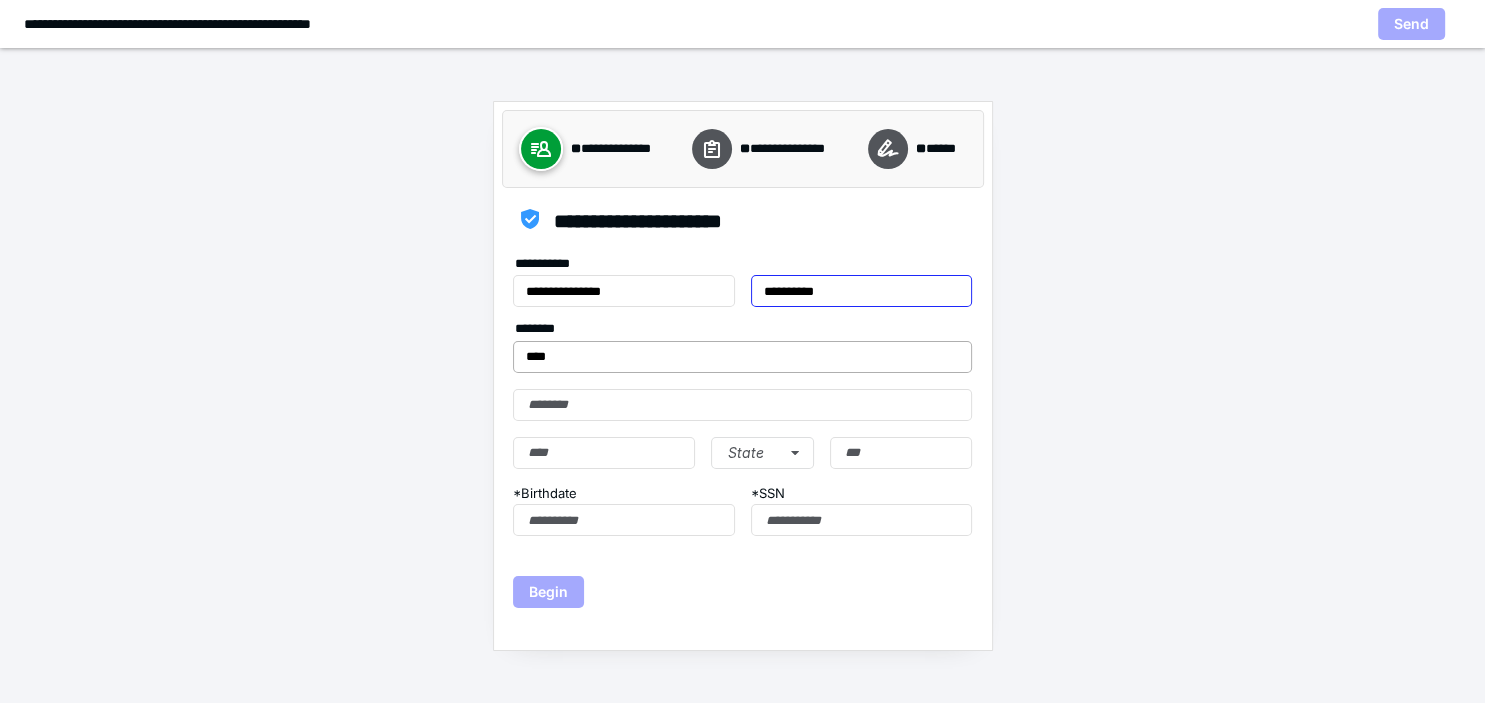 type on "**********" 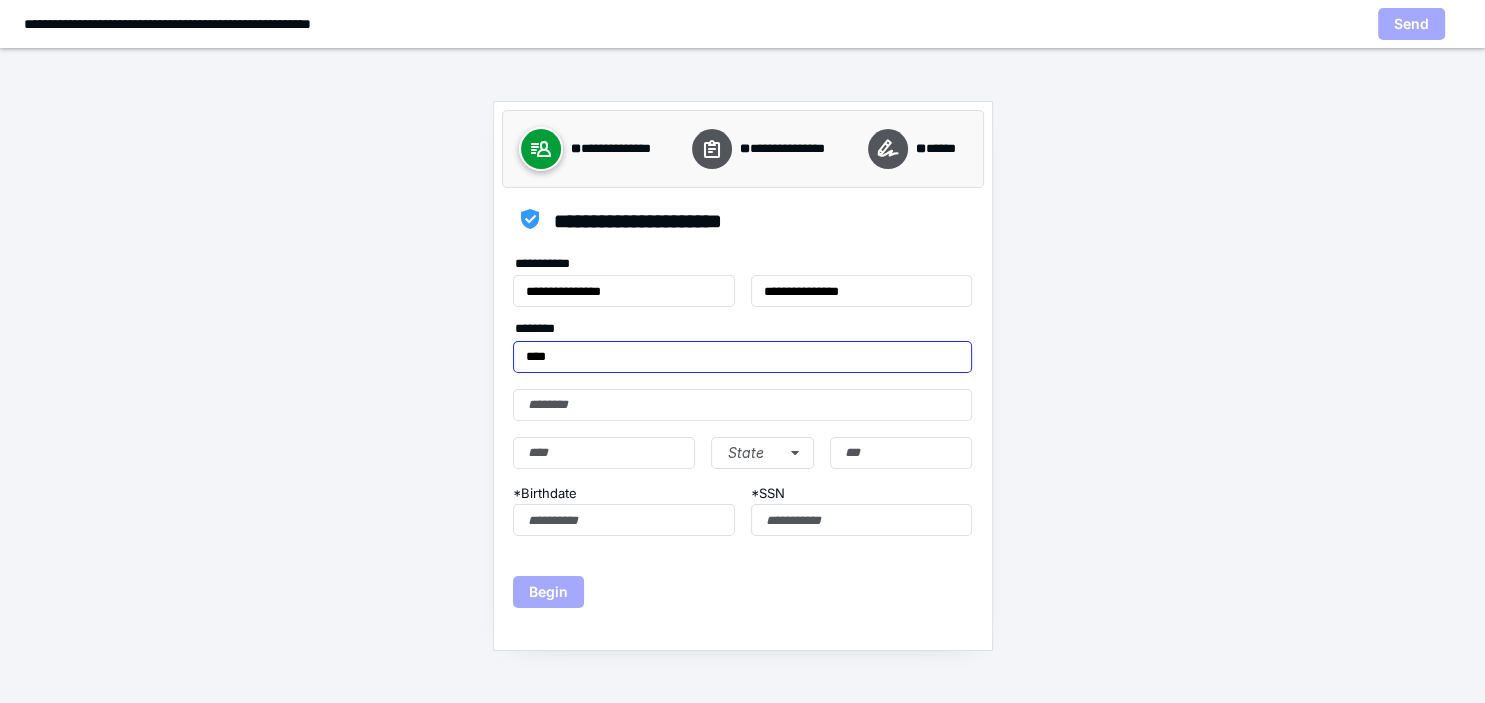 type on "**********" 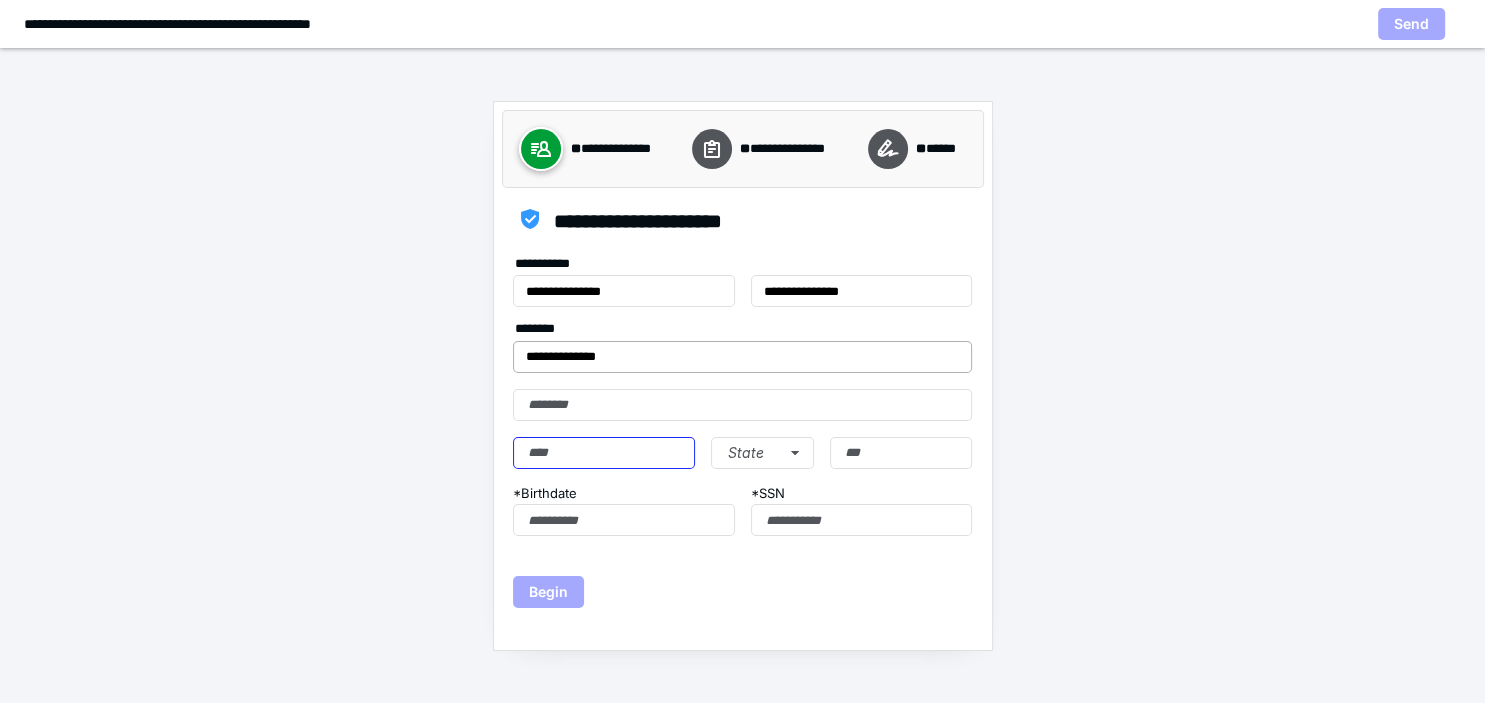 type on "**********" 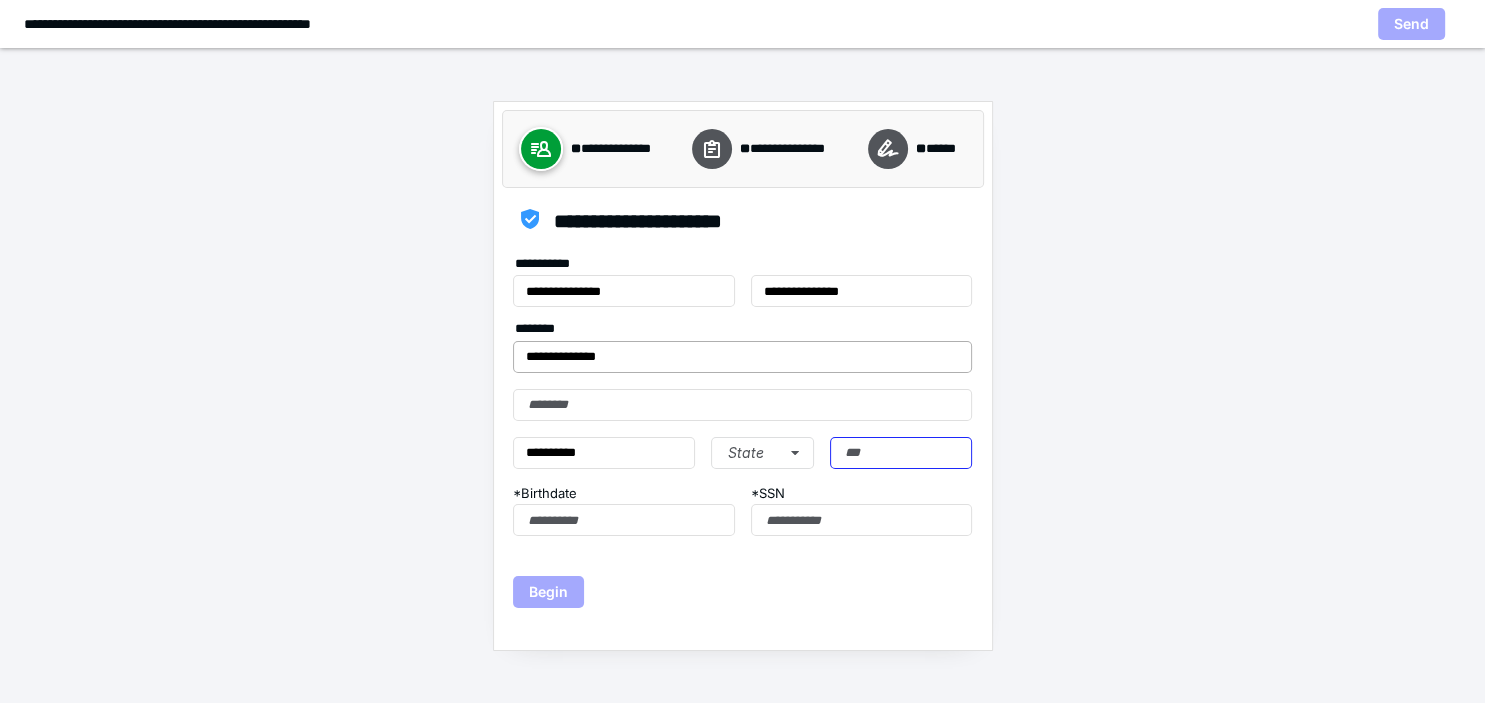 type on "*****" 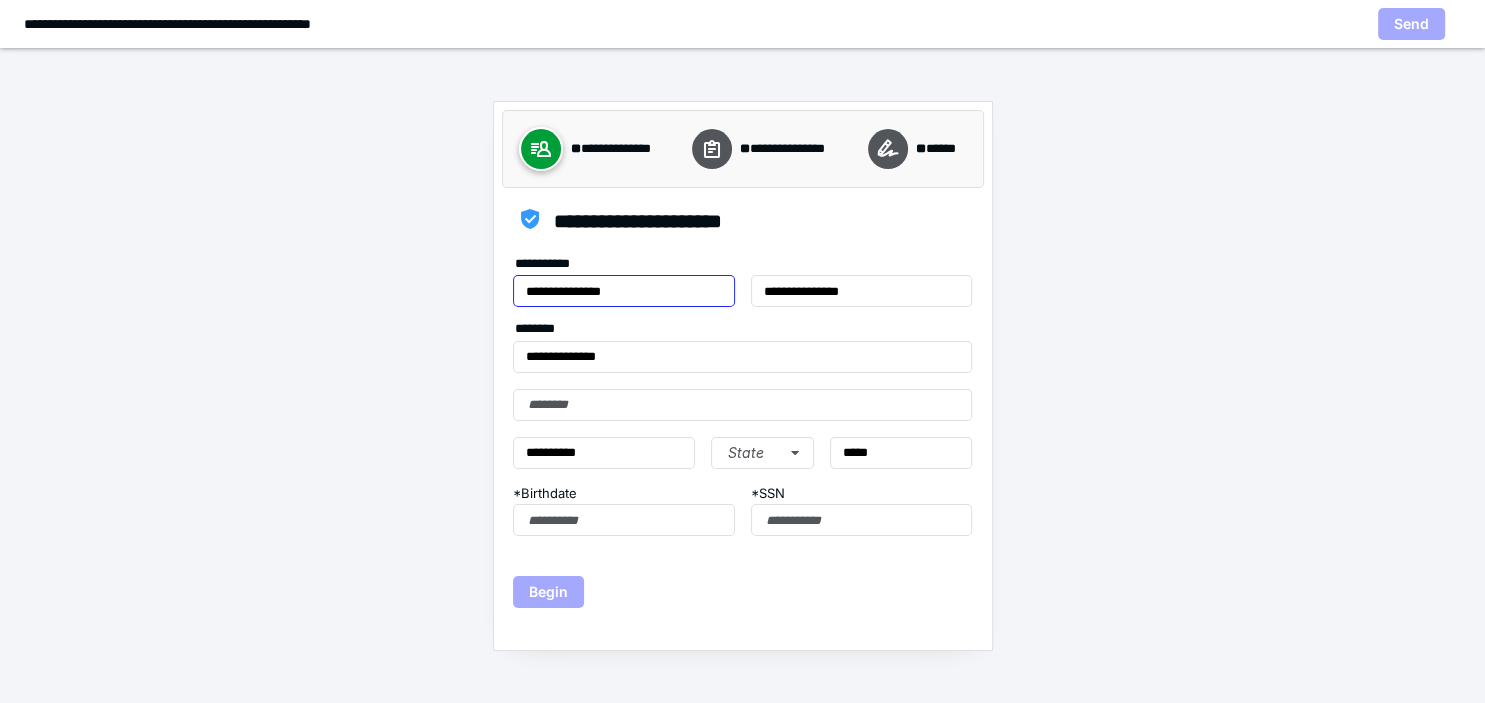 drag, startPoint x: 625, startPoint y: 291, endPoint x: 374, endPoint y: 311, distance: 251.79555 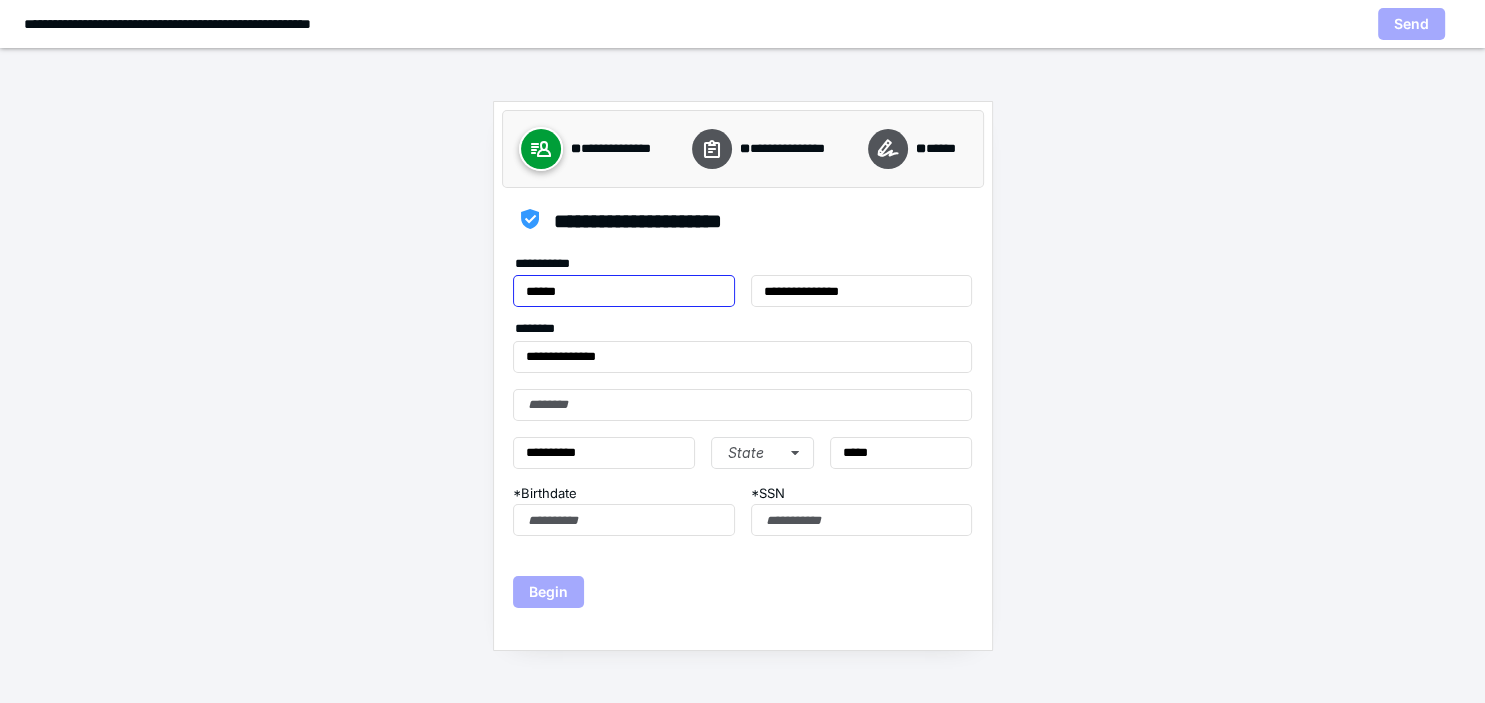 type on "******" 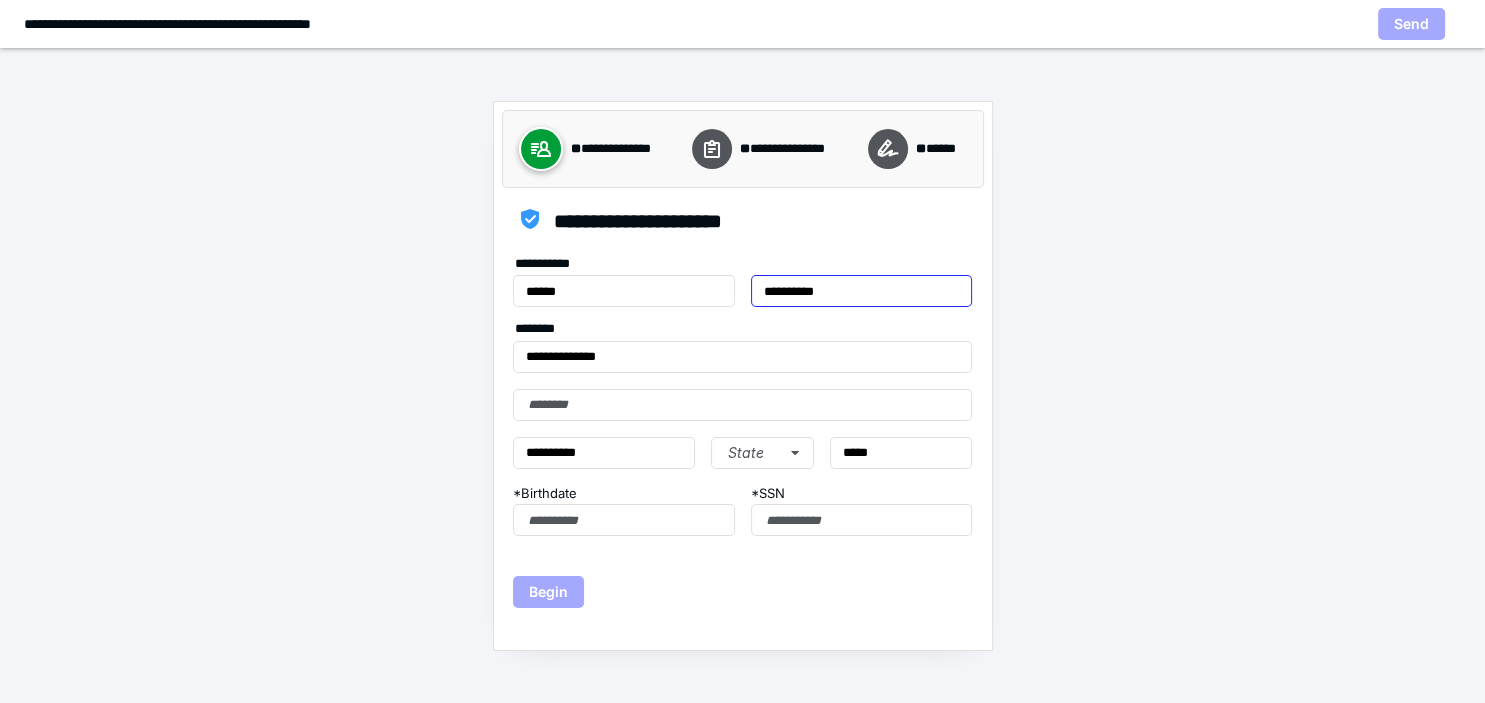 type on "**********" 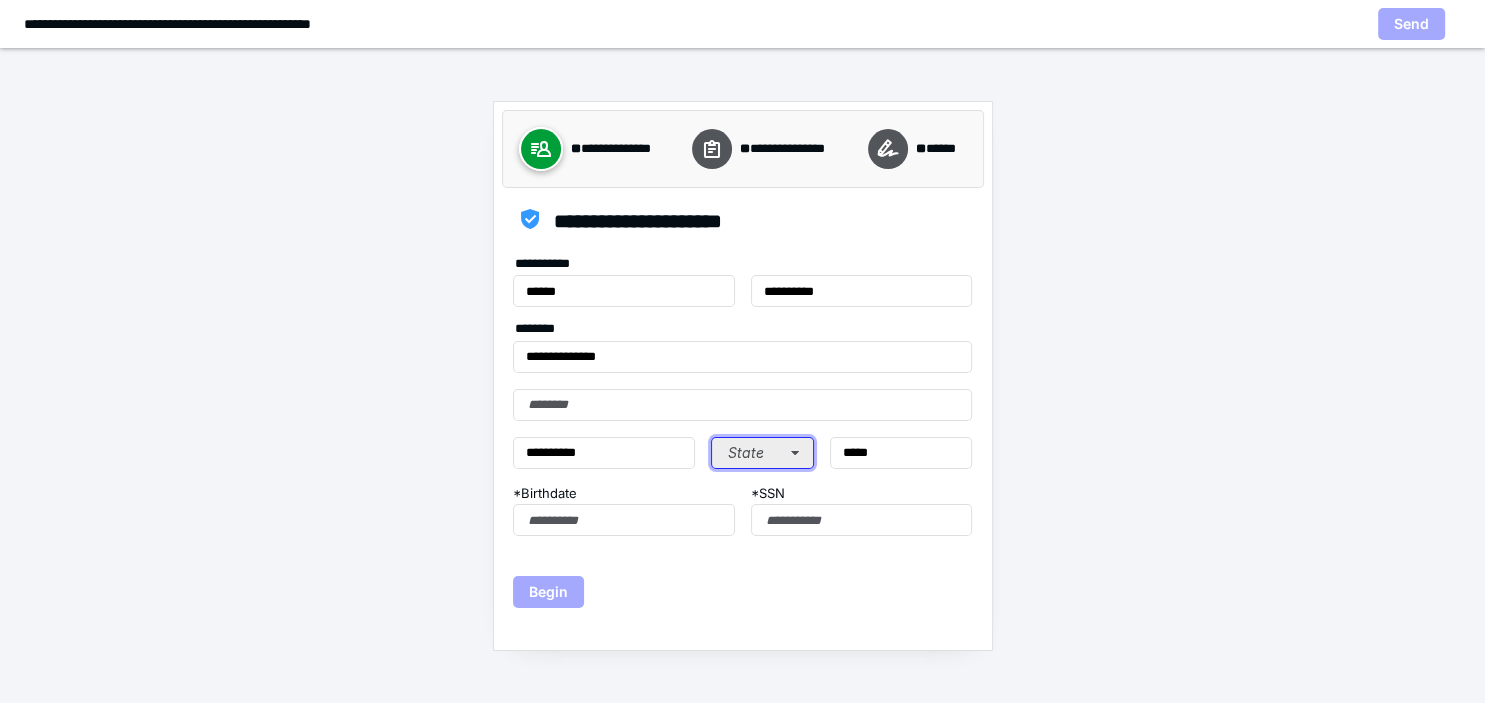 click on "State" at bounding box center [762, 453] 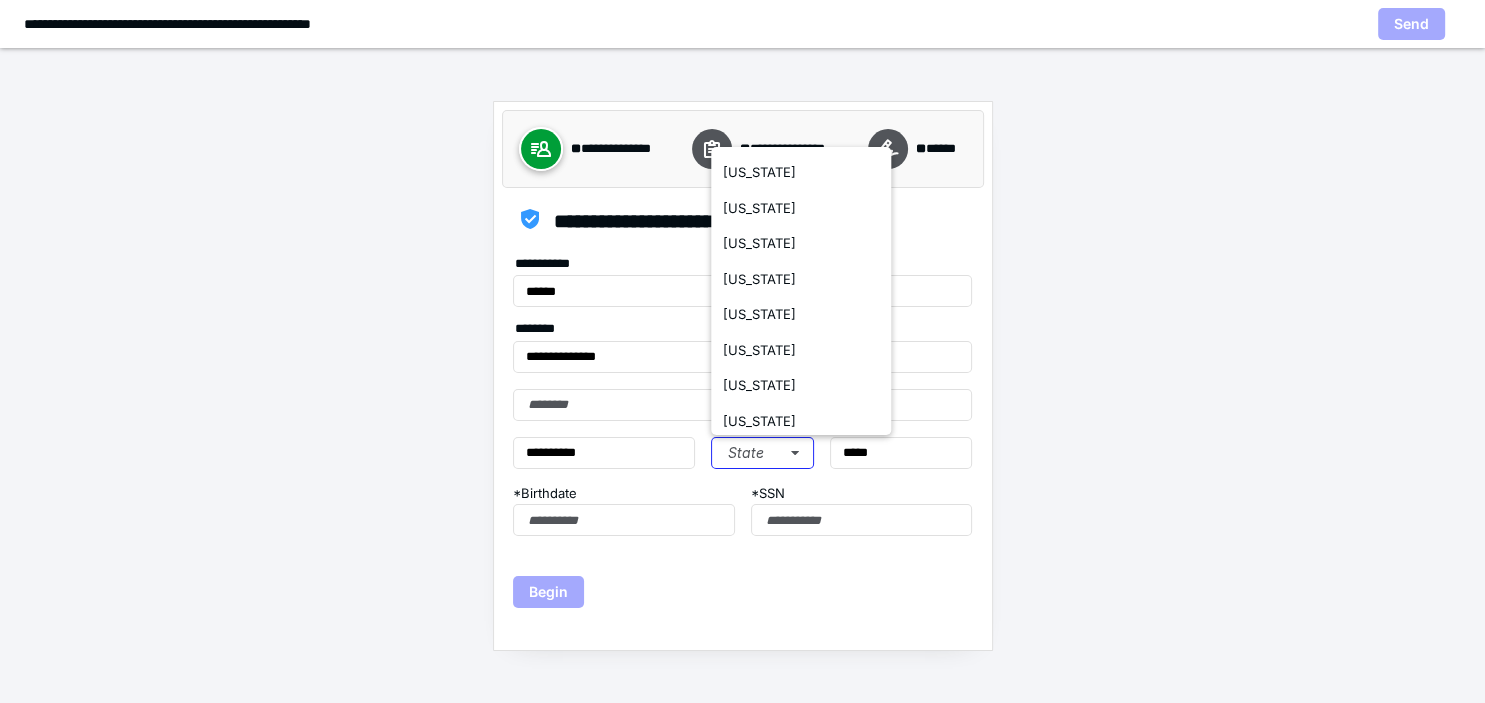 scroll, scrollTop: 1574, scrollLeft: 0, axis: vertical 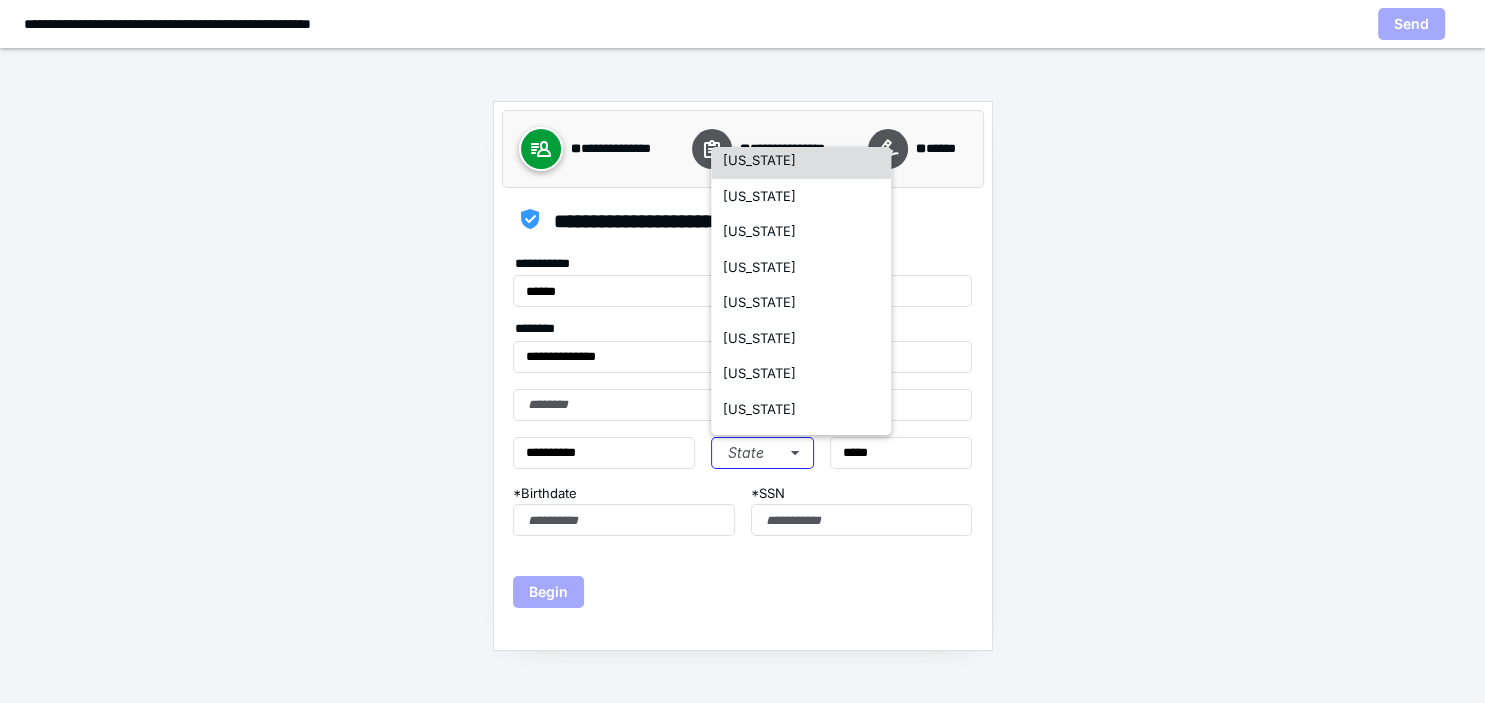 click on "[US_STATE]" at bounding box center [759, 160] 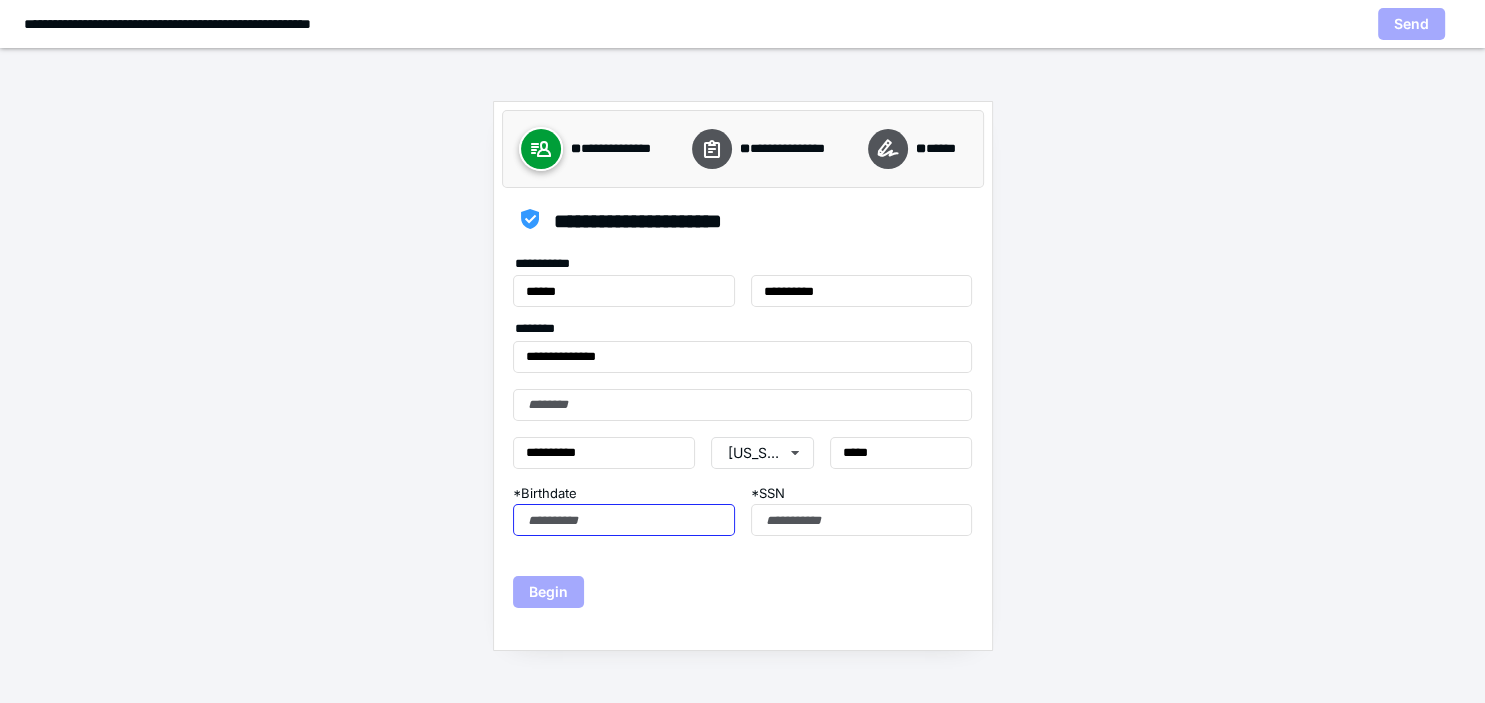 click on "* Birthdate" at bounding box center (623, 520) 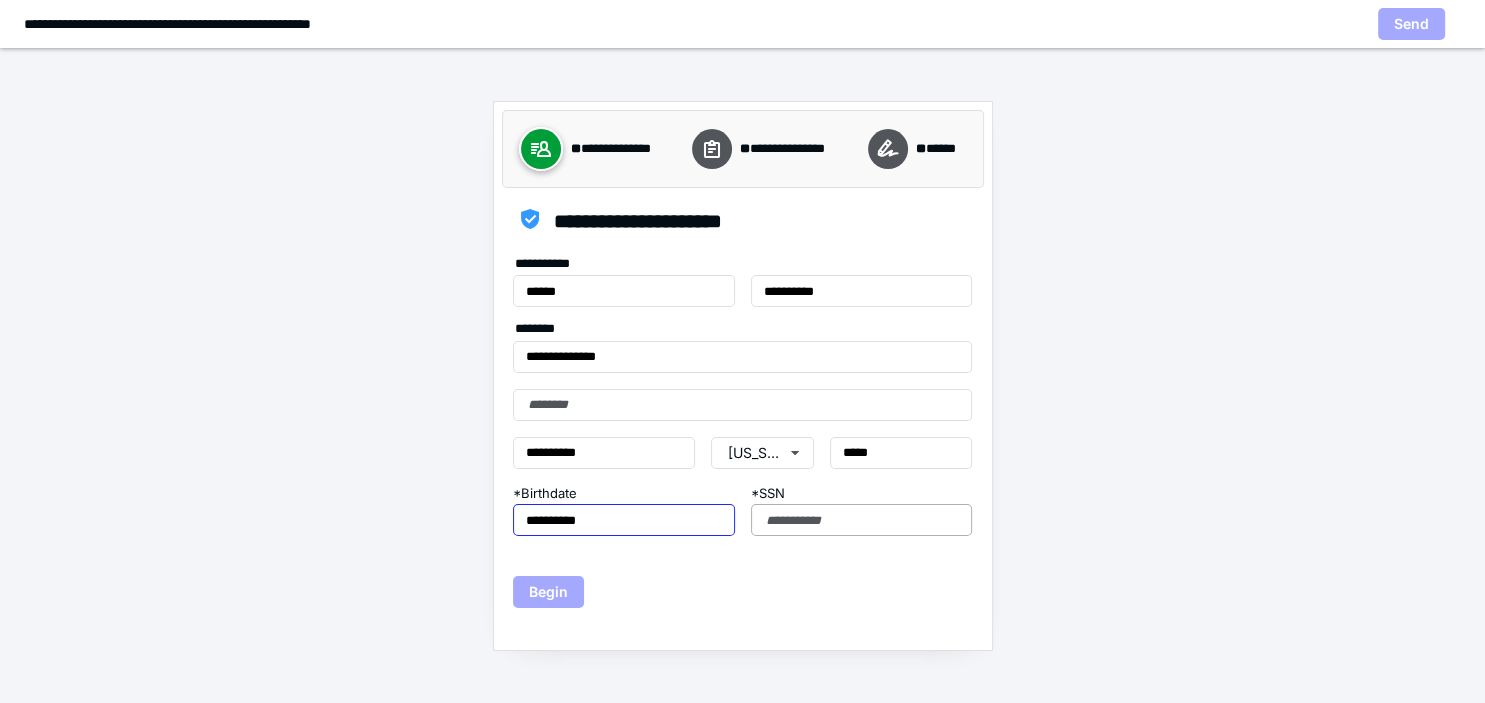 type on "**********" 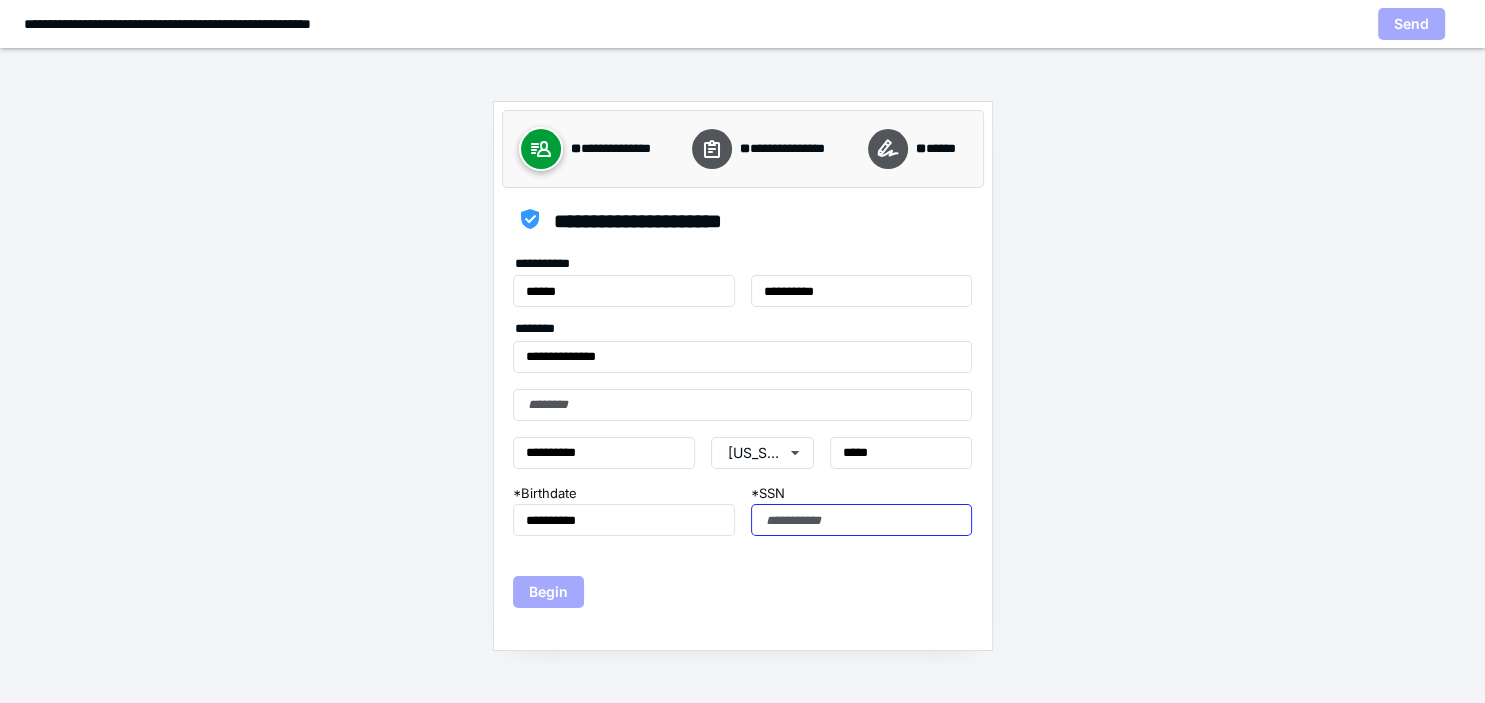 click on "* SSN" at bounding box center [861, 520] 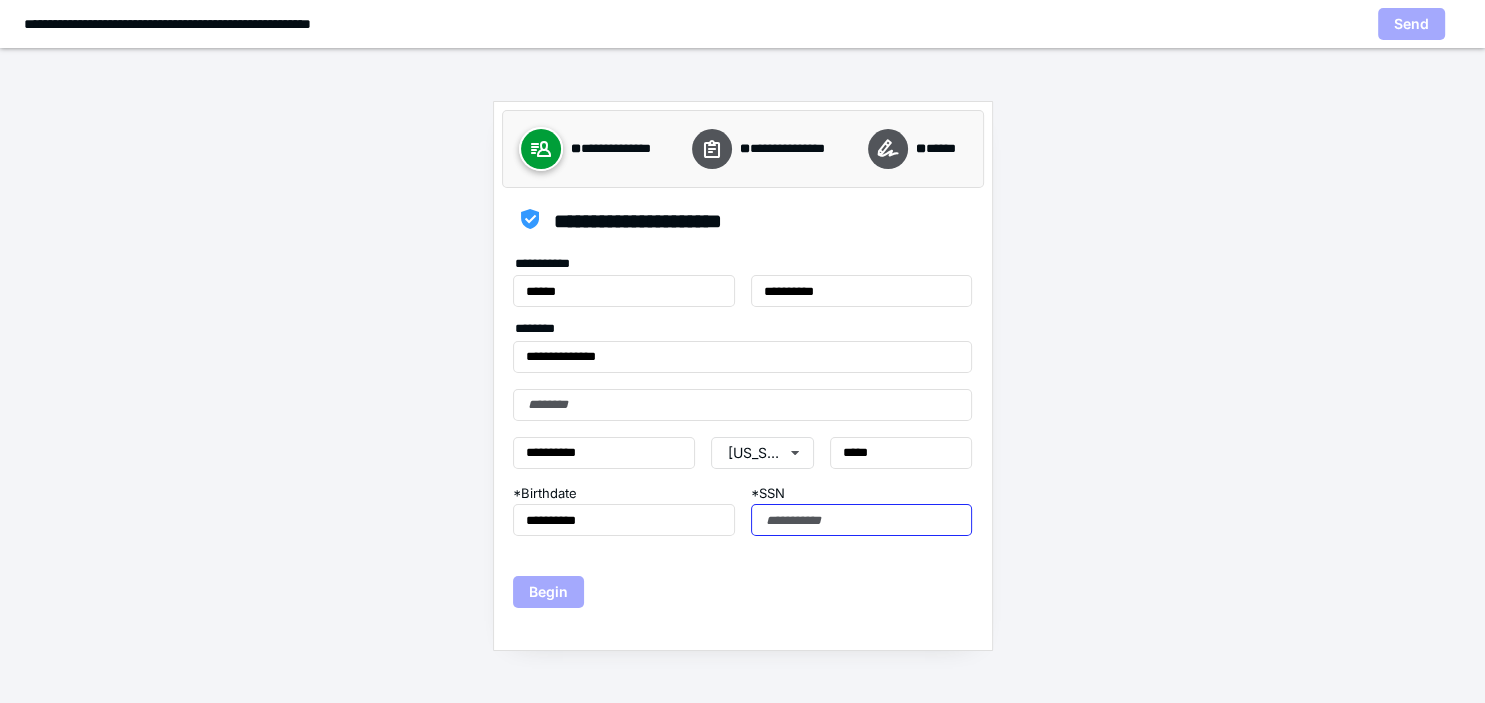 click on "* SSN" at bounding box center [861, 520] 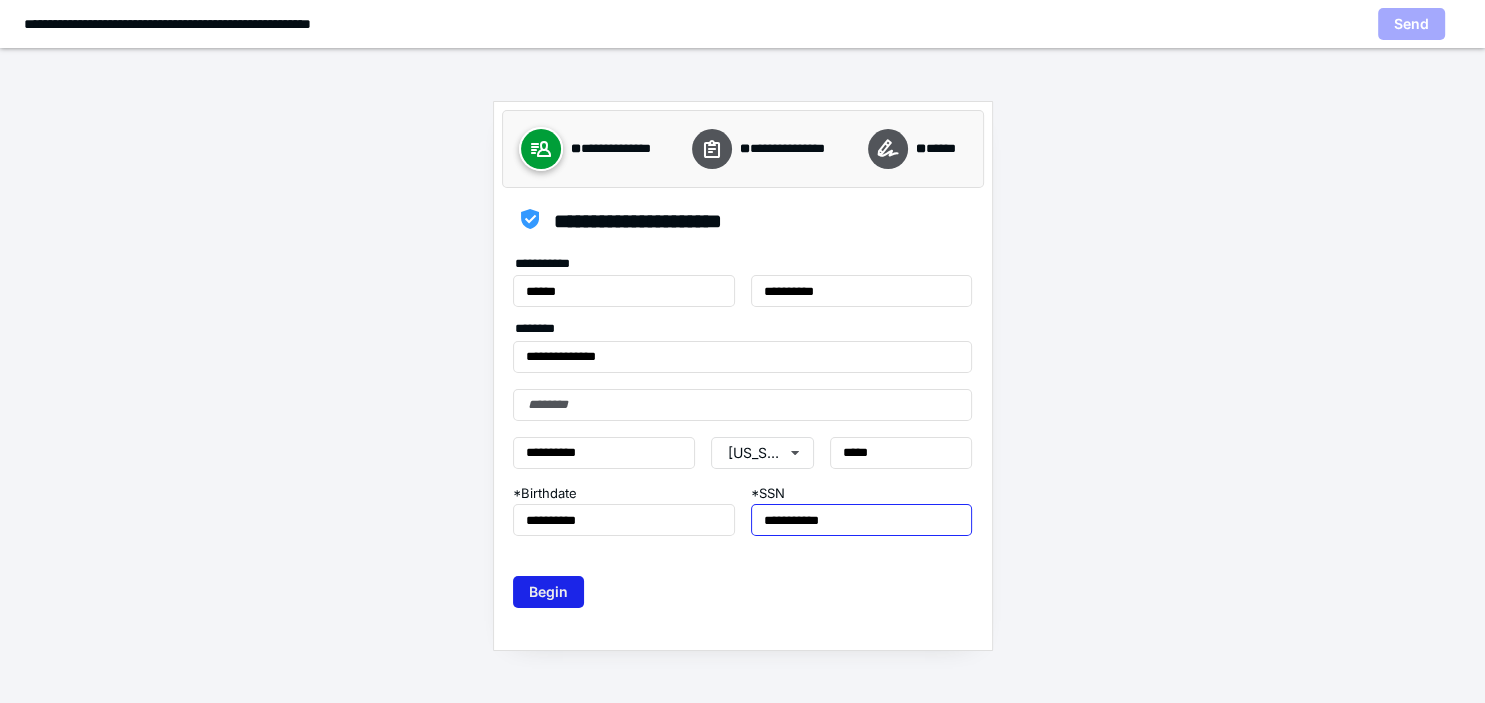type on "**********" 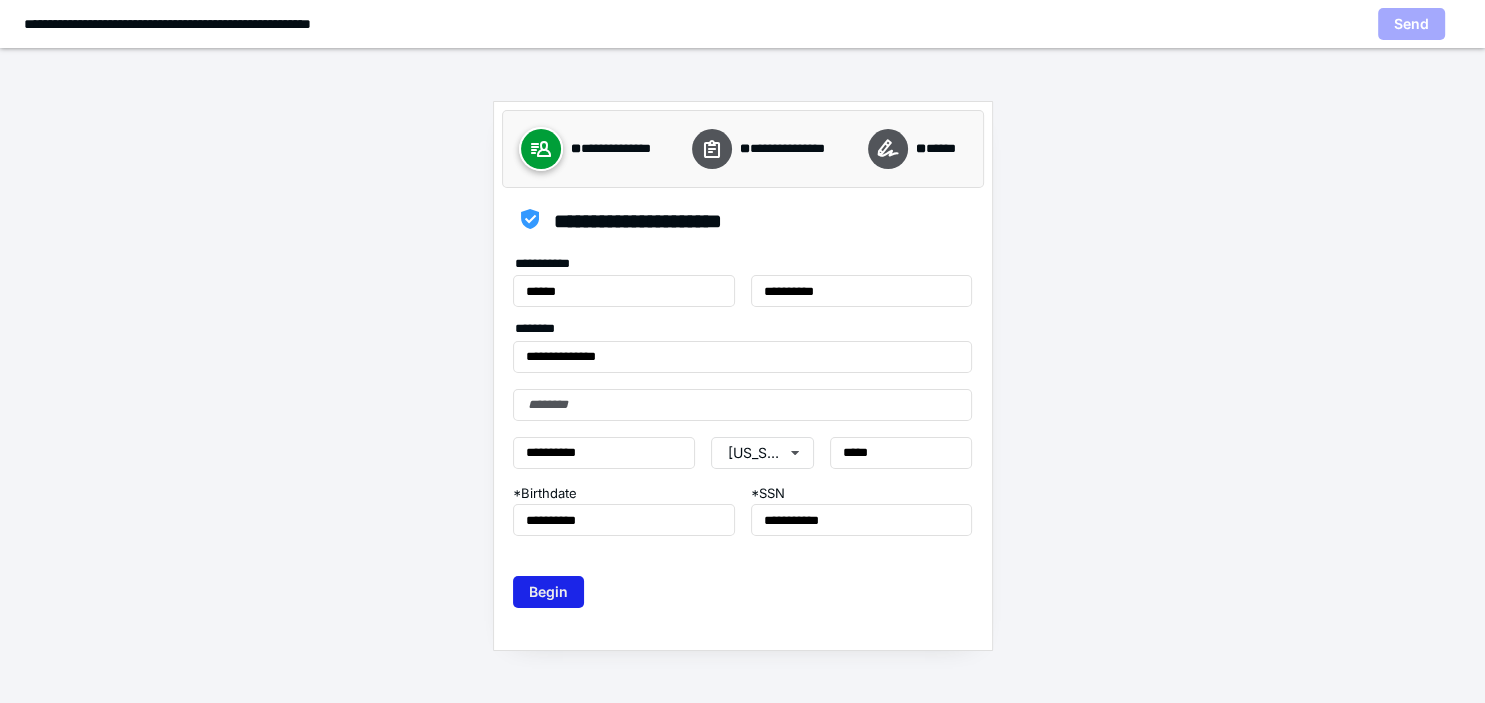 click on "Begin" at bounding box center [548, 592] 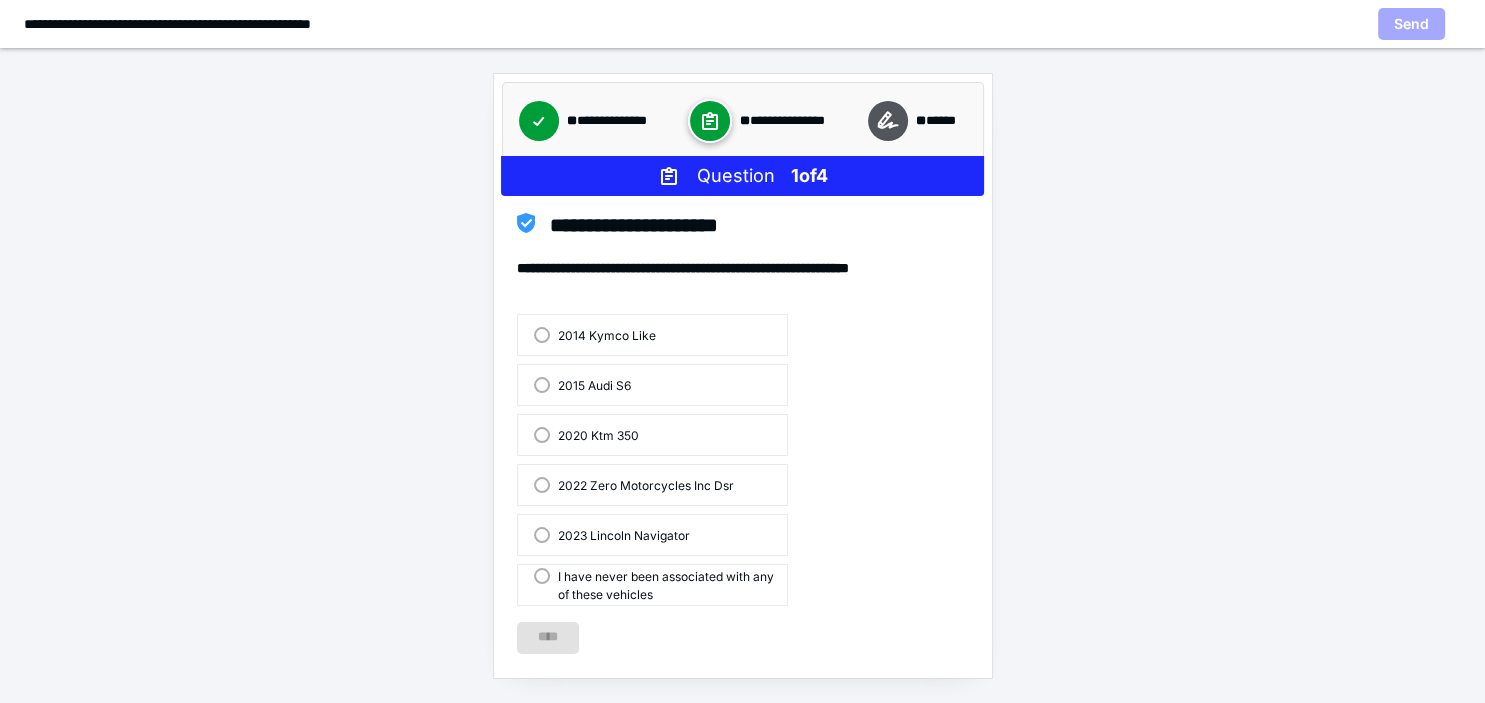 click on "2023 Lincoln Navigator" at bounding box center (612, 534) 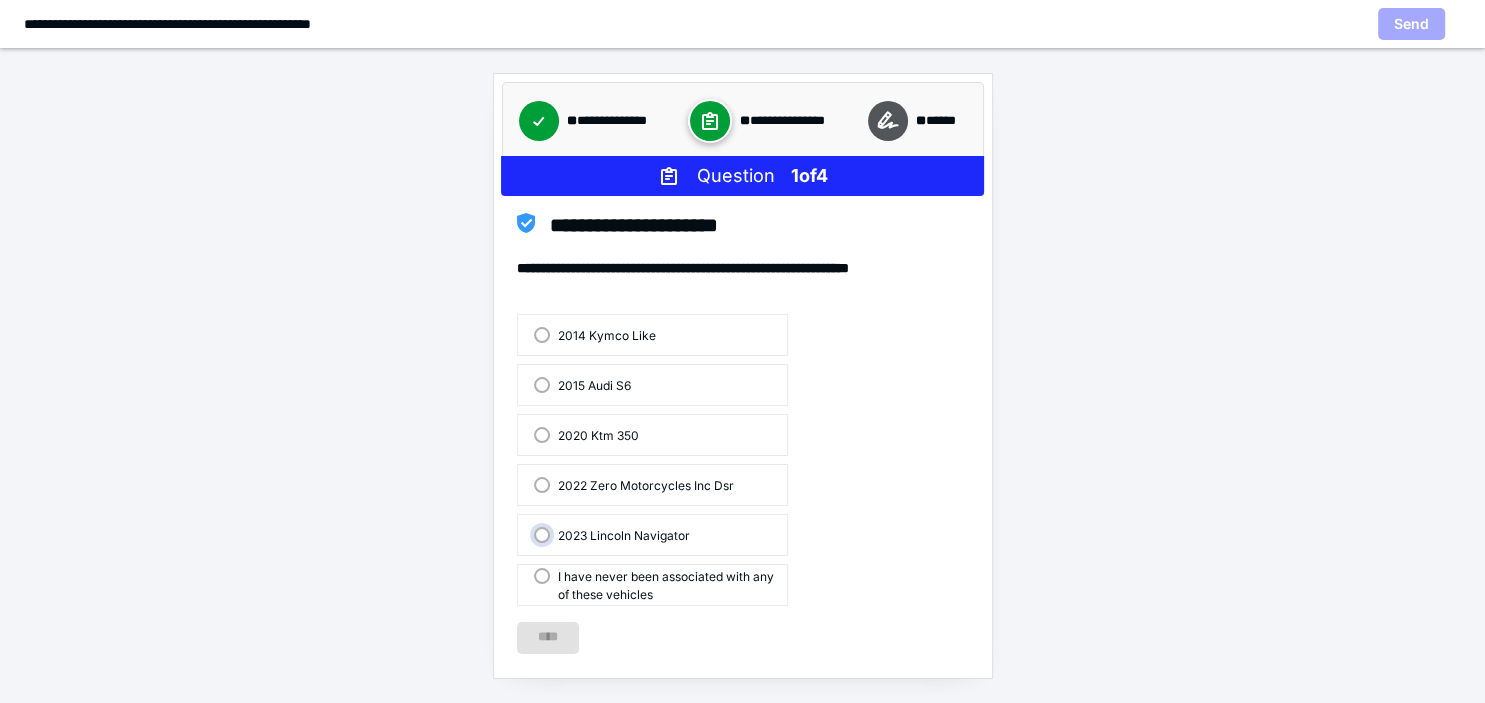 radio on "true" 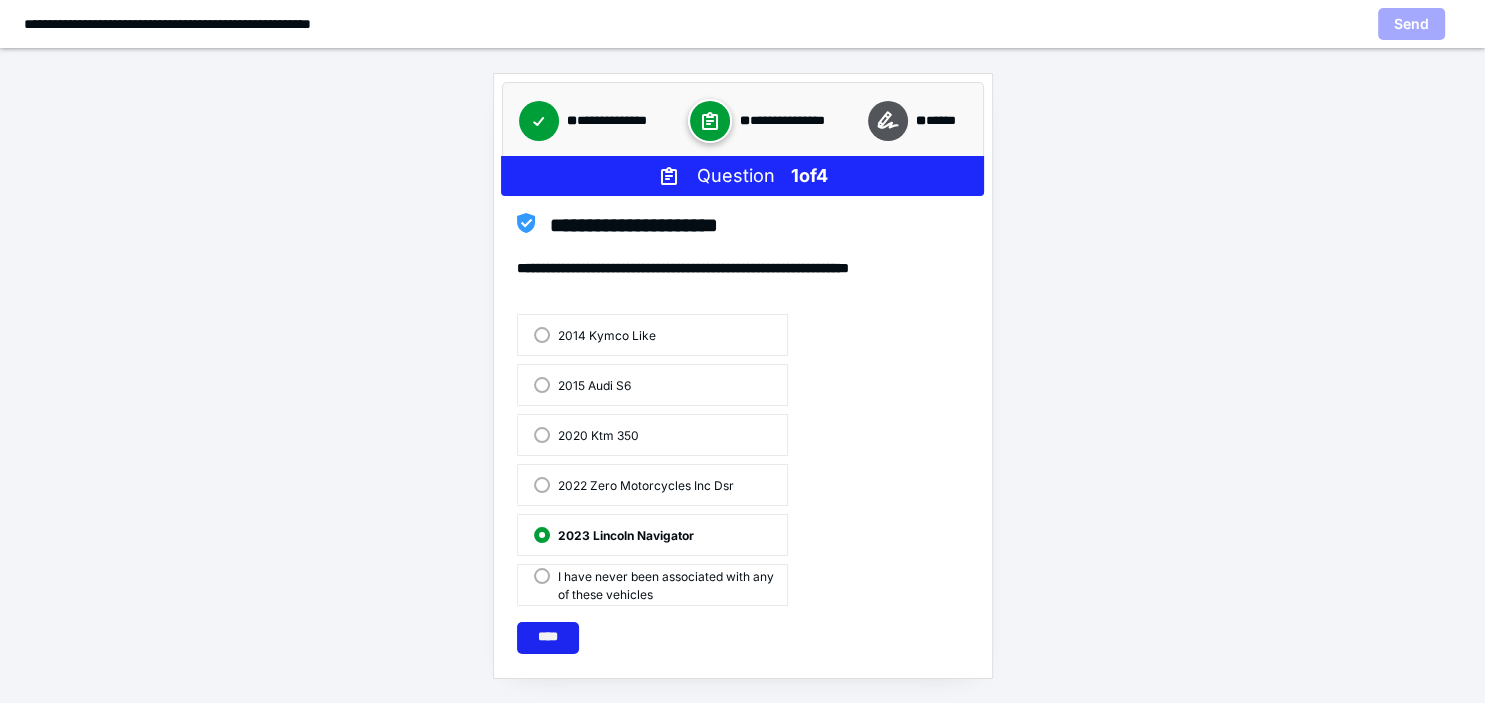 click on "****" at bounding box center (548, 638) 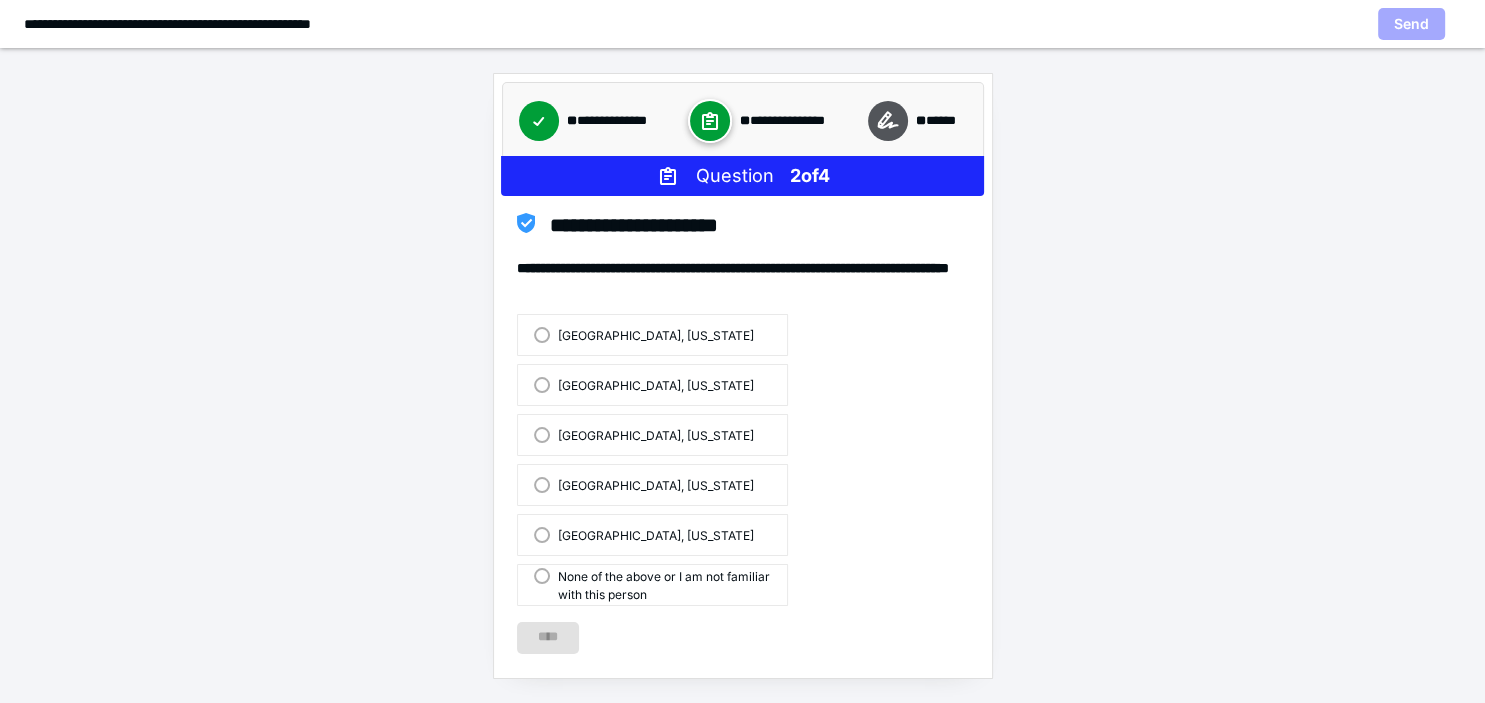 click on "[GEOGRAPHIC_DATA], [US_STATE]" at bounding box center [644, 534] 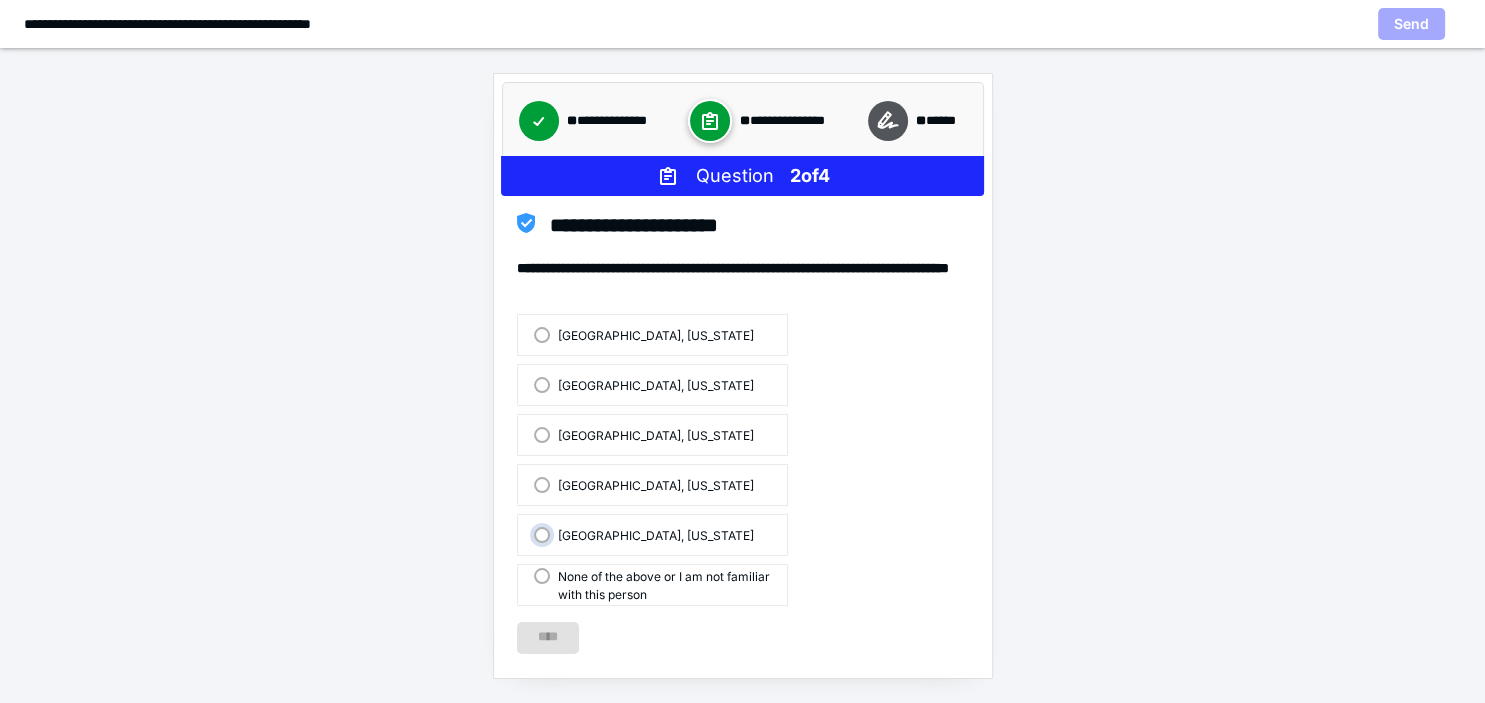 click on "[GEOGRAPHIC_DATA], [US_STATE]" at bounding box center [529, 536] 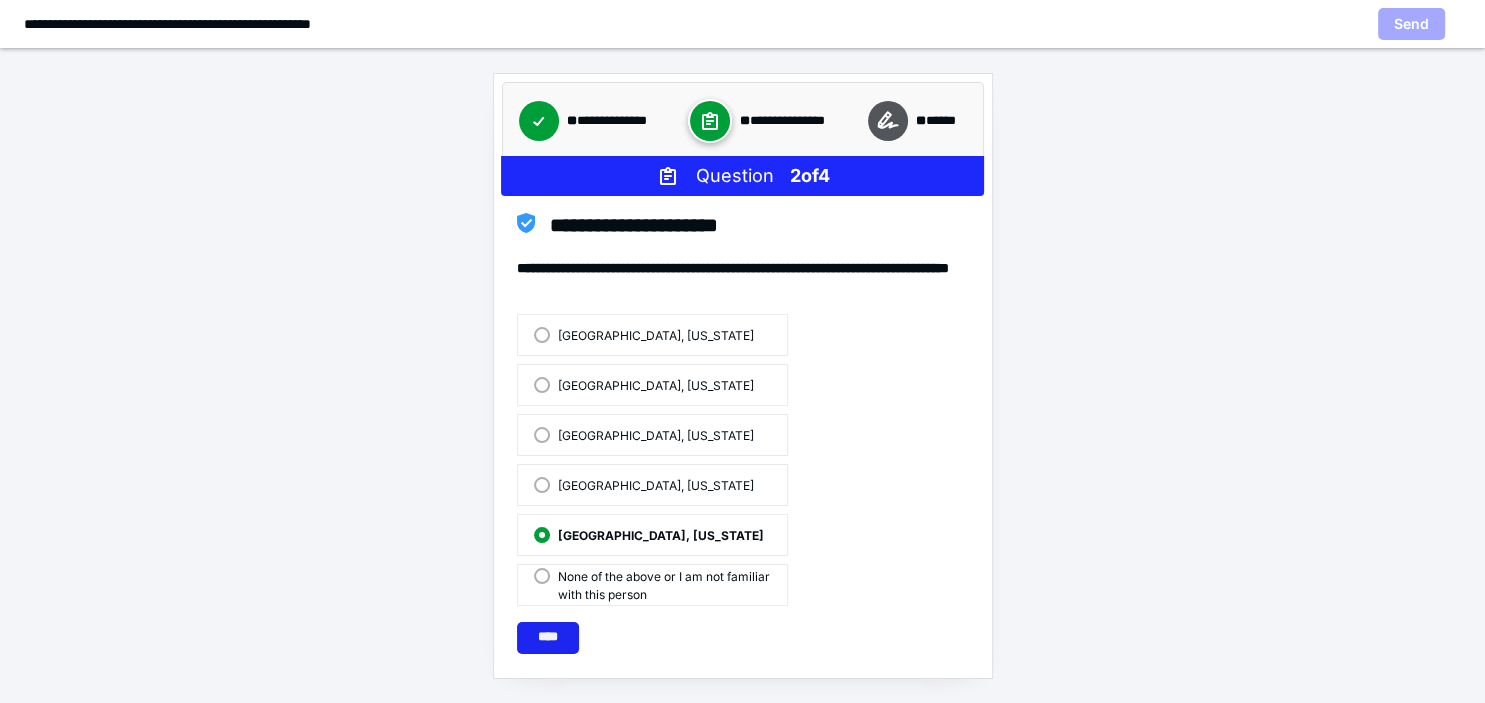 click on "****" at bounding box center (548, 638) 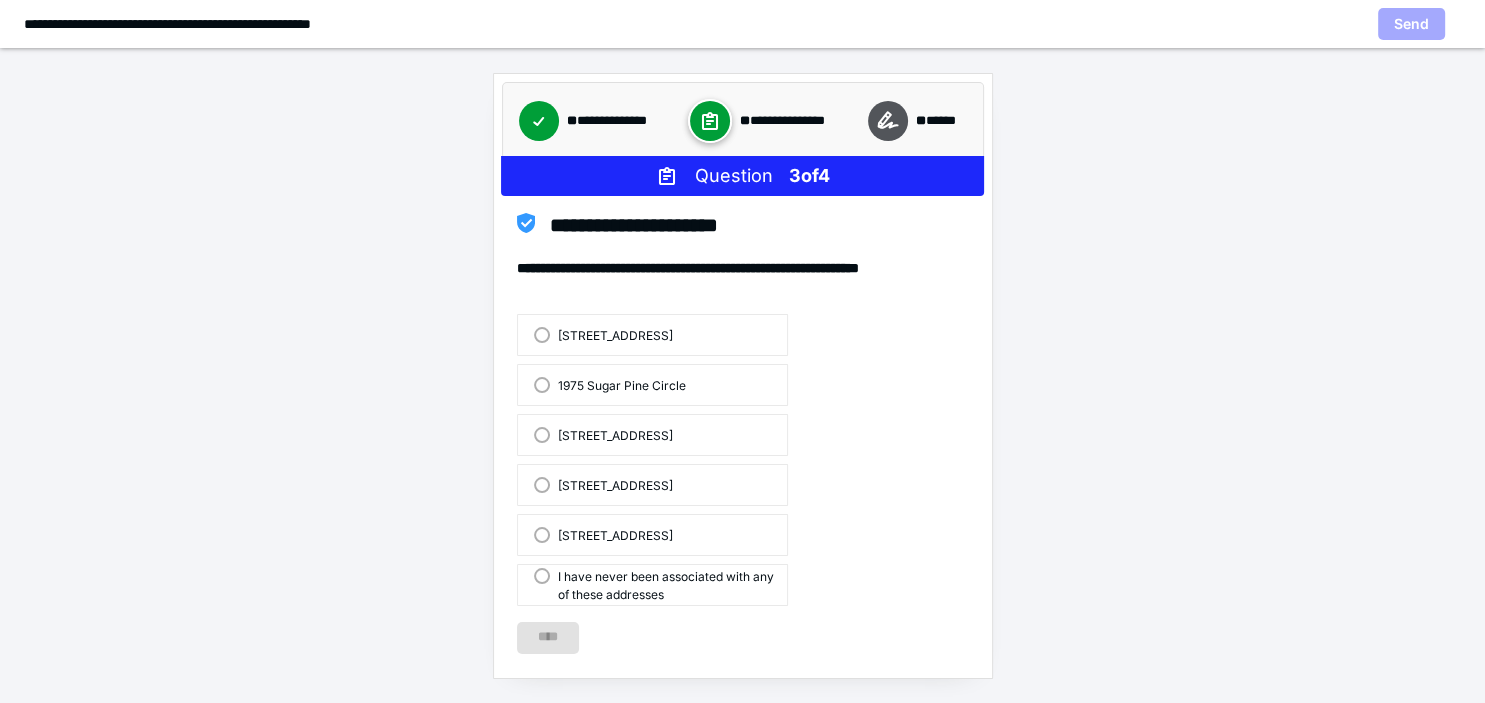 click on "[STREET_ADDRESS]" at bounding box center [603, 334] 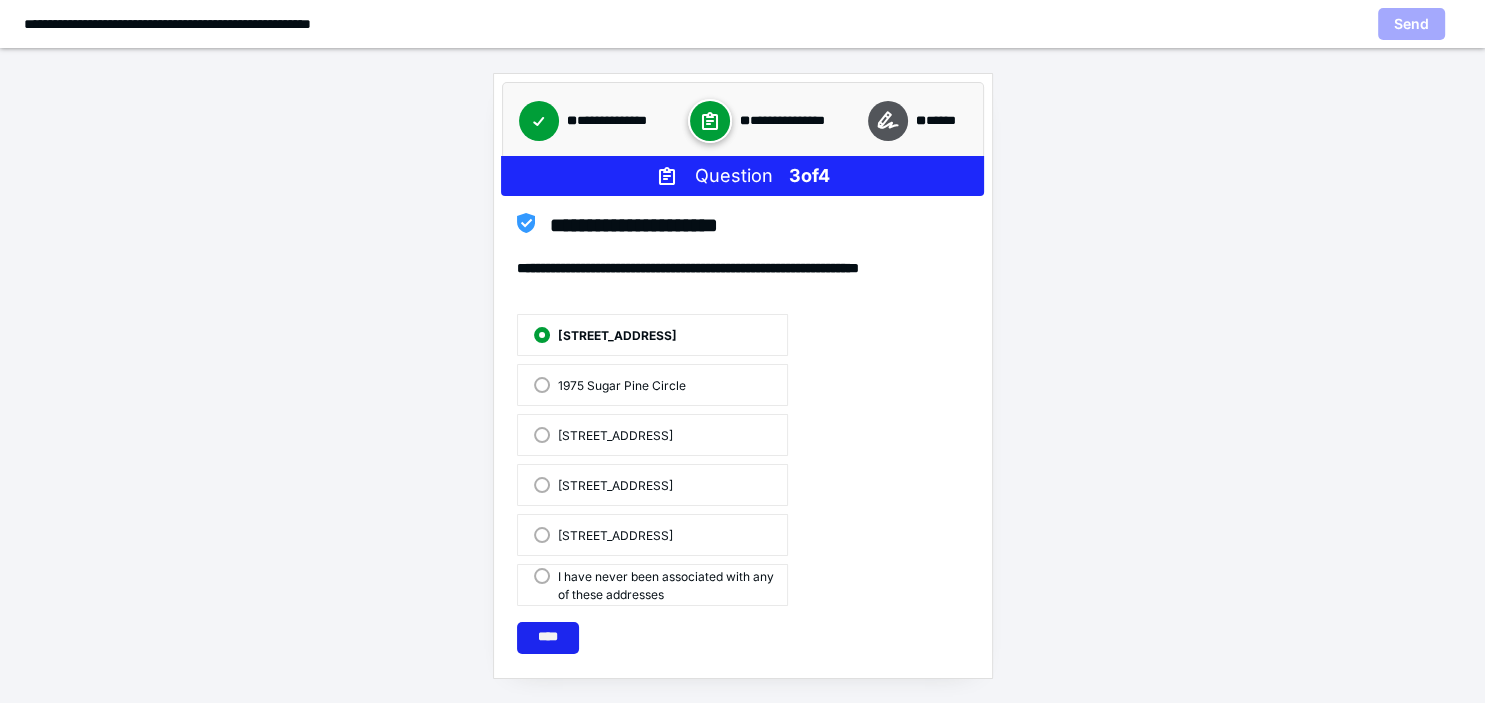 click on "****" at bounding box center (548, 638) 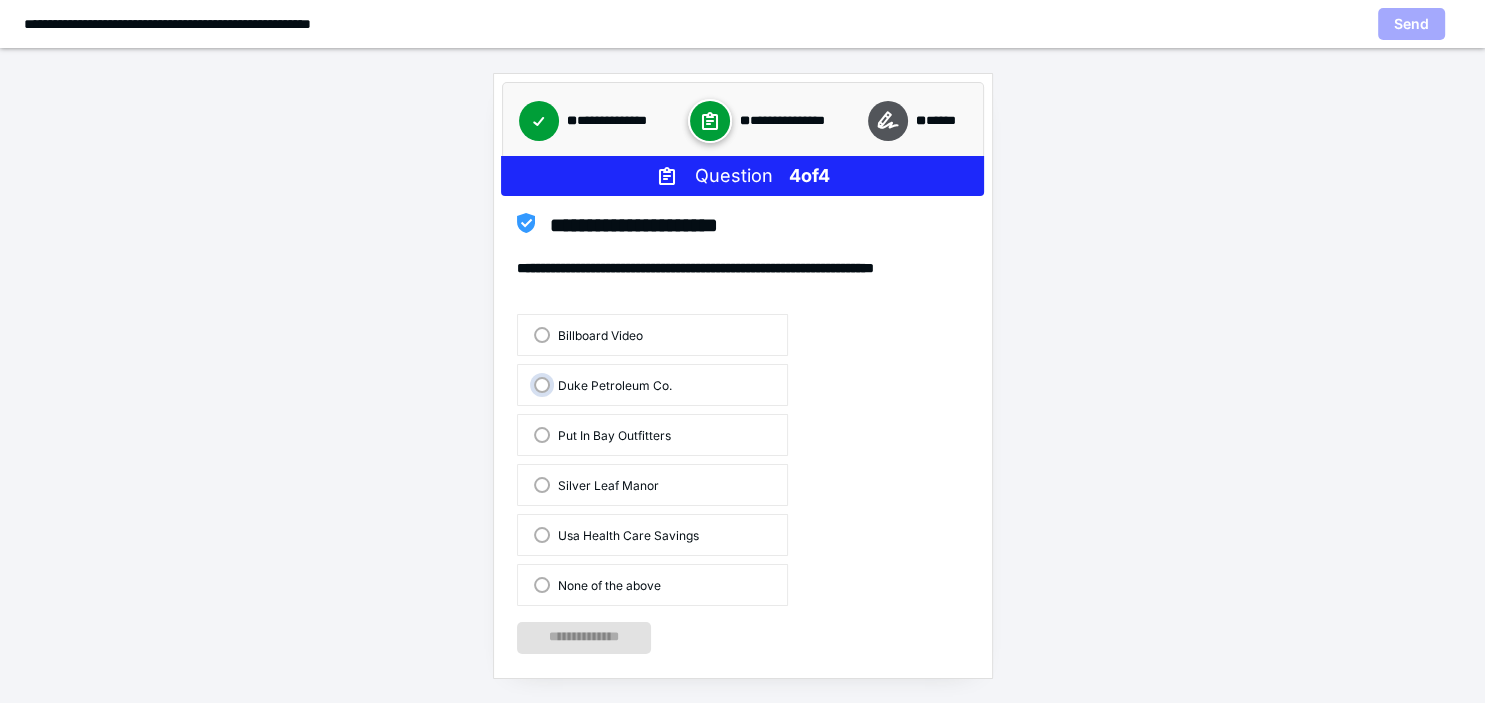 click on "Duke Petroleum Co." at bounding box center [529, 386] 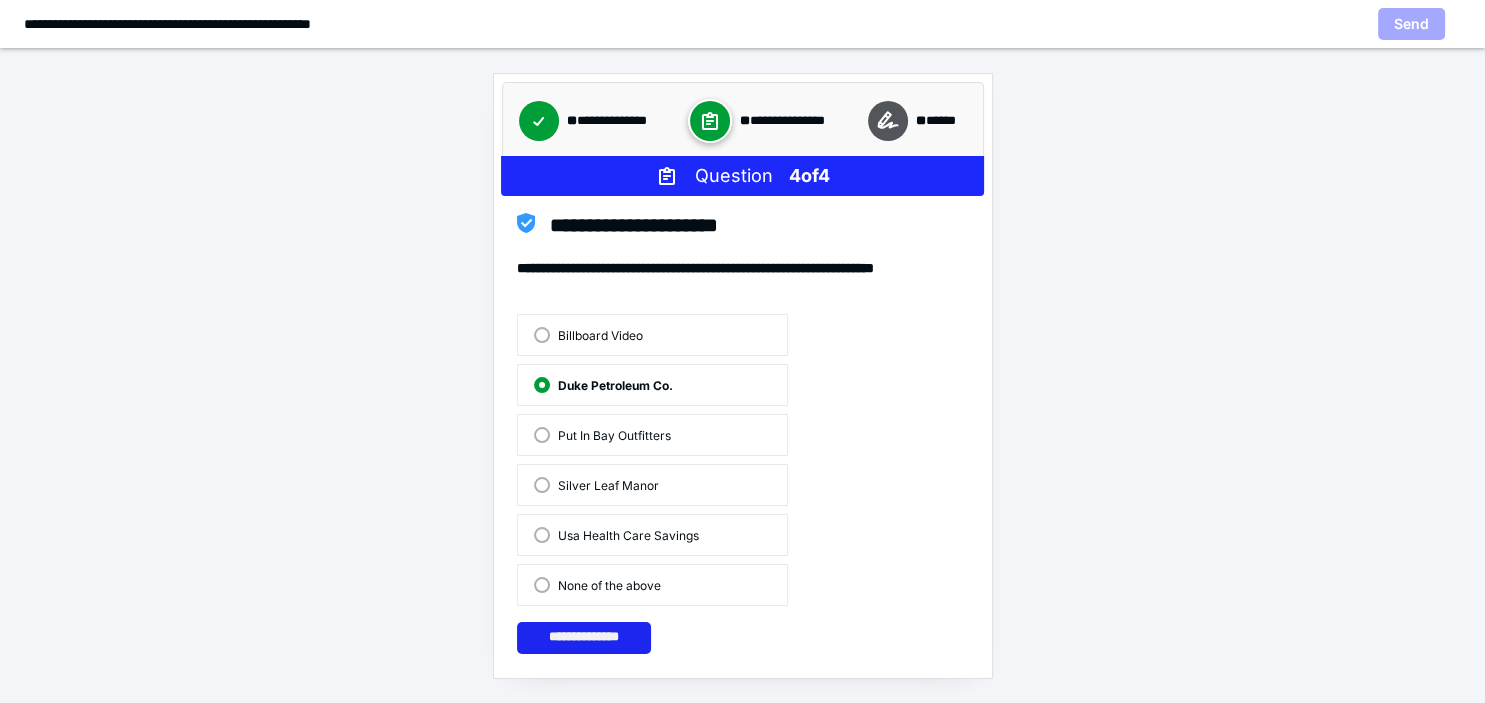 click on "**********" at bounding box center [584, 638] 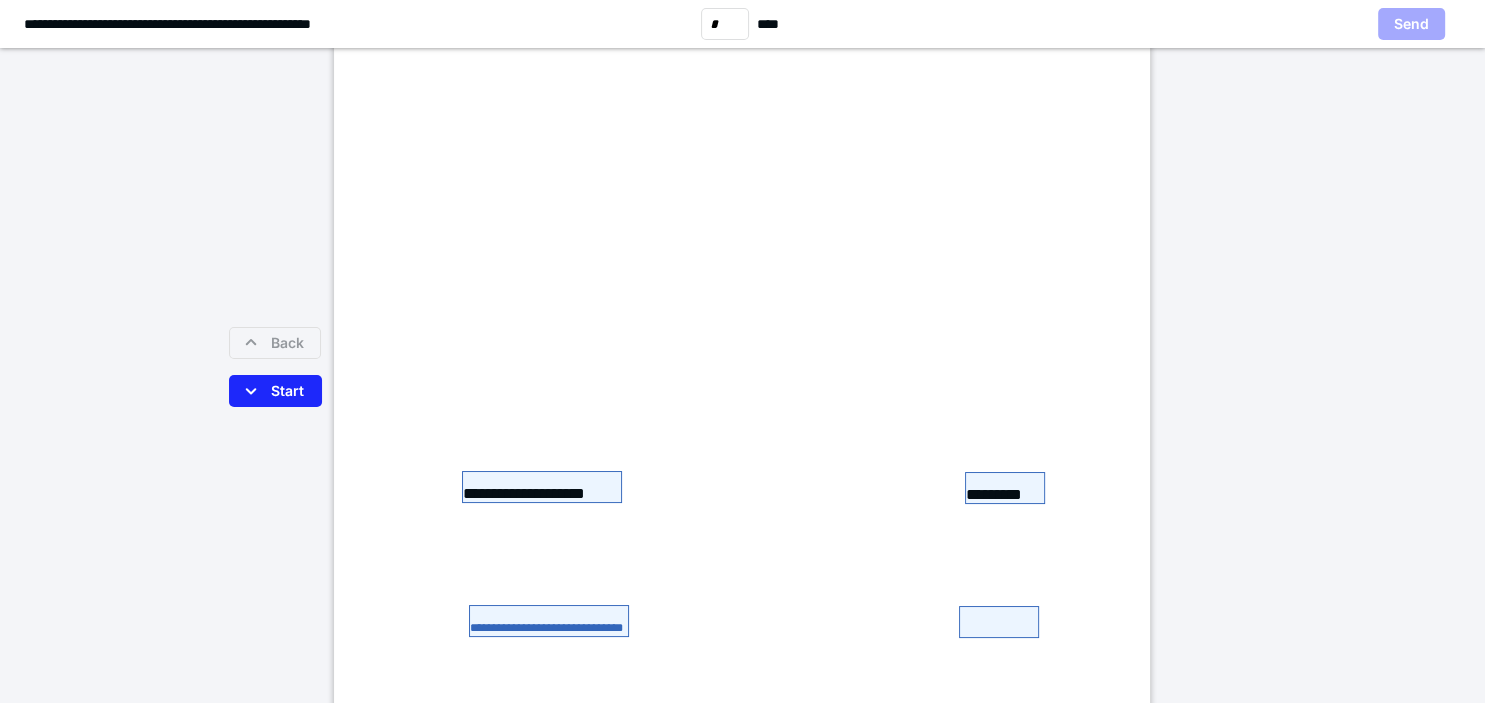 scroll, scrollTop: 288, scrollLeft: 0, axis: vertical 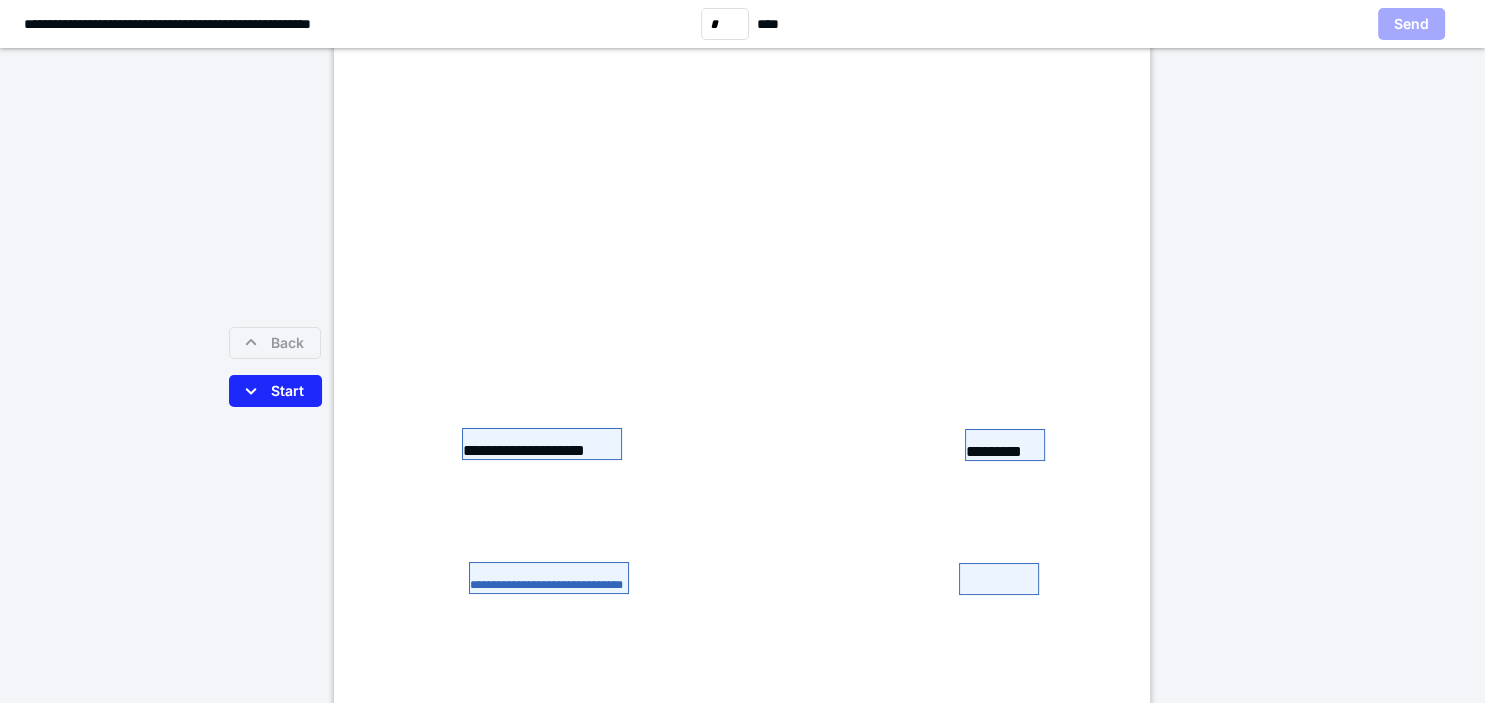 click on "**********" at bounding box center [549, 578] 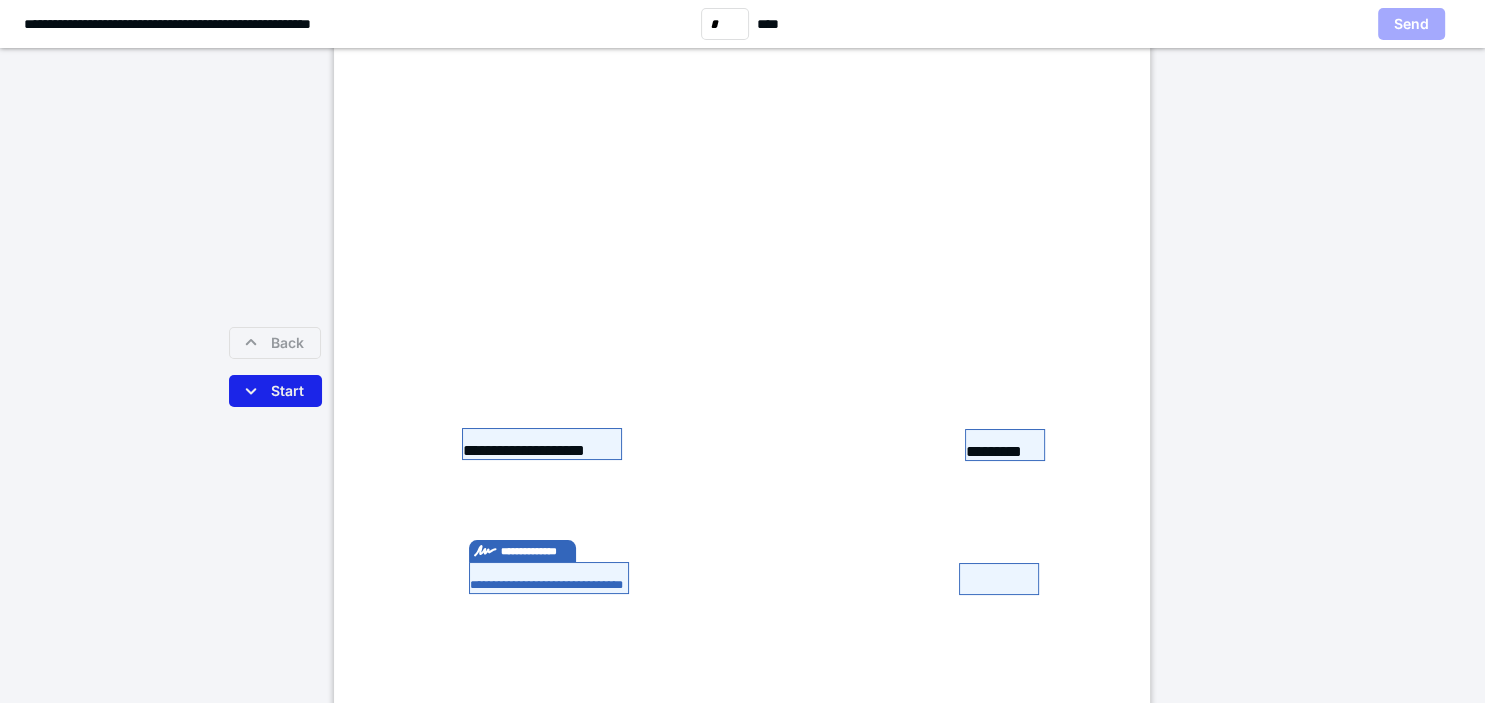 click on "Start" at bounding box center [275, 391] 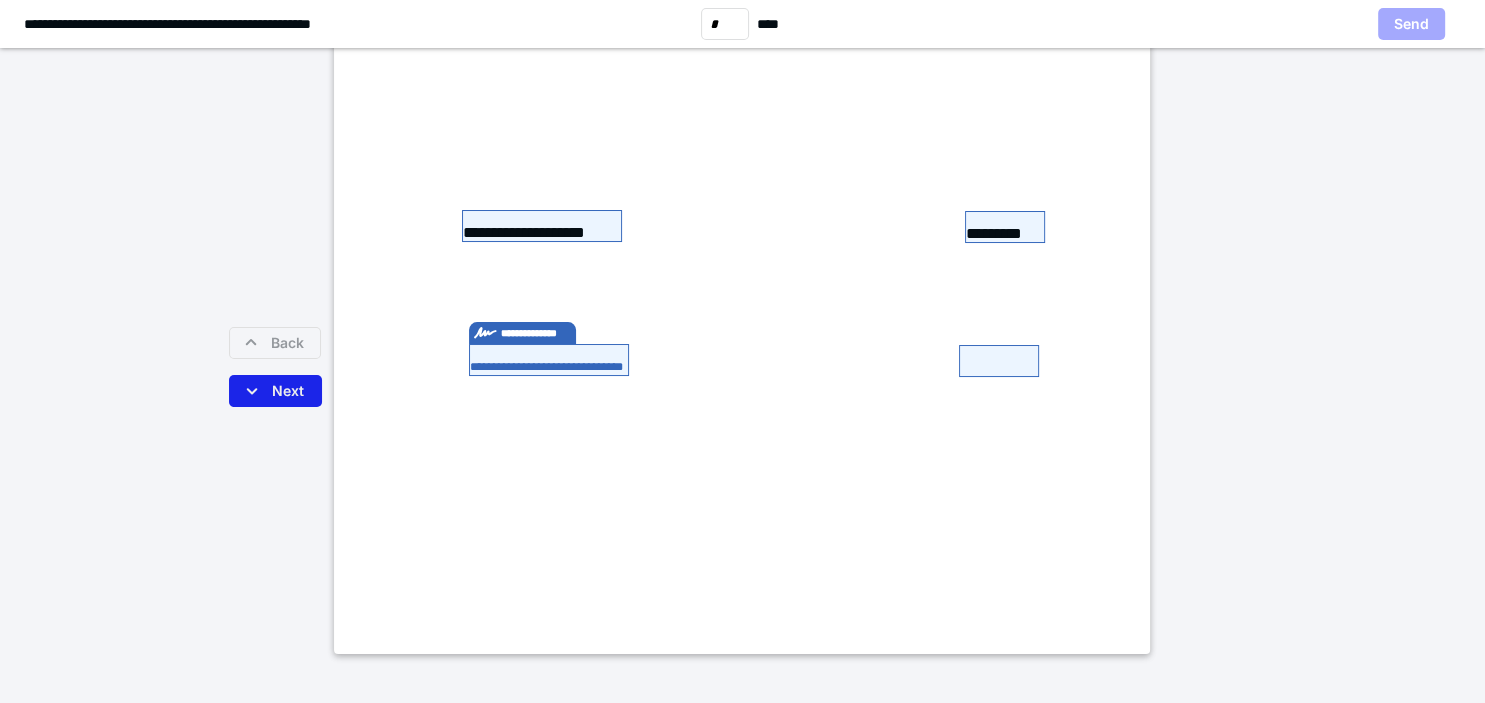 scroll, scrollTop: 506, scrollLeft: 0, axis: vertical 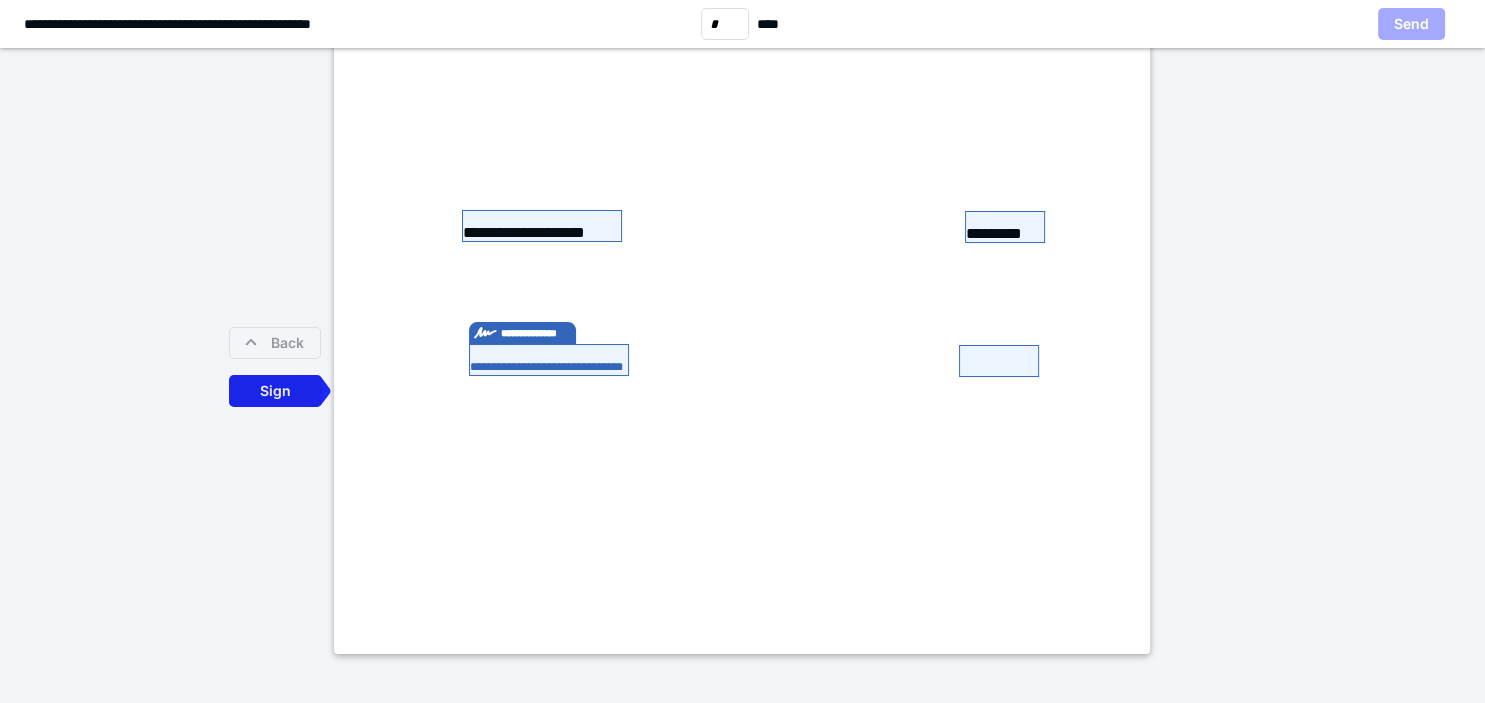 click on "Sign" at bounding box center (275, 391) 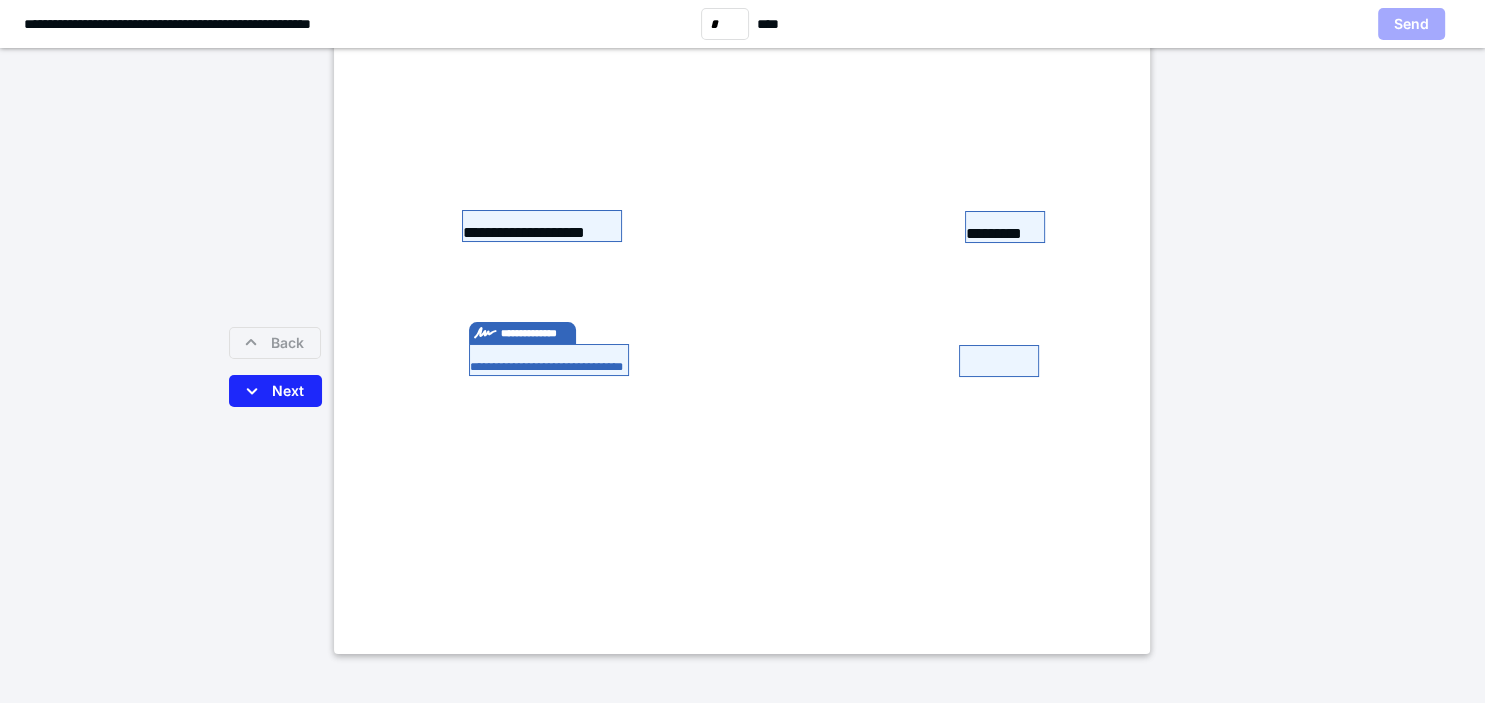 click on "**********" at bounding box center [549, 360] 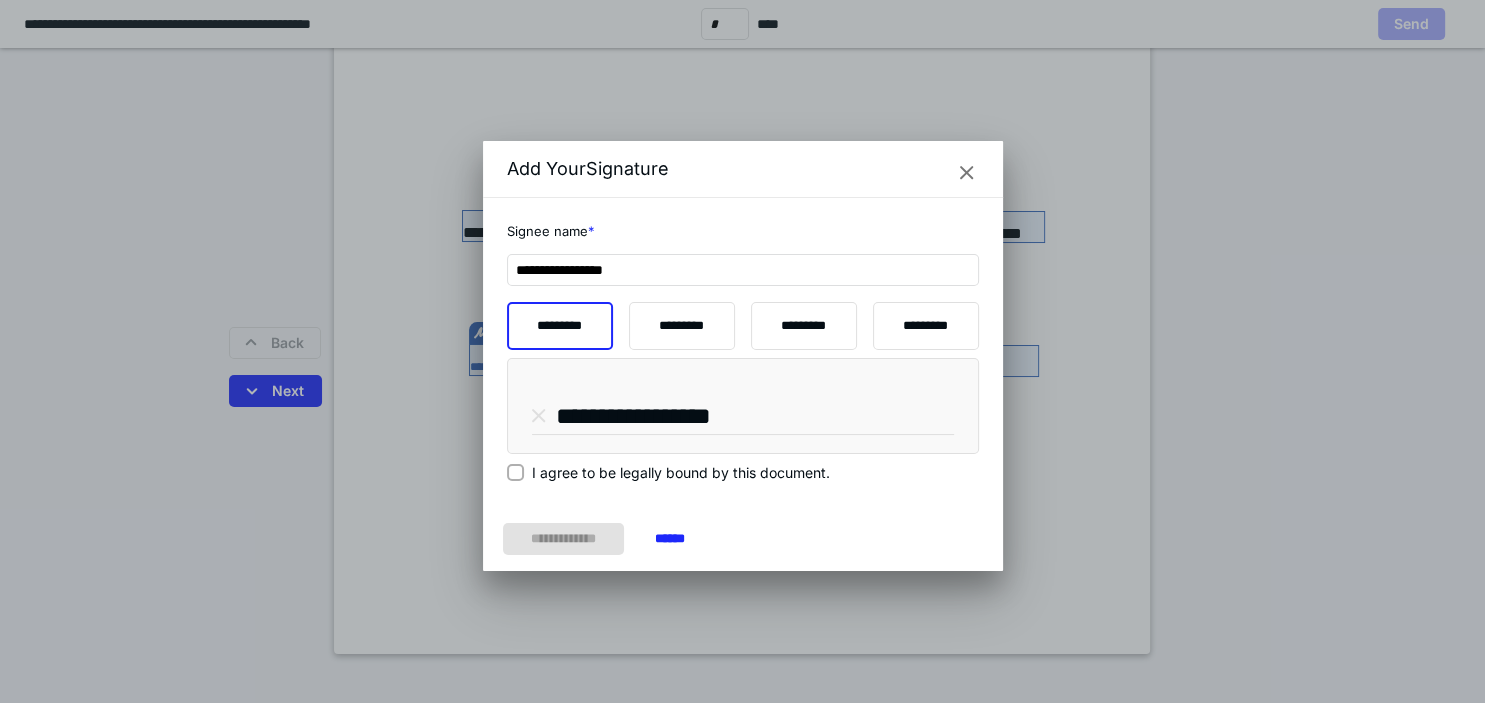 click 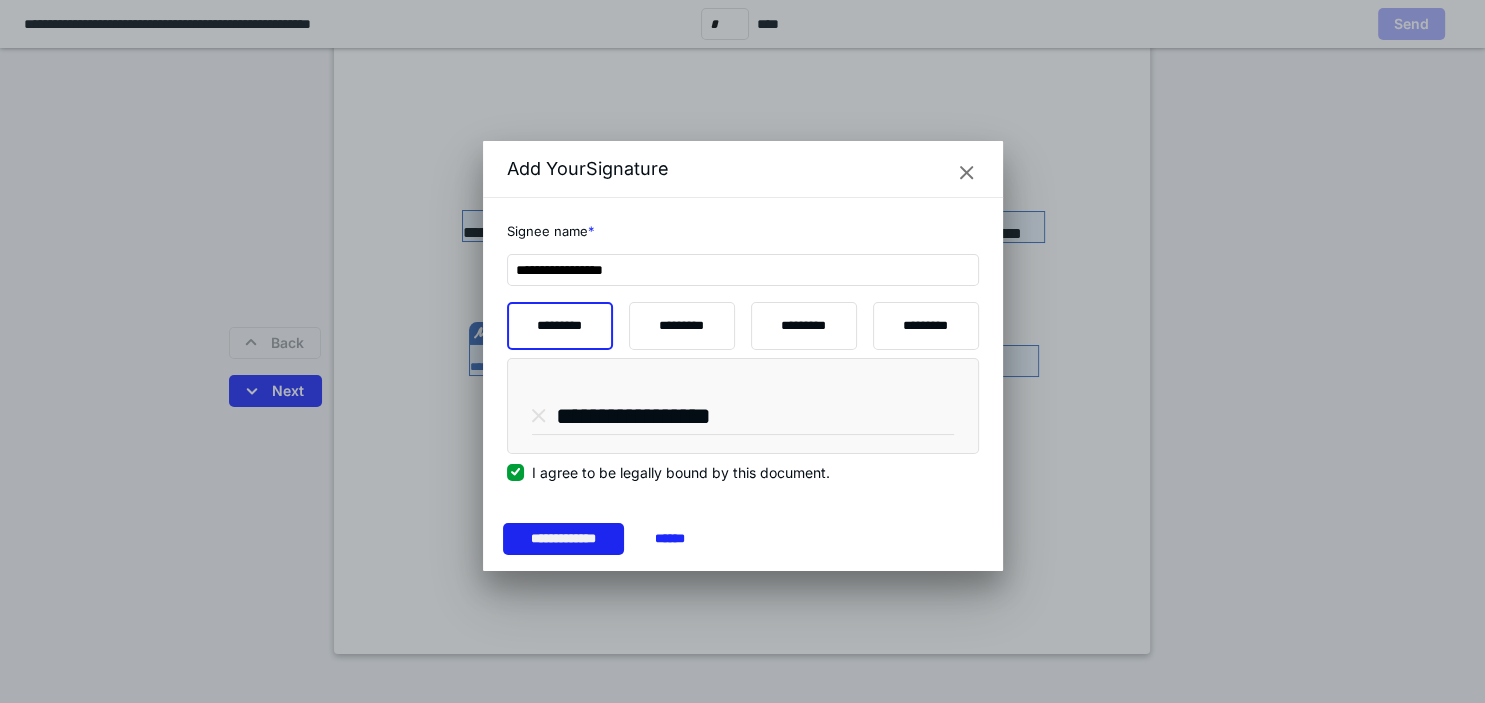 click on "**********" at bounding box center [563, 539] 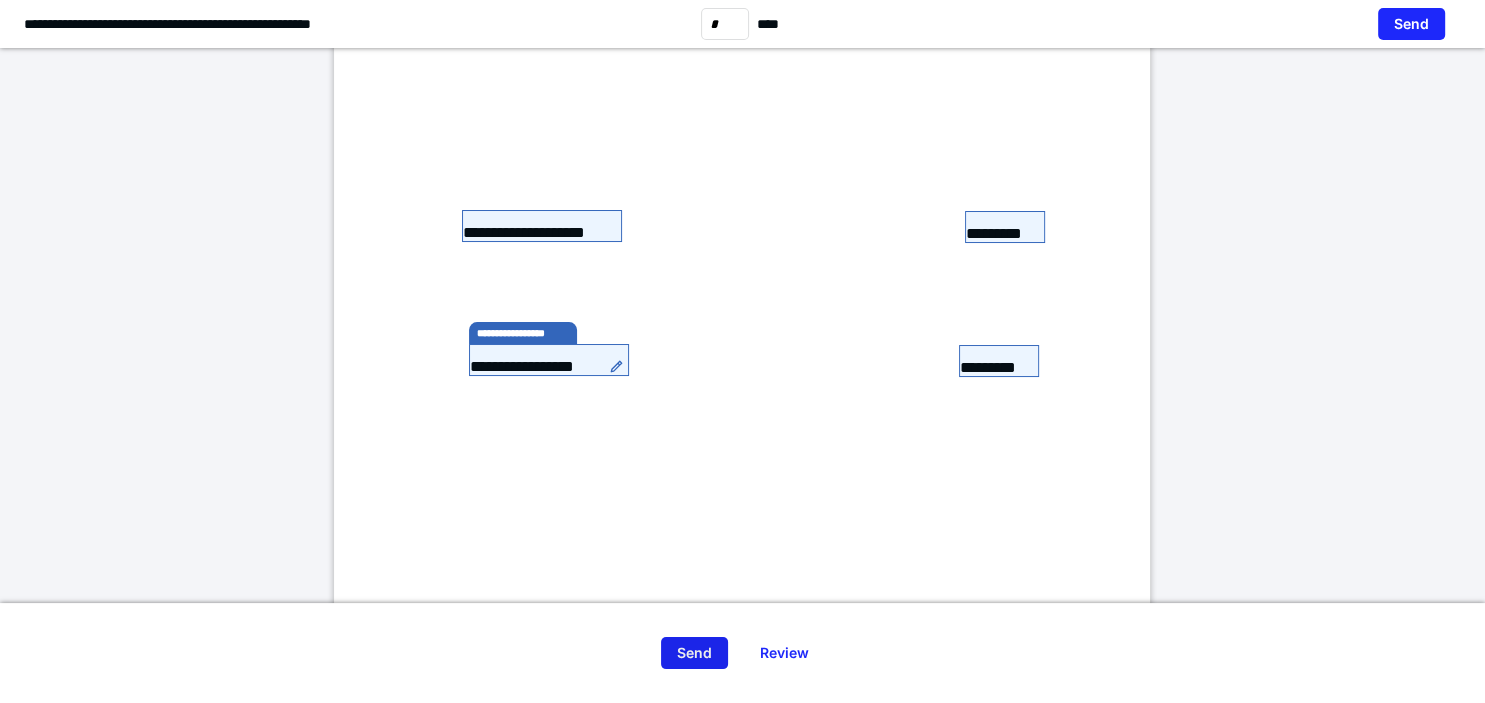 click on "Send" at bounding box center [694, 653] 